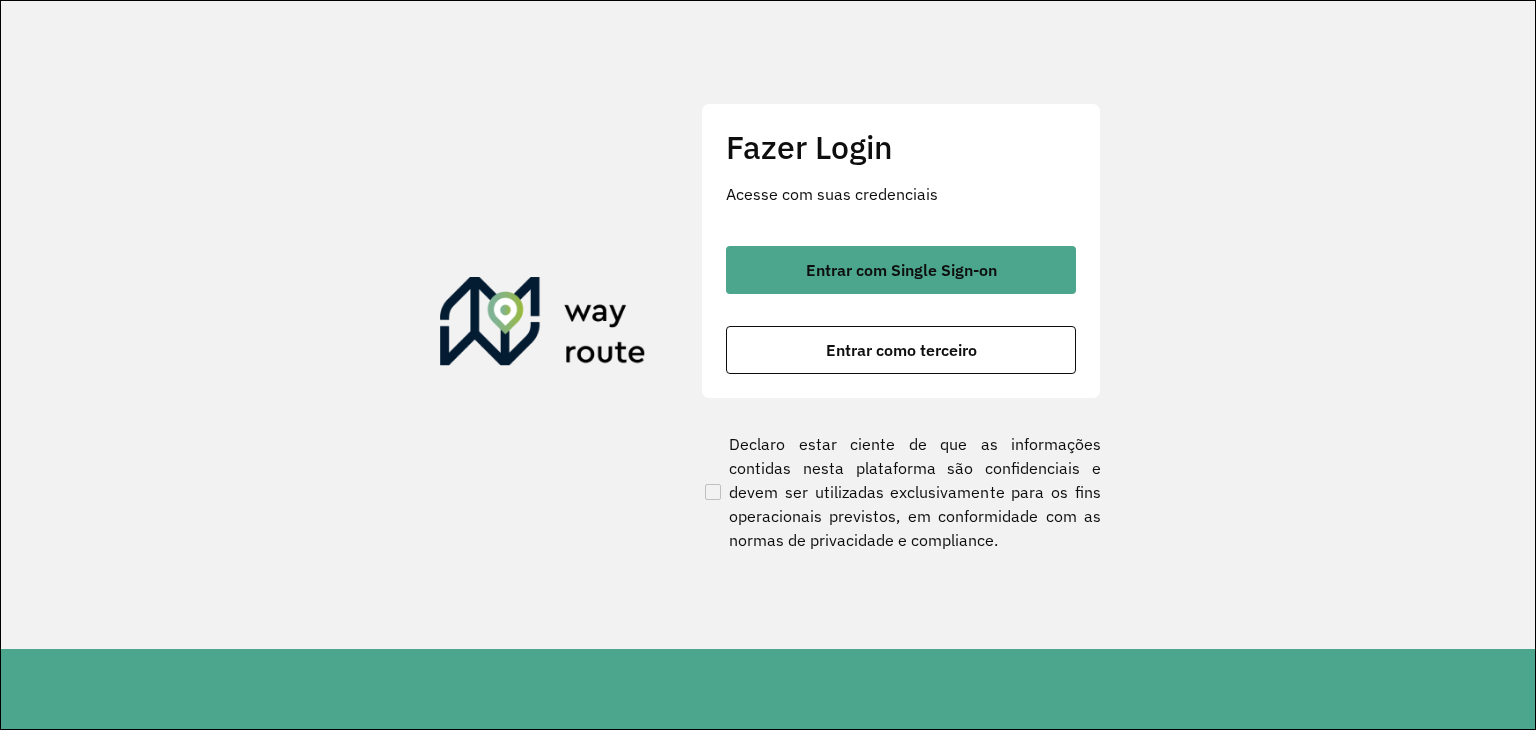 scroll, scrollTop: 0, scrollLeft: 0, axis: both 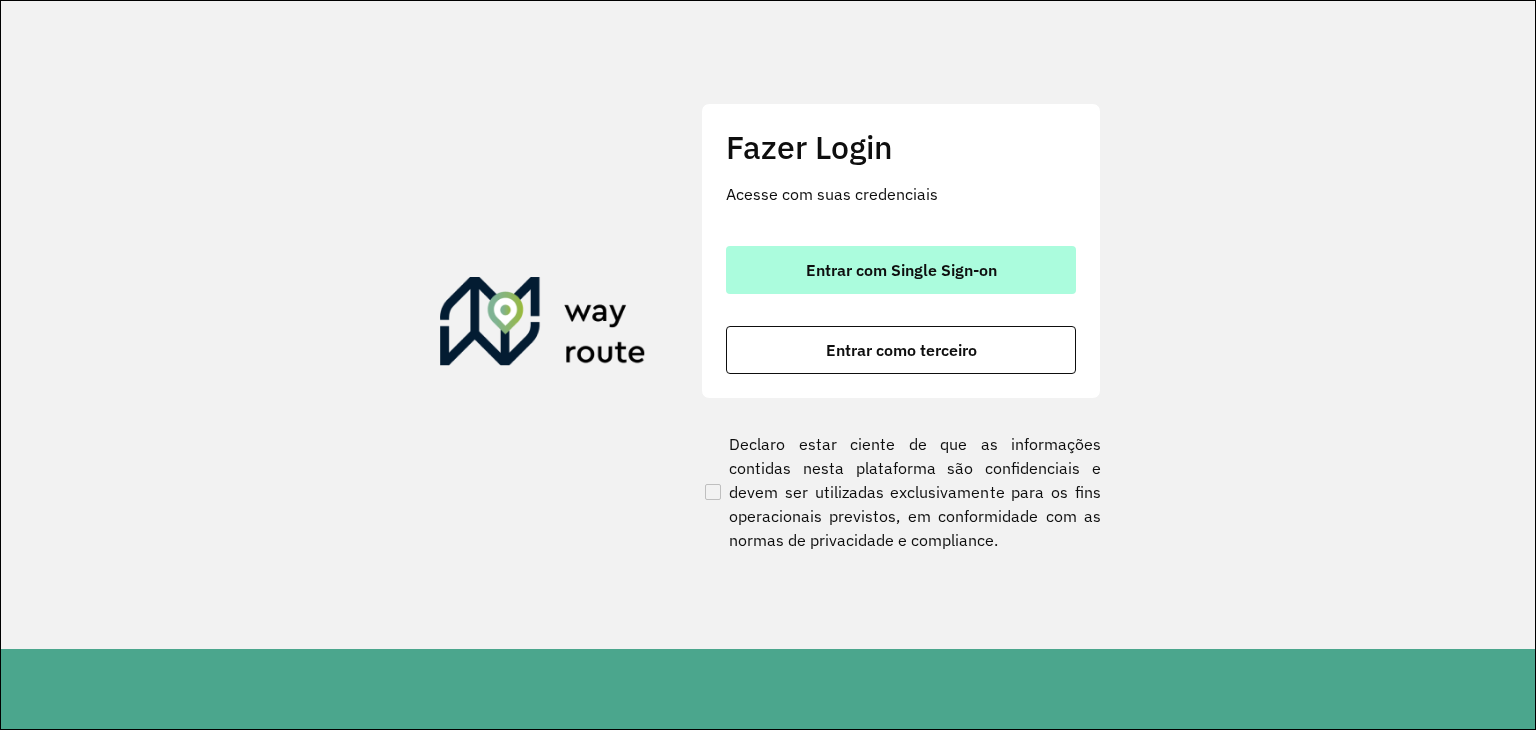 click on "Entrar com Single Sign-on" at bounding box center [901, 270] 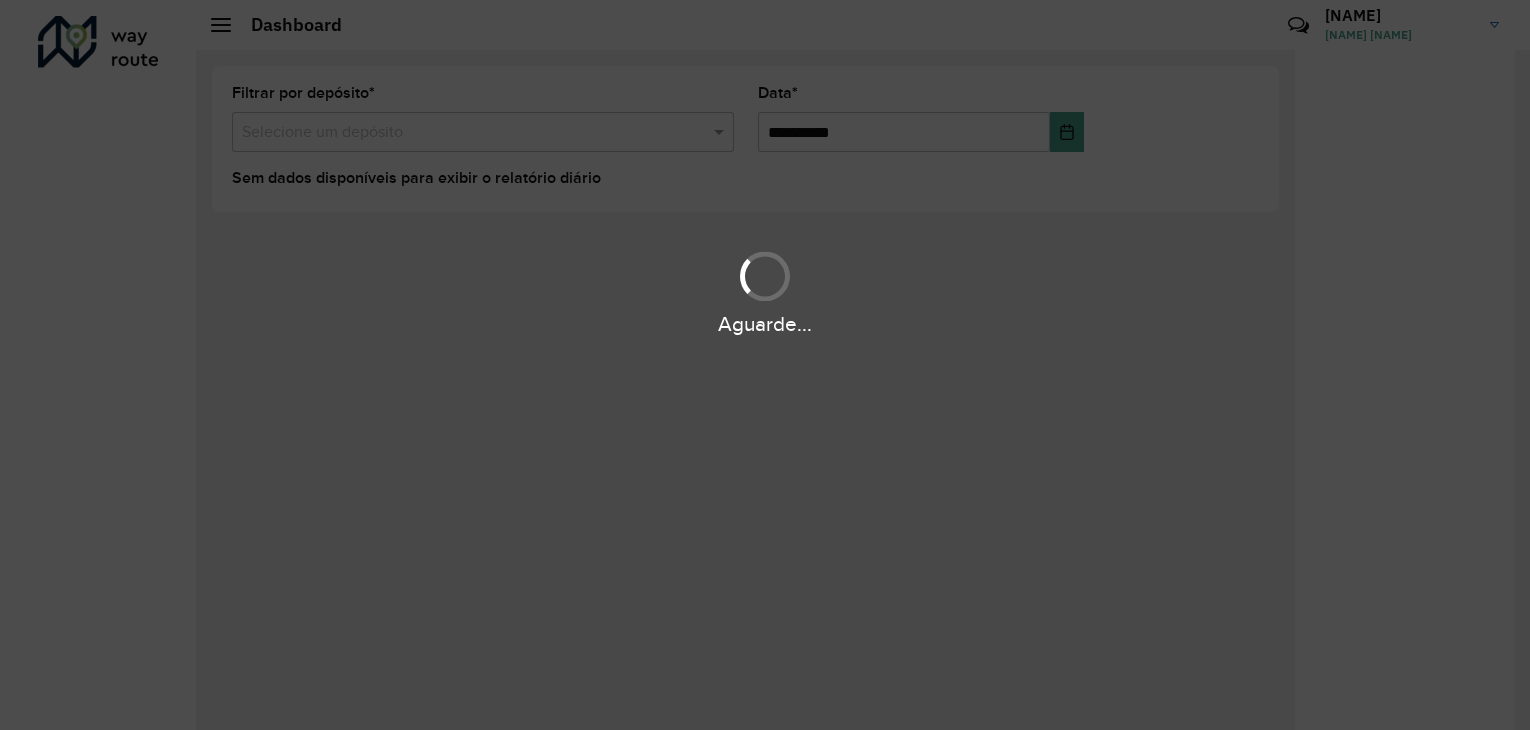 scroll, scrollTop: 0, scrollLeft: 0, axis: both 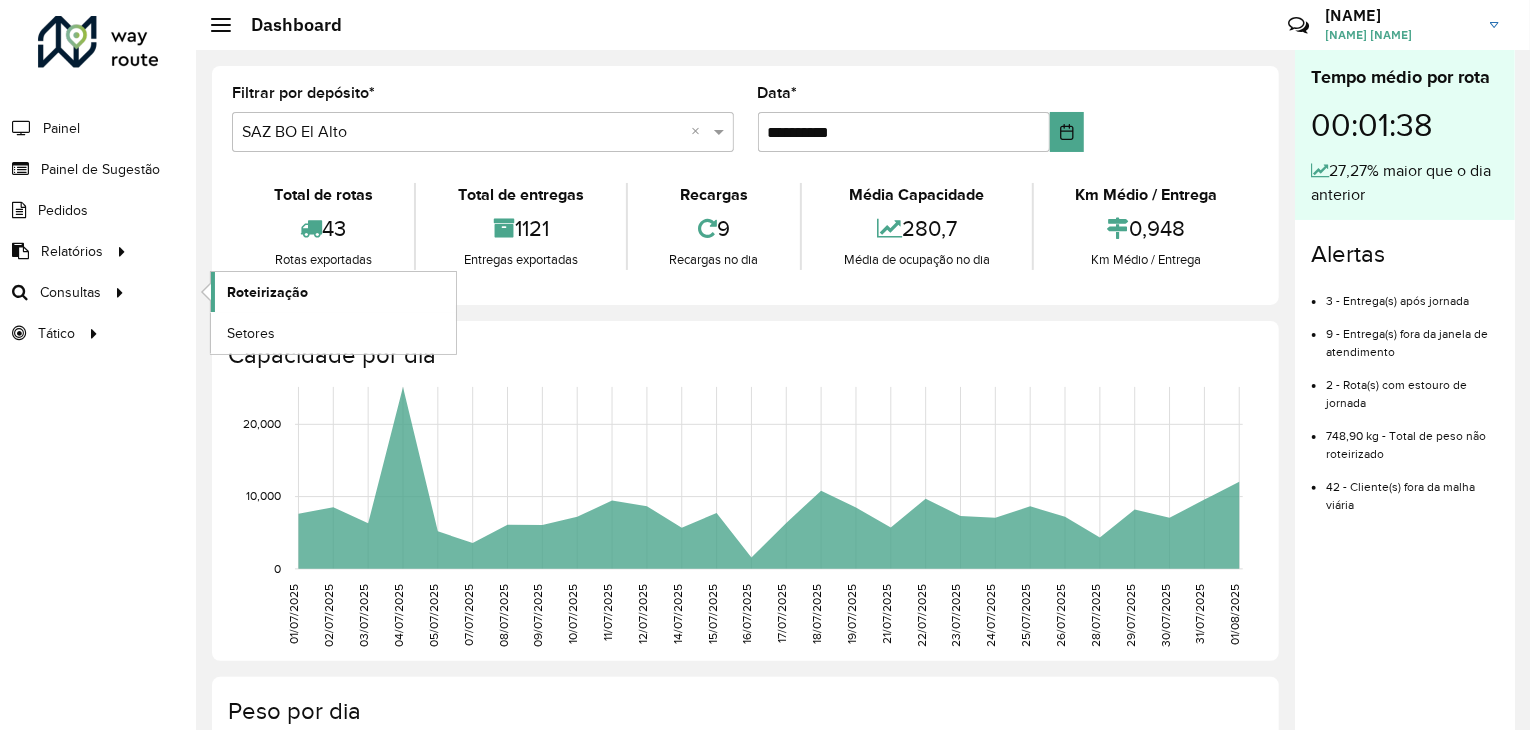 click on "Roteirização" 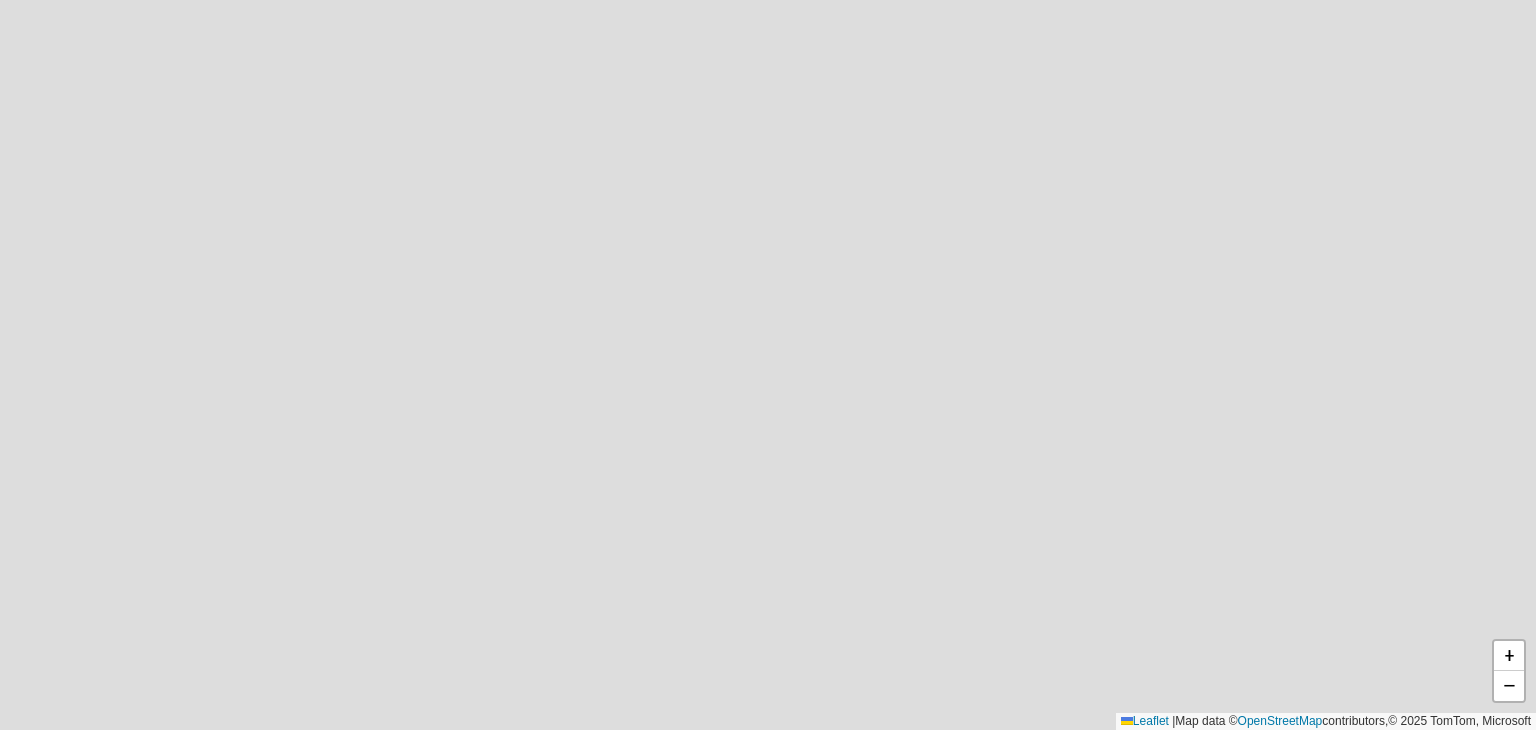 scroll, scrollTop: 0, scrollLeft: 0, axis: both 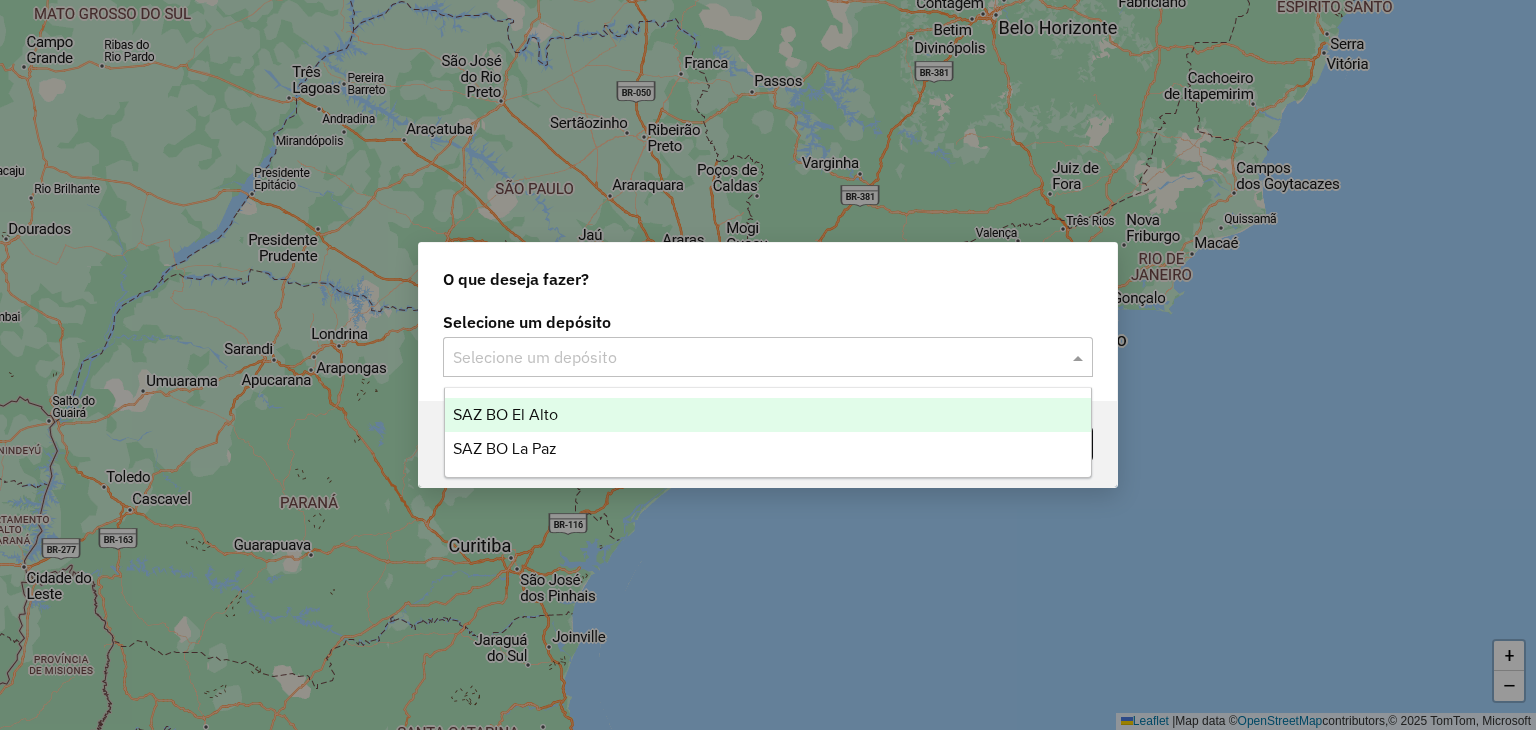 click on "Selecione um depósito" 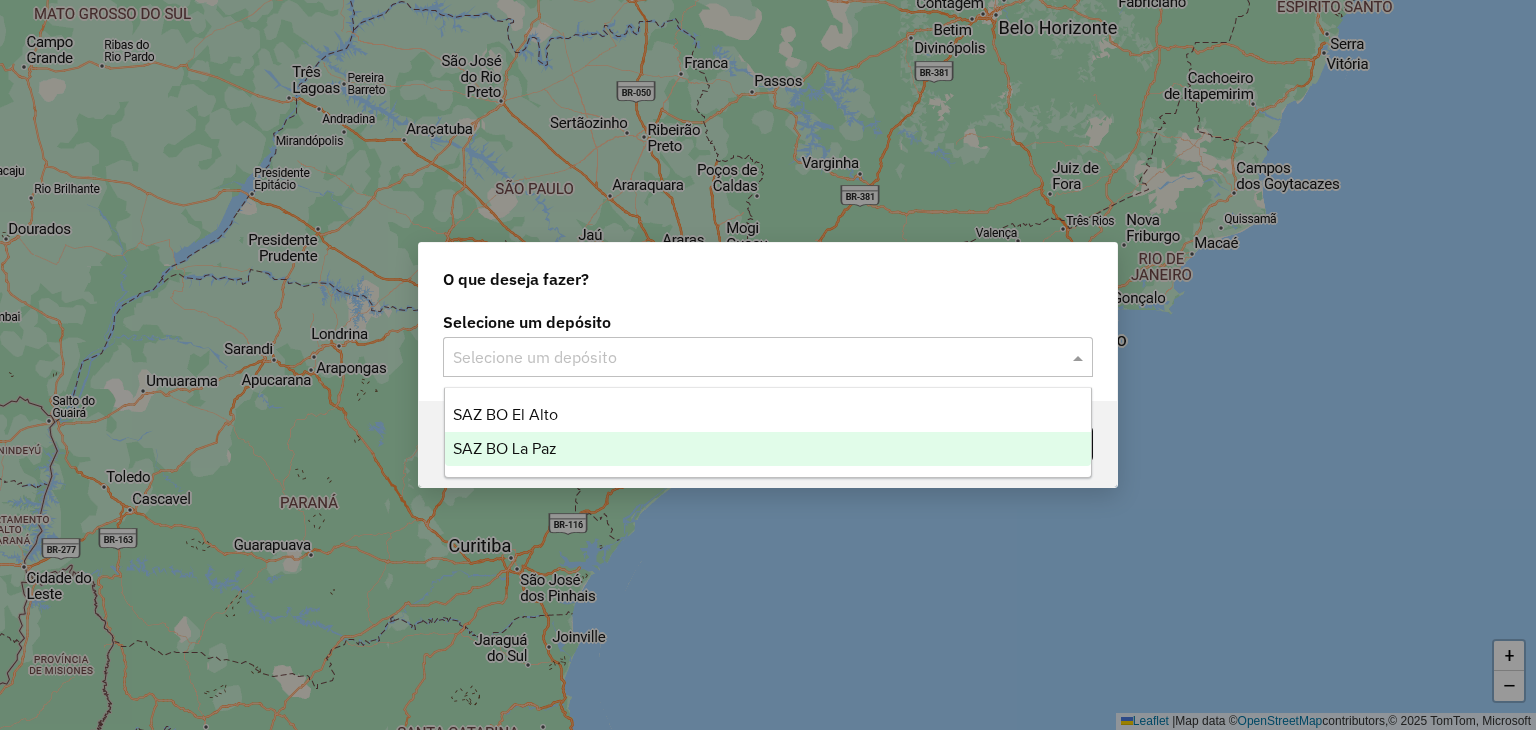 click on "SAZ BO La Paz" at bounding box center [768, 449] 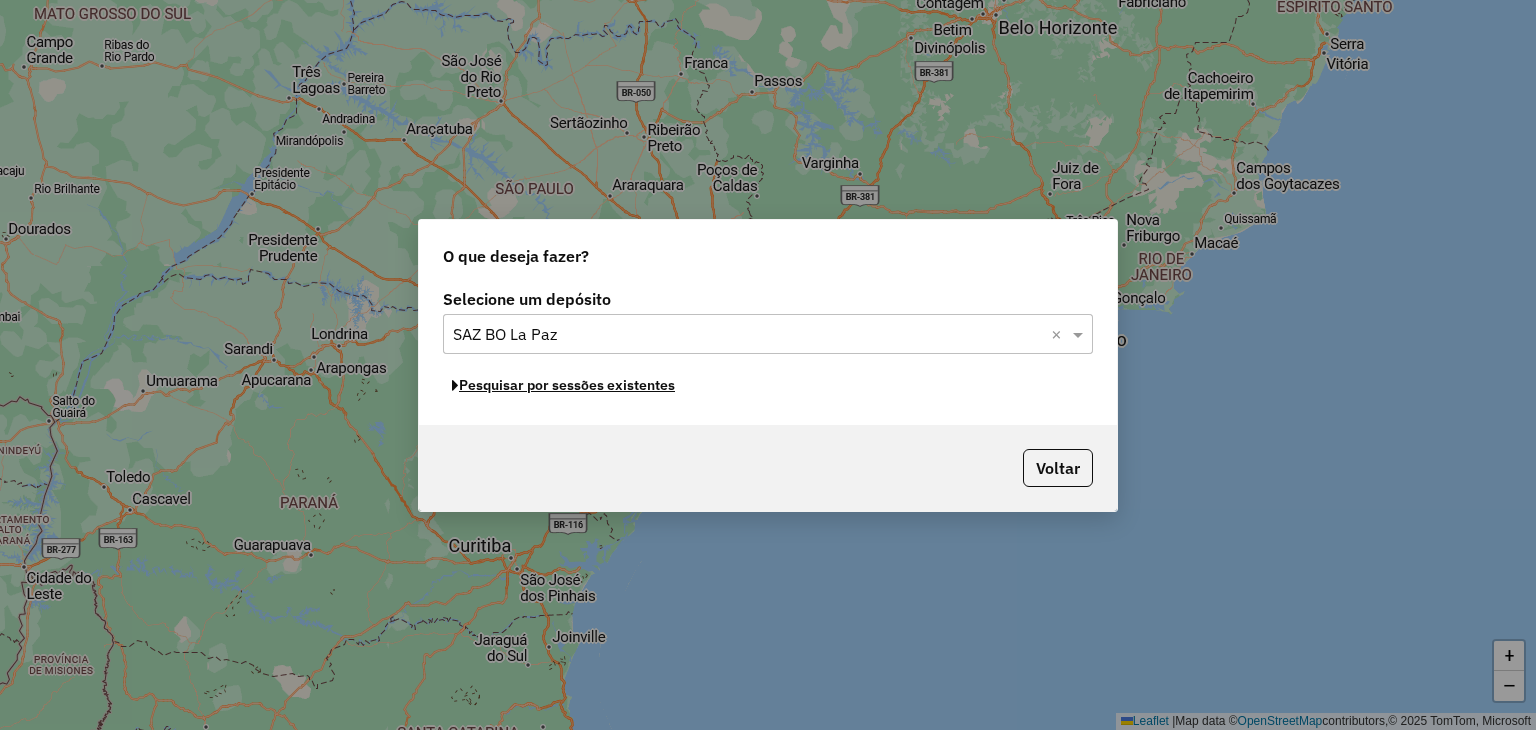 click on "Pesquisar por sessões existentes" 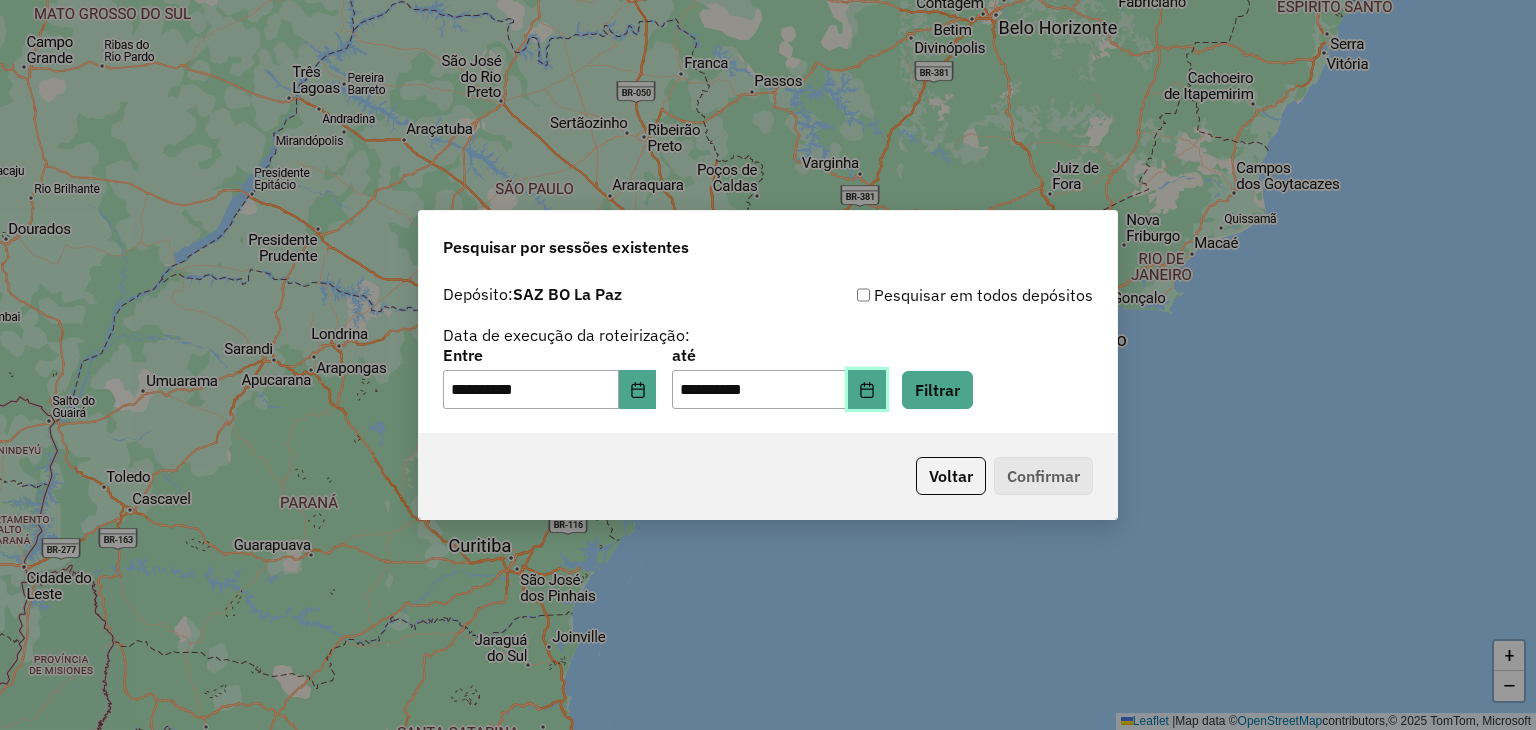 click 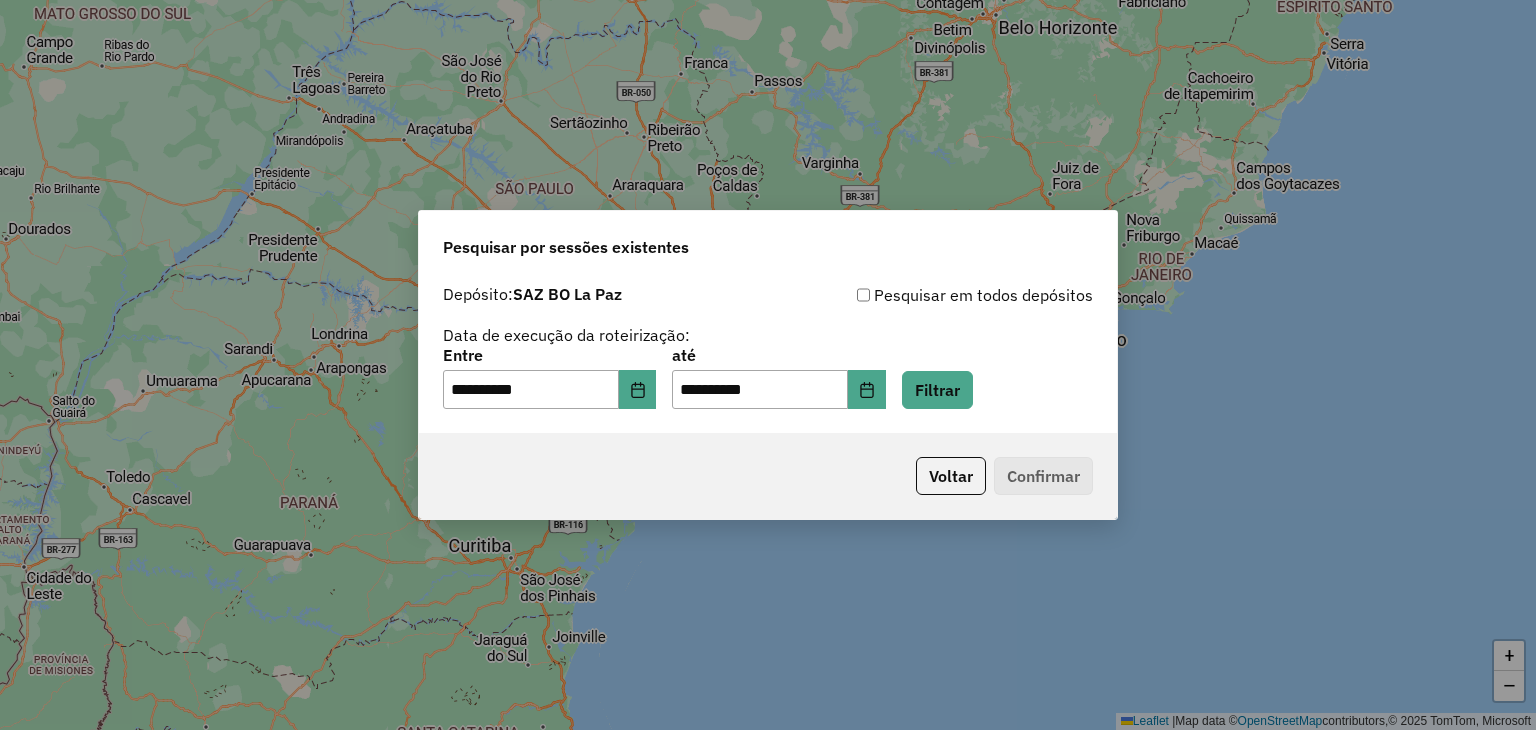 click on "Voltar   Confirmar" 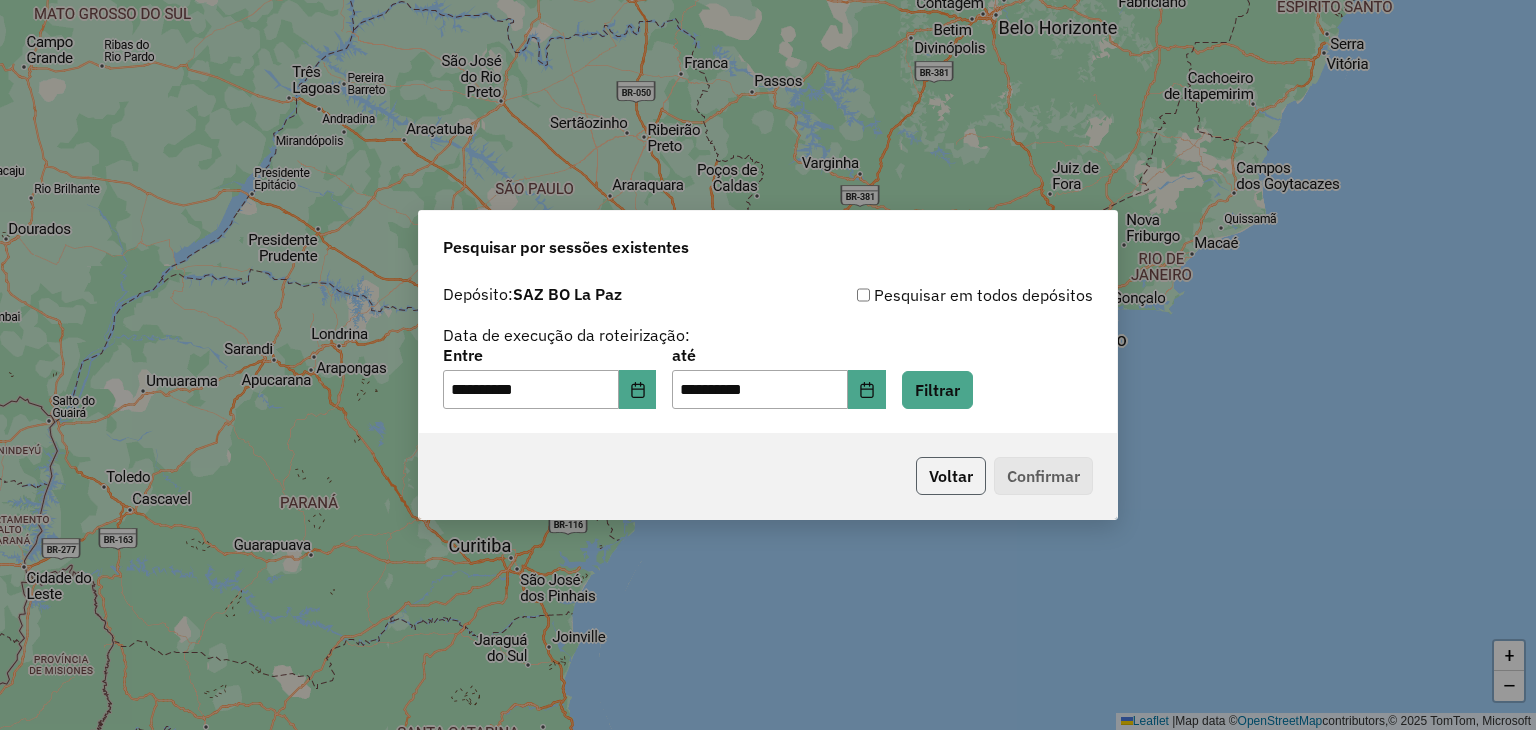 click on "Voltar" 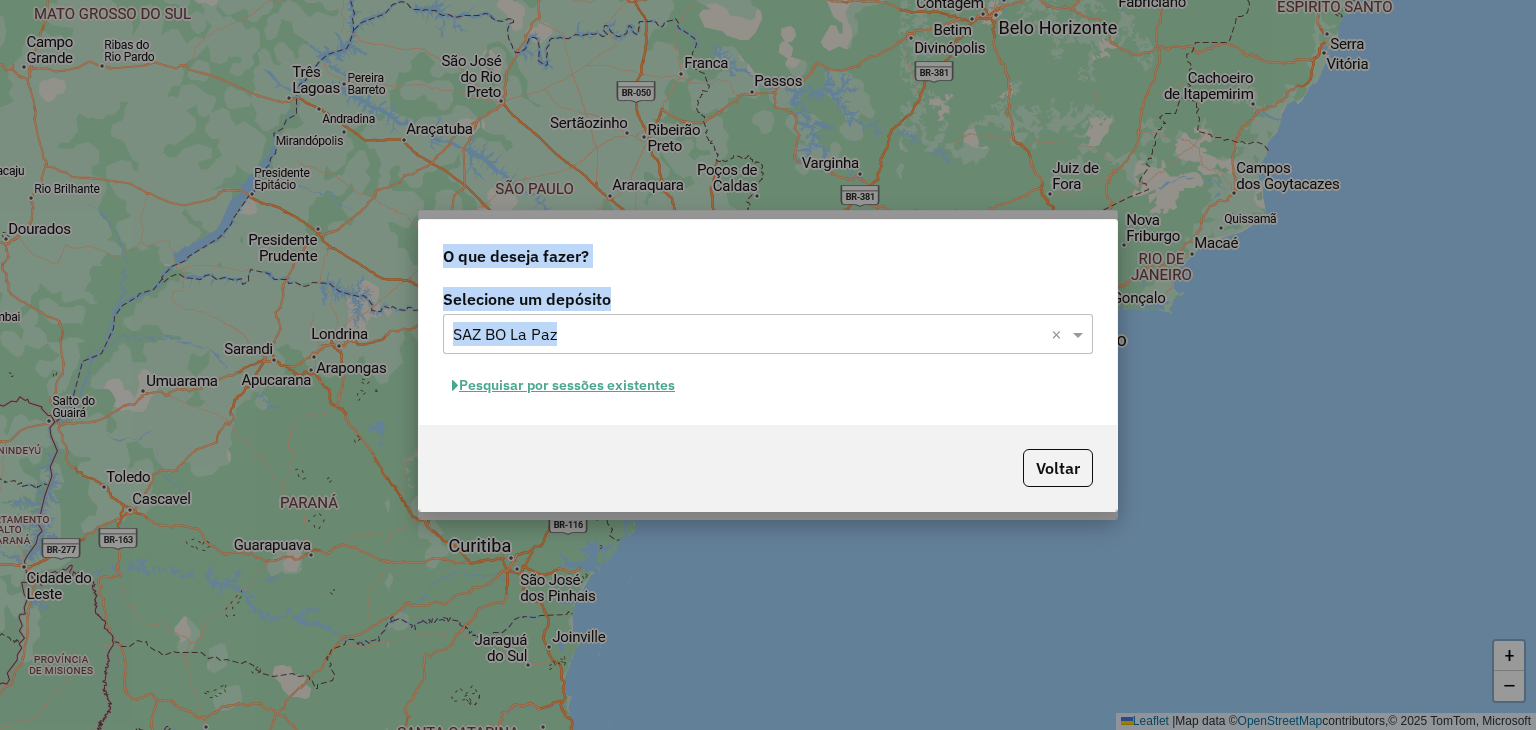 click on "Voltar" 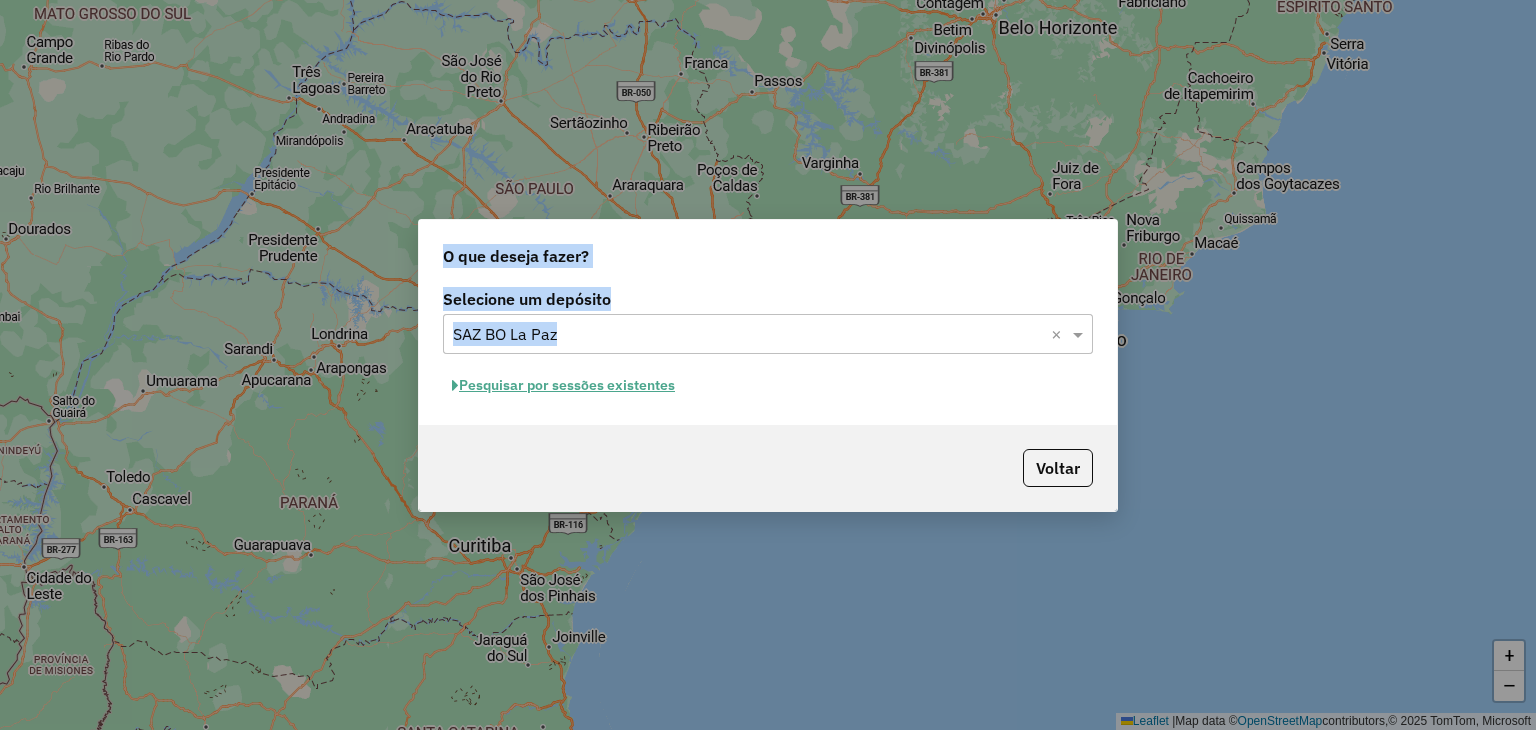 click on "Pesquisar por sessões existentes" 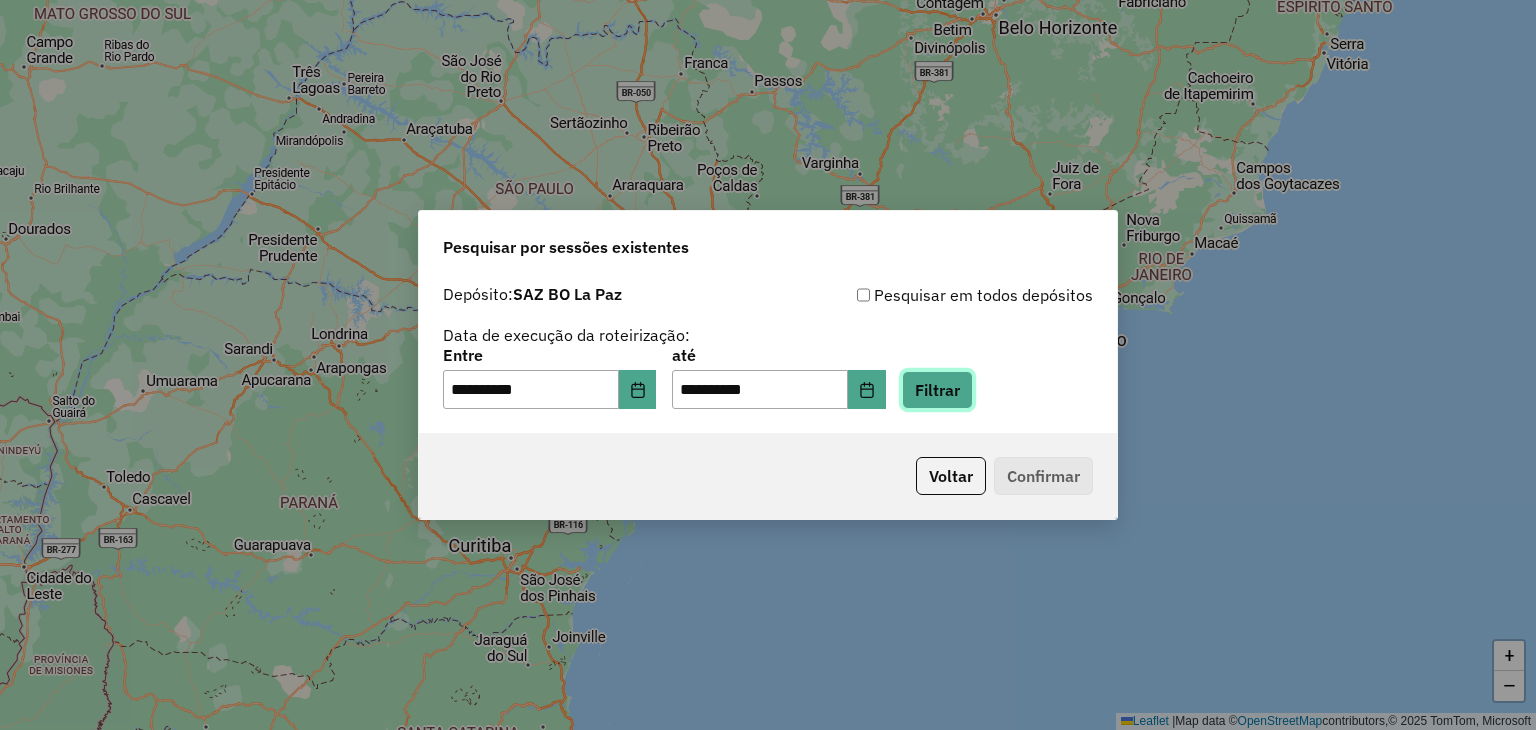 click on "Filtrar" 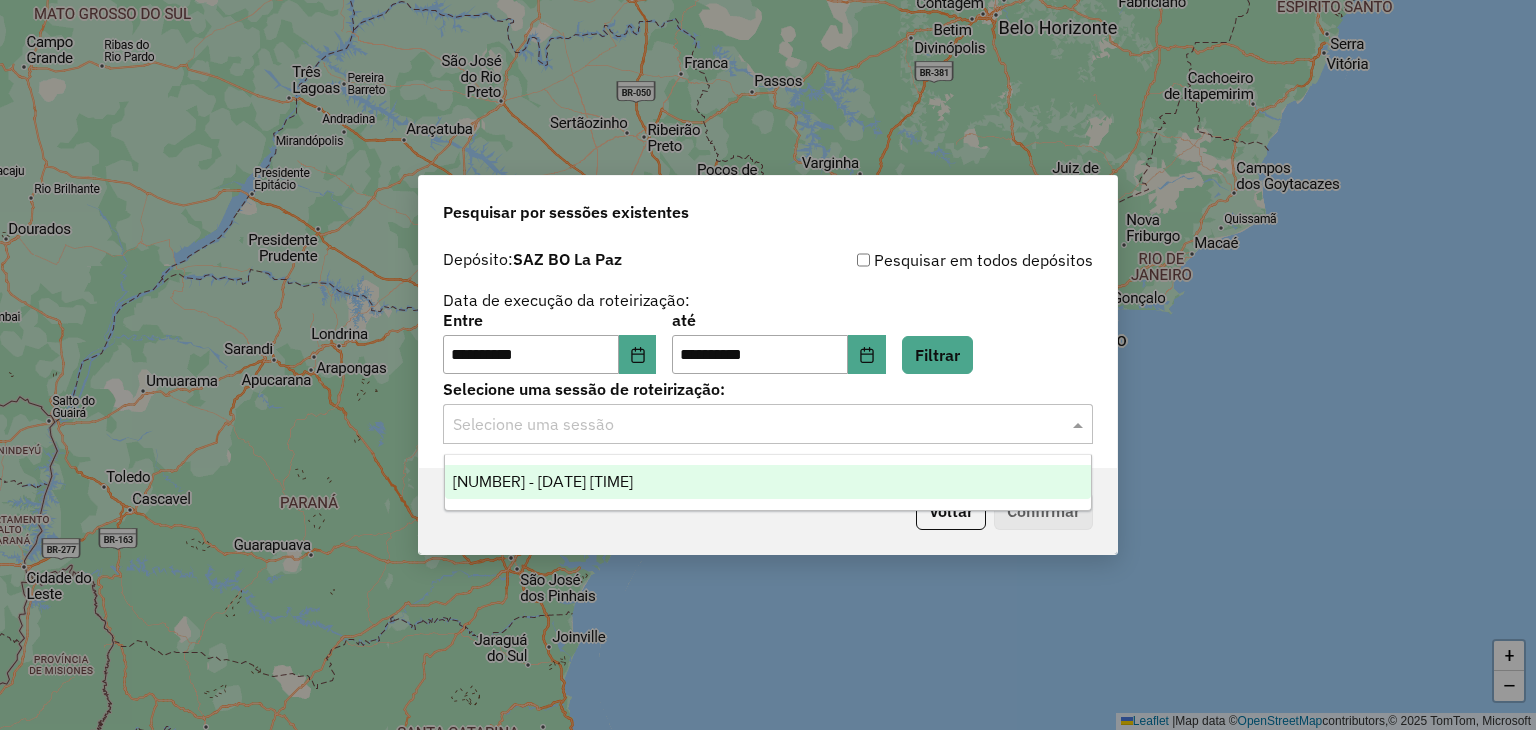 click 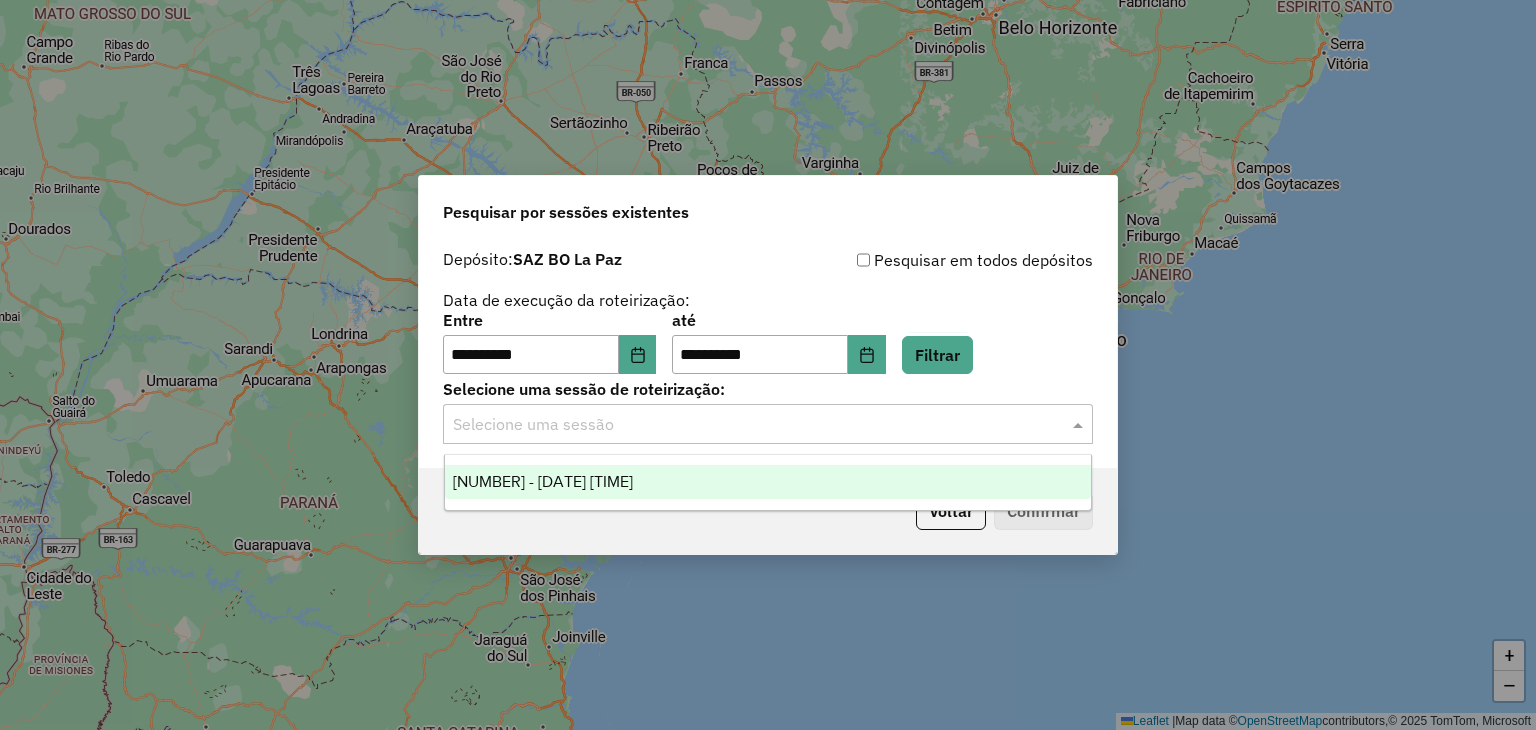 click on "1221736 - 01/08/2025 19:45" at bounding box center (768, 482) 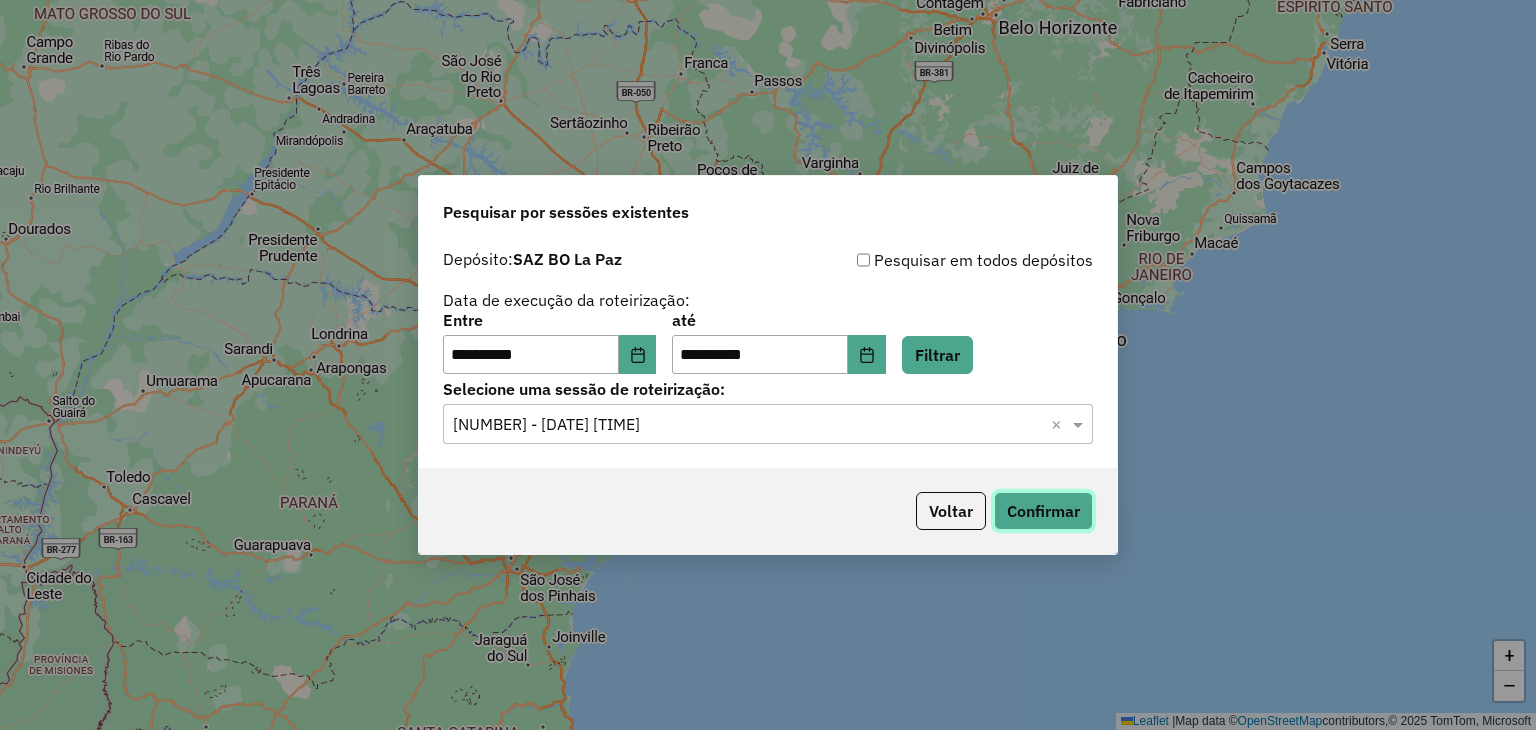 click on "Confirmar" 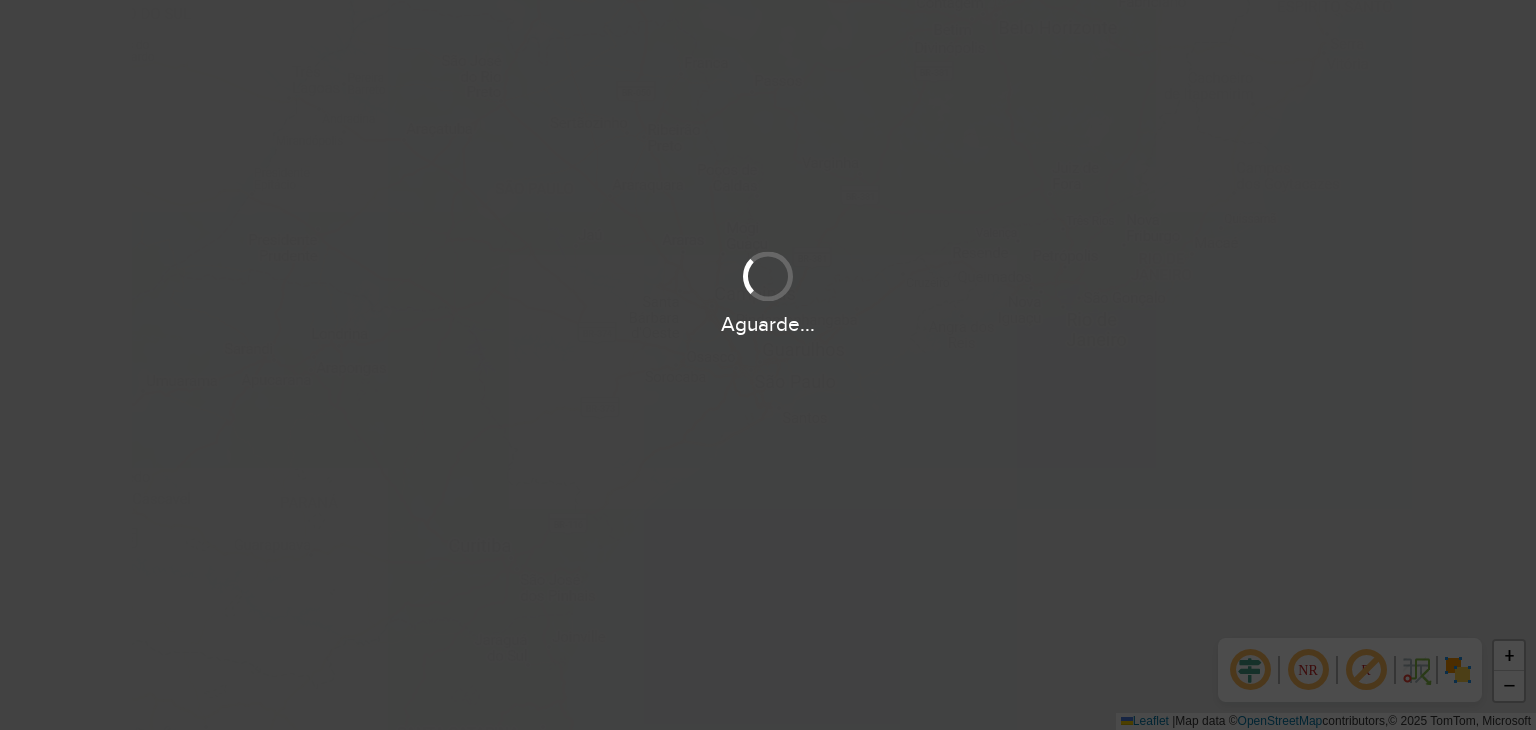 scroll, scrollTop: 0, scrollLeft: 0, axis: both 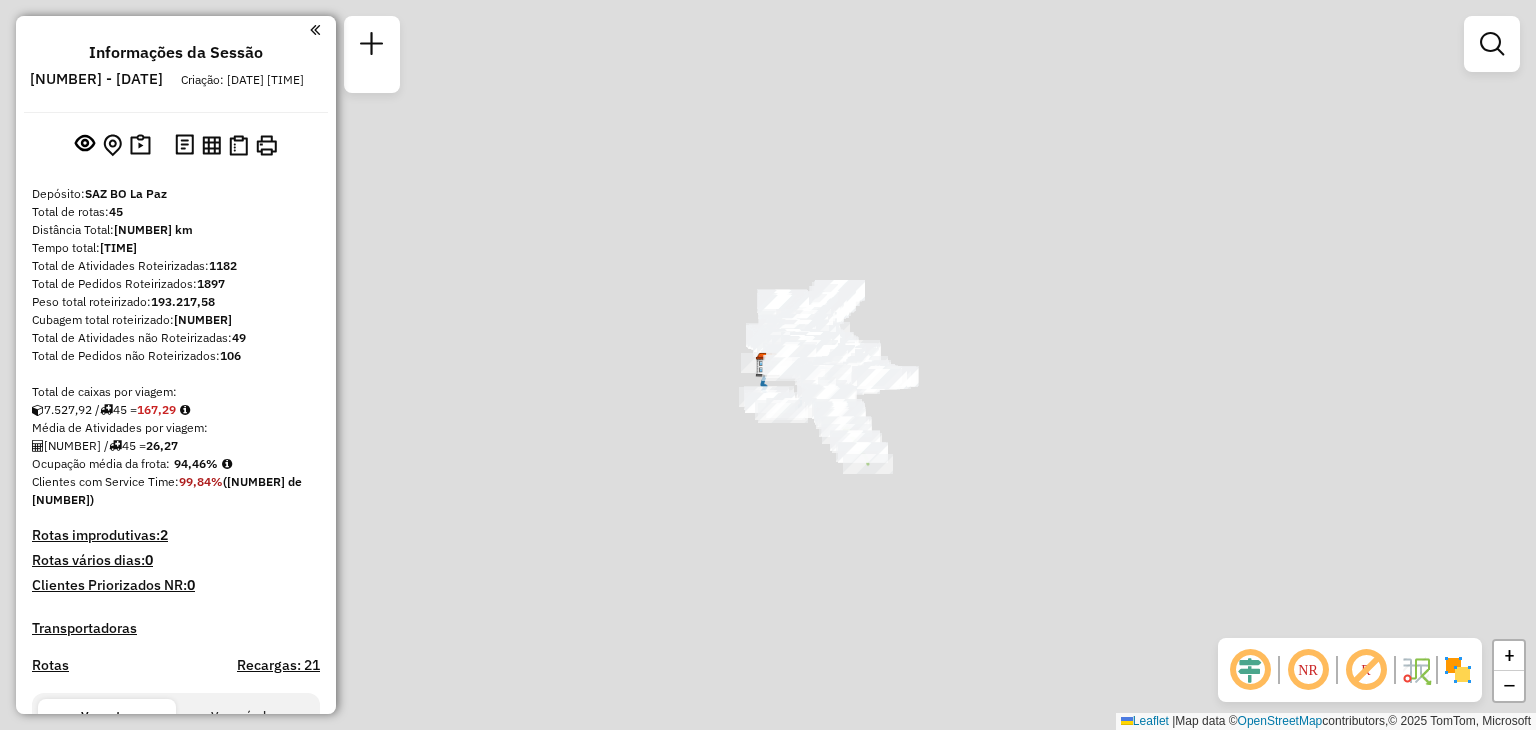 click on "Janela de atendimento Grade de atendimento Capacidade Transportadoras Veículos Cliente Pedidos  Rotas Selecione os dias de semana para filtrar as janelas de atendimento  Seg   Ter   Qua   Qui   Sex   Sáb   Dom  Informe o período da janela de atendimento: De: Até:  Filtrar exatamente a janela do cliente  Considerar janela de atendimento padrão  Selecione os dias de semana para filtrar as grades de atendimento  Seg   Ter   Qua   Qui   Sex   Sáb   Dom   Considerar clientes sem dia de atendimento cadastrado  Clientes fora do dia de atendimento selecionado Filtrar as atividades entre os valores definidos abaixo:  Peso mínimo:   Peso máximo:   Cubagem mínima:   Cubagem máxima:   De:   Até:  Filtrar as atividades entre o tempo de atendimento definido abaixo:  De:   Até:   Considerar capacidade total dos clientes não roteirizados Transportadora: Selecione um ou mais itens Tipo de veículo: Selecione um ou mais itens Veículo: Selecione um ou mais itens Motorista: Selecione um ou mais itens Nome: Rótulo:" 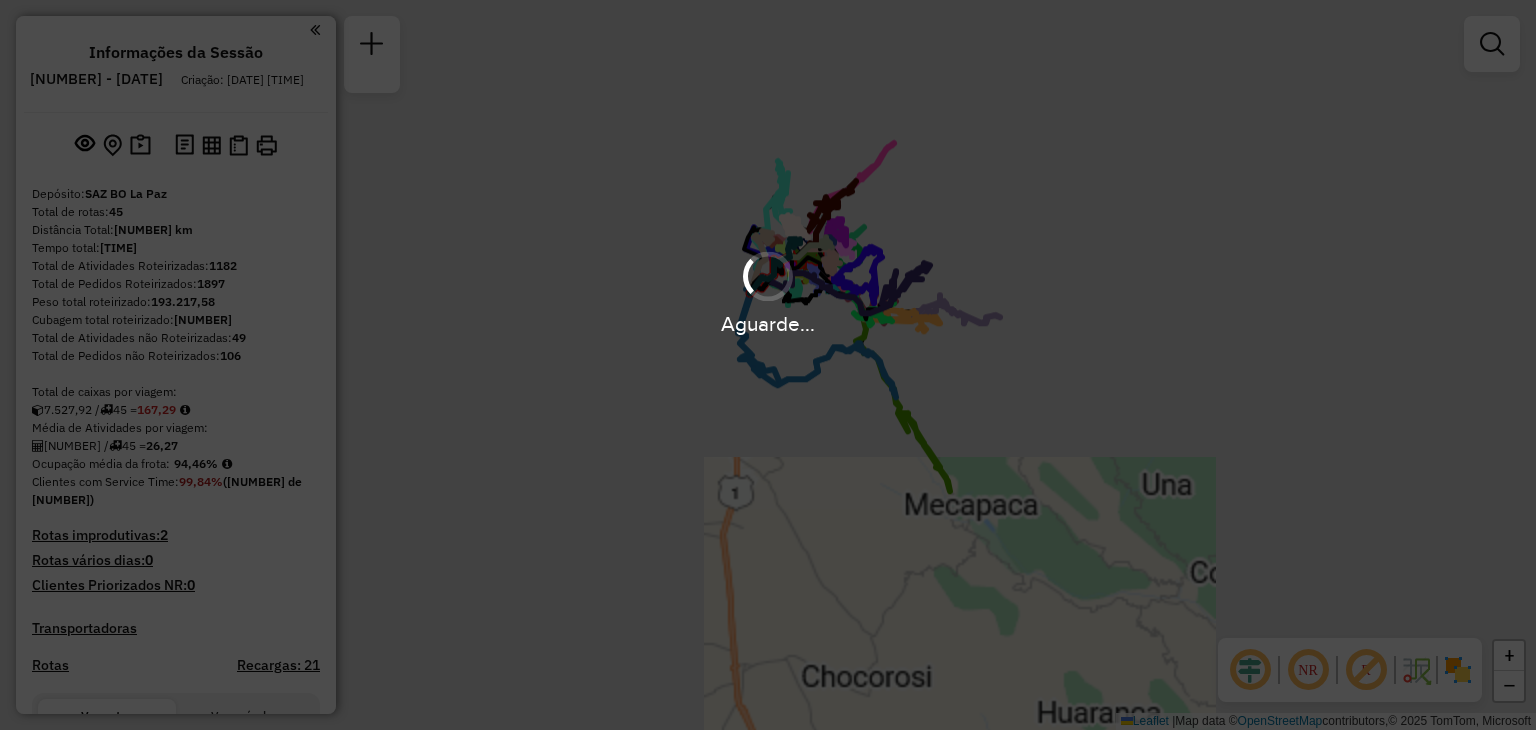 click on "Rota 6 - Placa 1251NPN  0000809550 - T. Hilda Janela de atendimento Grade de atendimento Capacidade Transportadoras Veículos Cliente Pedidos  Rotas Selecione os dias de semana para filtrar as janelas de atendimento  Seg   Ter   Qua   Qui   Sex   Sáb   Dom  Informe o período da janela de atendimento: De: Até:  Filtrar exatamente a janela do cliente  Considerar janela de atendimento padrão  Selecione os dias de semana para filtrar as grades de atendimento  Seg   Ter   Qua   Qui   Sex   Sáb   Dom   Considerar clientes sem dia de atendimento cadastrado  Clientes fora do dia de atendimento selecionado Filtrar as atividades entre os valores definidos abaixo:  Peso mínimo:   Peso máximo:   Cubagem mínima:   Cubagem máxima:   De:   Até:  Filtrar as atividades entre o tempo de atendimento definido abaixo:  De:   Até:   Considerar capacidade total dos clientes não roteirizados Transportadora: Selecione um ou mais itens Tipo de veículo: Selecione um ou mais itens Veículo: Selecione um ou mais itens Nome:" 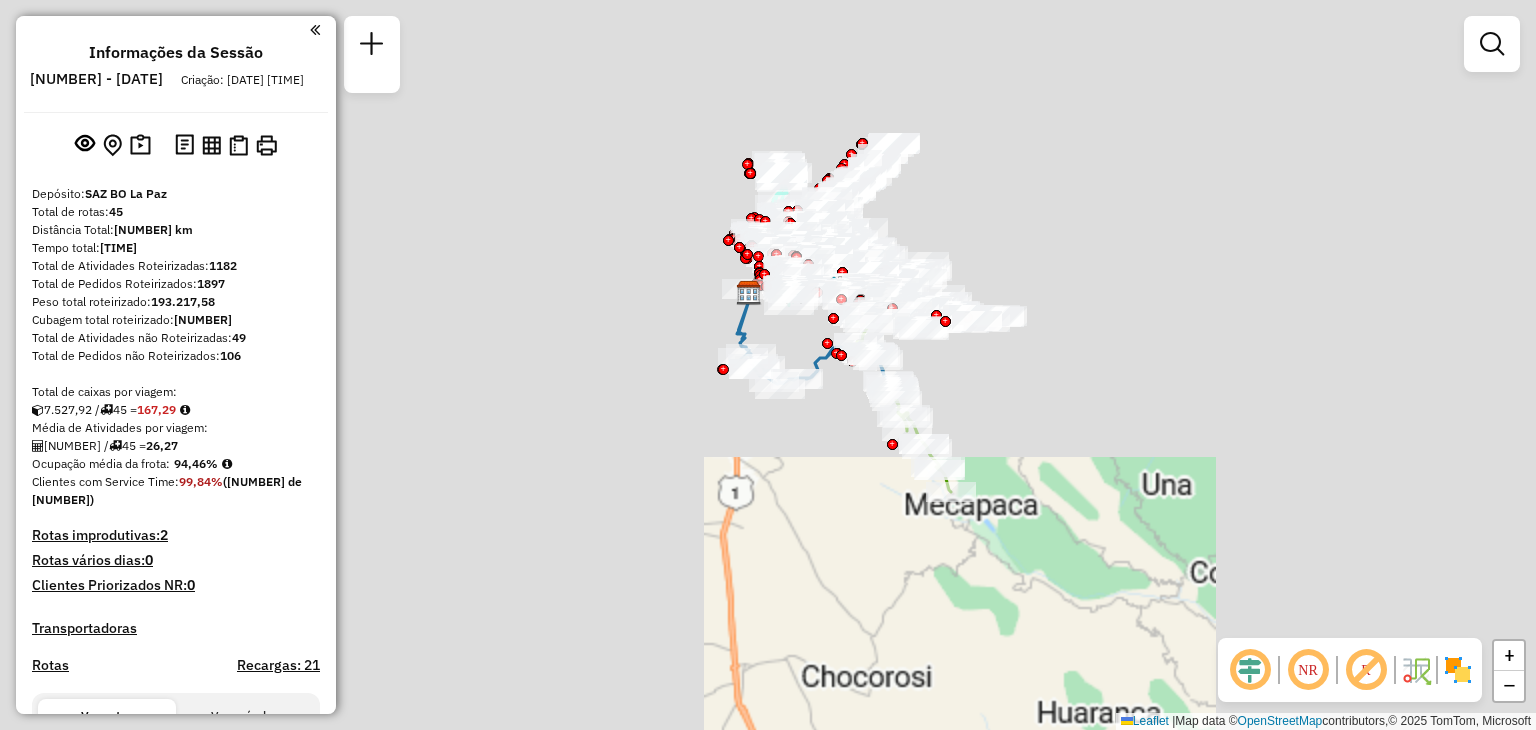 click on "Janela de atendimento Grade de atendimento Capacidade Transportadoras Veículos Cliente Pedidos  Rotas Selecione os dias de semana para filtrar as janelas de atendimento  Seg   Ter   Qua   Qui   Sex   Sáb   Dom  Informe o período da janela de atendimento: De: Até:  Filtrar exatamente a janela do cliente  Considerar janela de atendimento padrão  Selecione os dias de semana para filtrar as grades de atendimento  Seg   Ter   Qua   Qui   Sex   Sáb   Dom   Considerar clientes sem dia de atendimento cadastrado  Clientes fora do dia de atendimento selecionado Filtrar as atividades entre os valores definidos abaixo:  Peso mínimo:   Peso máximo:   Cubagem mínima:   Cubagem máxima:   De:   Até:  Filtrar as atividades entre o tempo de atendimento definido abaixo:  De:   Até:   Considerar capacidade total dos clientes não roteirizados Transportadora: Selecione um ou mais itens Tipo de veículo: Selecione um ou mais itens Veículo: Selecione um ou mais itens Motorista: Selecione um ou mais itens Nome: Rótulo:" 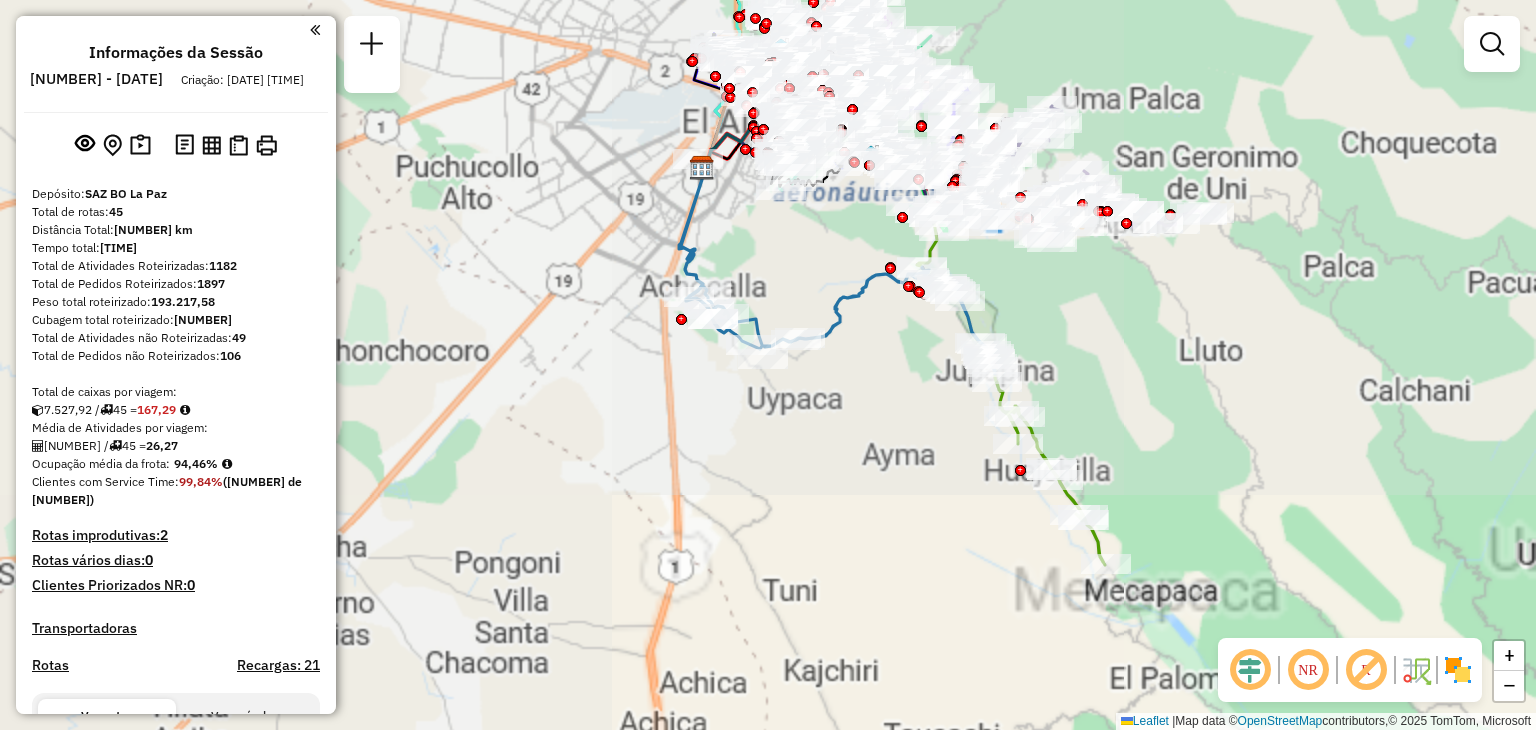 click on "Janela de atendimento Grade de atendimento Capacidade Transportadoras Veículos Cliente Pedidos  Rotas Selecione os dias de semana para filtrar as janelas de atendimento  Seg   Ter   Qua   Qui   Sex   Sáb   Dom  Informe o período da janela de atendimento: De: Até:  Filtrar exatamente a janela do cliente  Considerar janela de atendimento padrão  Selecione os dias de semana para filtrar as grades de atendimento  Seg   Ter   Qua   Qui   Sex   Sáb   Dom   Considerar clientes sem dia de atendimento cadastrado  Clientes fora do dia de atendimento selecionado Filtrar as atividades entre os valores definidos abaixo:  Peso mínimo:   Peso máximo:   Cubagem mínima:   Cubagem máxima:   De:   Até:  Filtrar as atividades entre o tempo de atendimento definido abaixo:  De:   Até:   Considerar capacidade total dos clientes não roteirizados Transportadora: Selecione um ou mais itens Tipo de veículo: Selecione um ou mais itens Veículo: Selecione um ou mais itens Motorista: Selecione um ou mais itens Nome: Rótulo:" 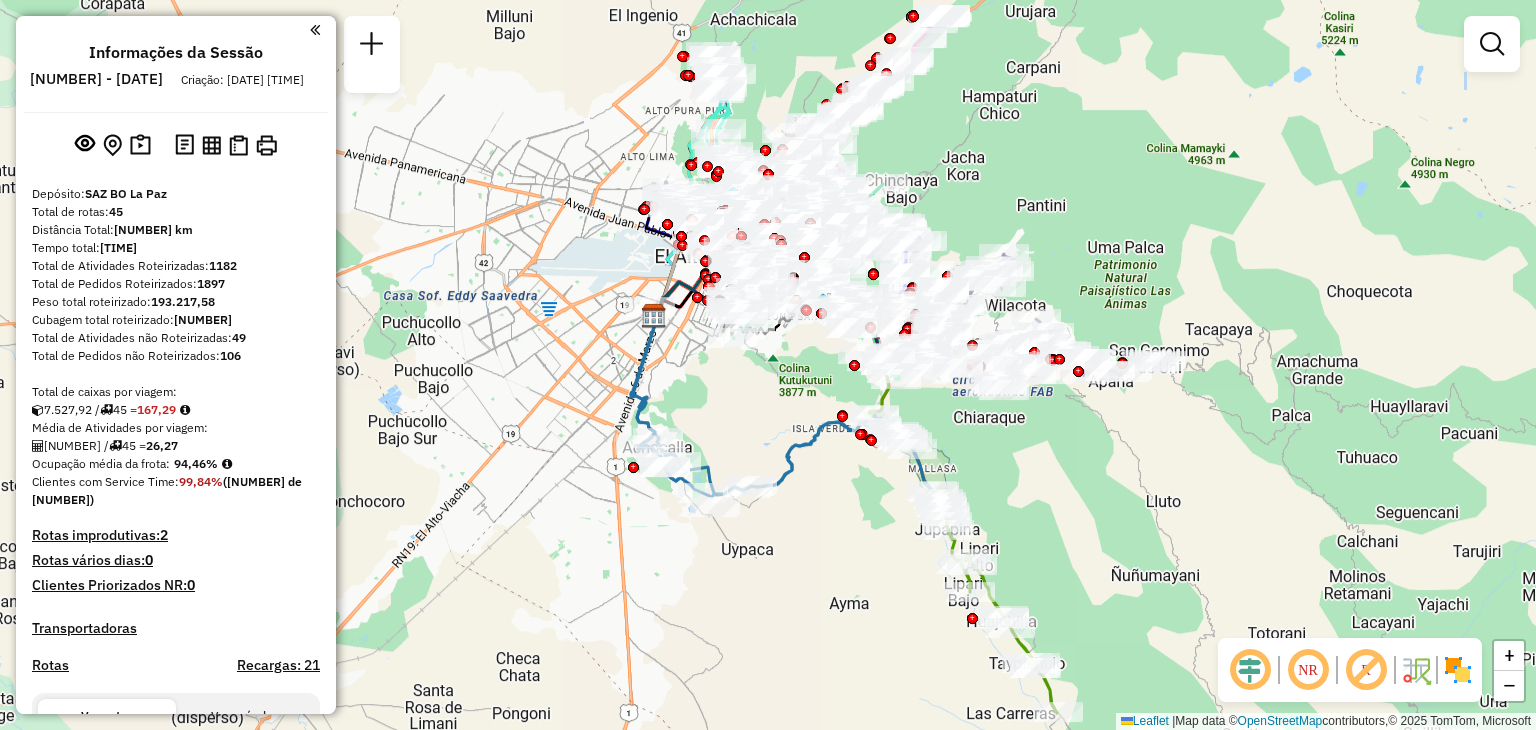 drag, startPoint x: 1125, startPoint y: 479, endPoint x: 1091, endPoint y: 555, distance: 83.25864 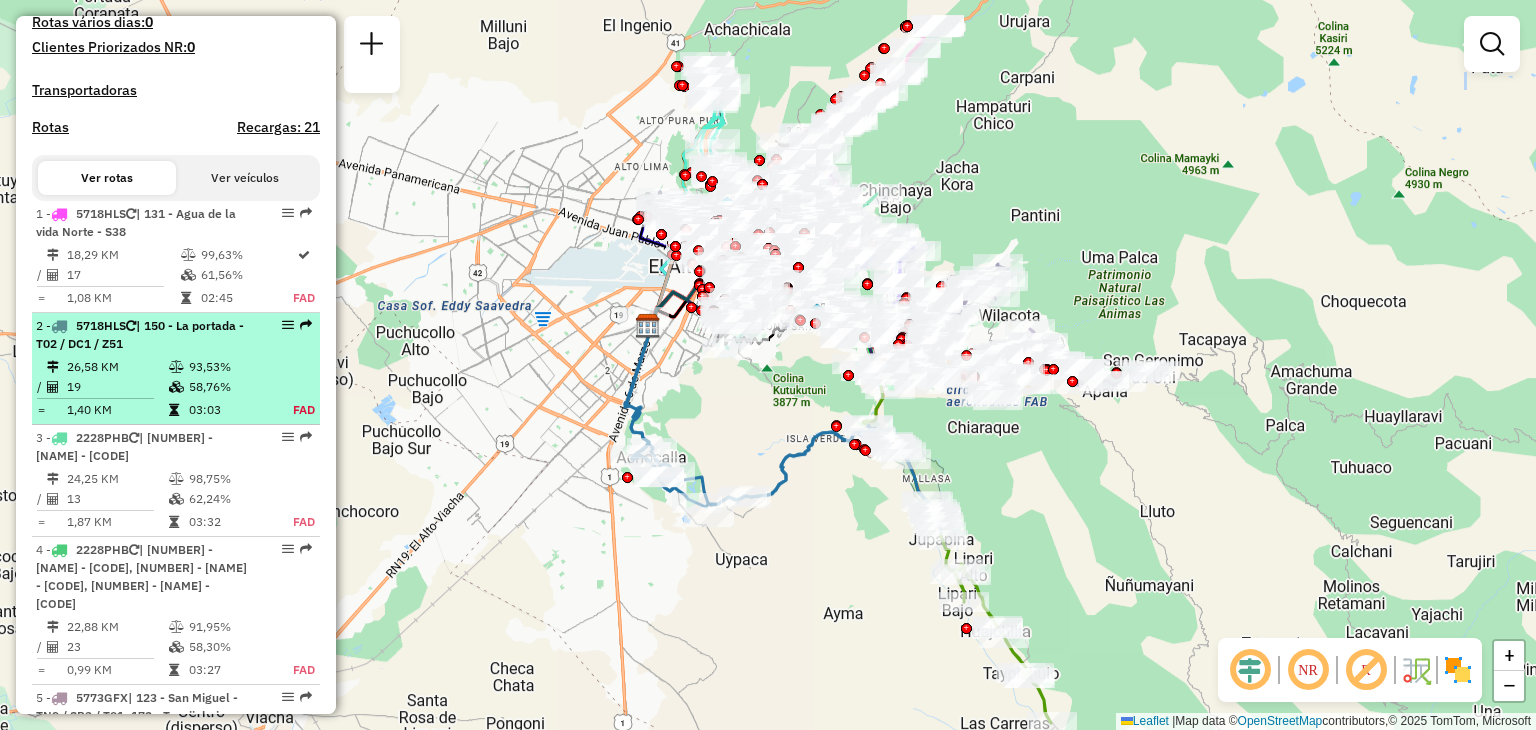 scroll, scrollTop: 552, scrollLeft: 0, axis: vertical 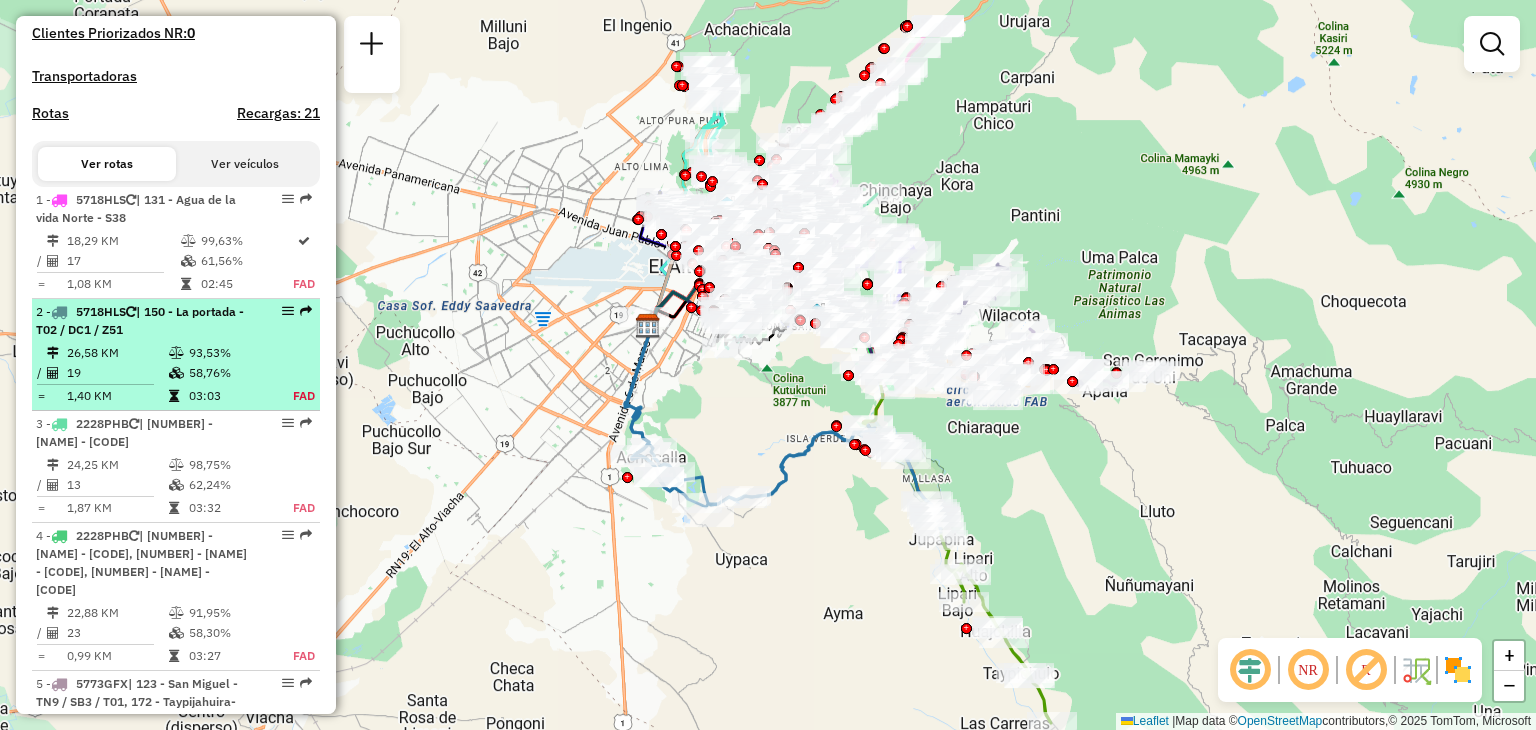 select on "**********" 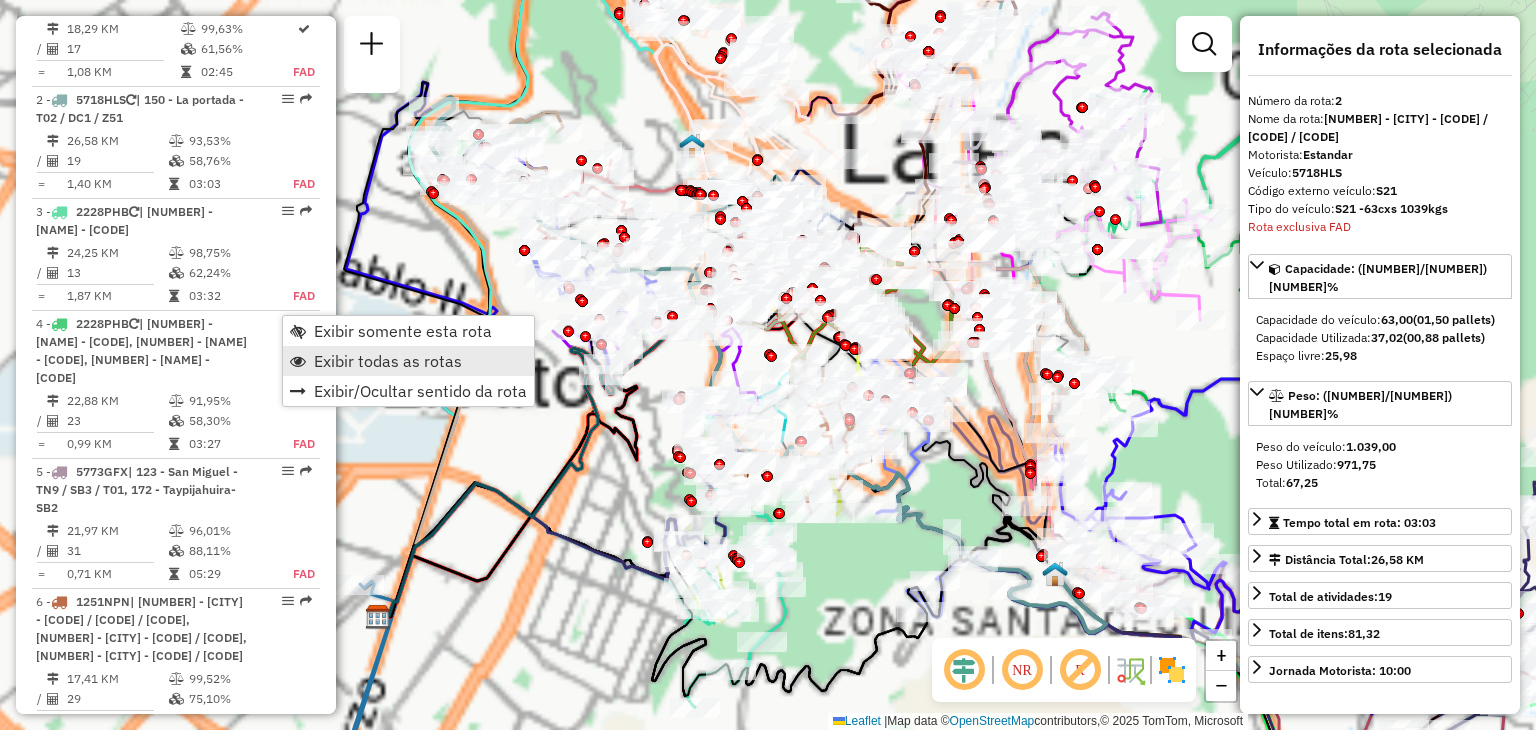 scroll, scrollTop: 835, scrollLeft: 0, axis: vertical 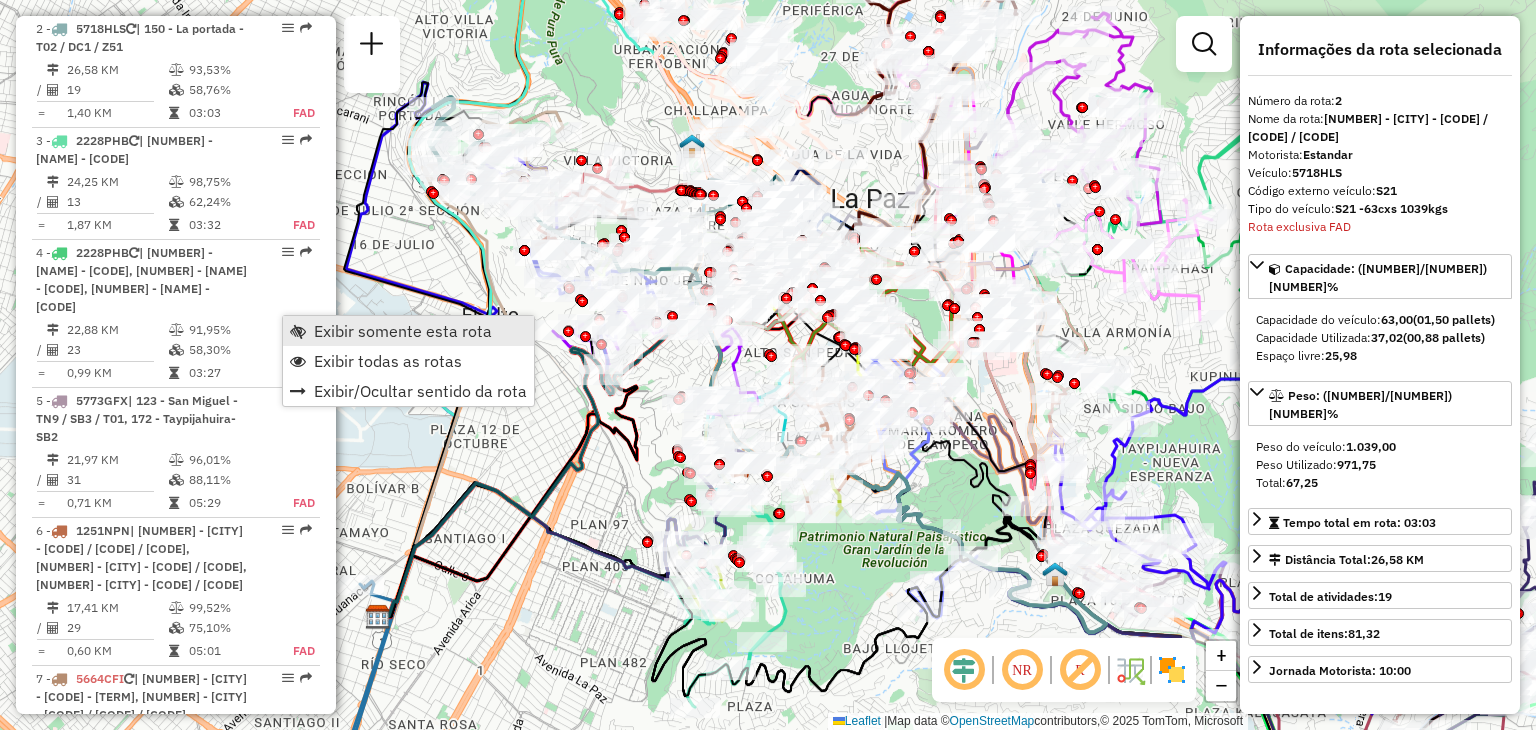 click on "Exibir somente esta rota" at bounding box center (403, 331) 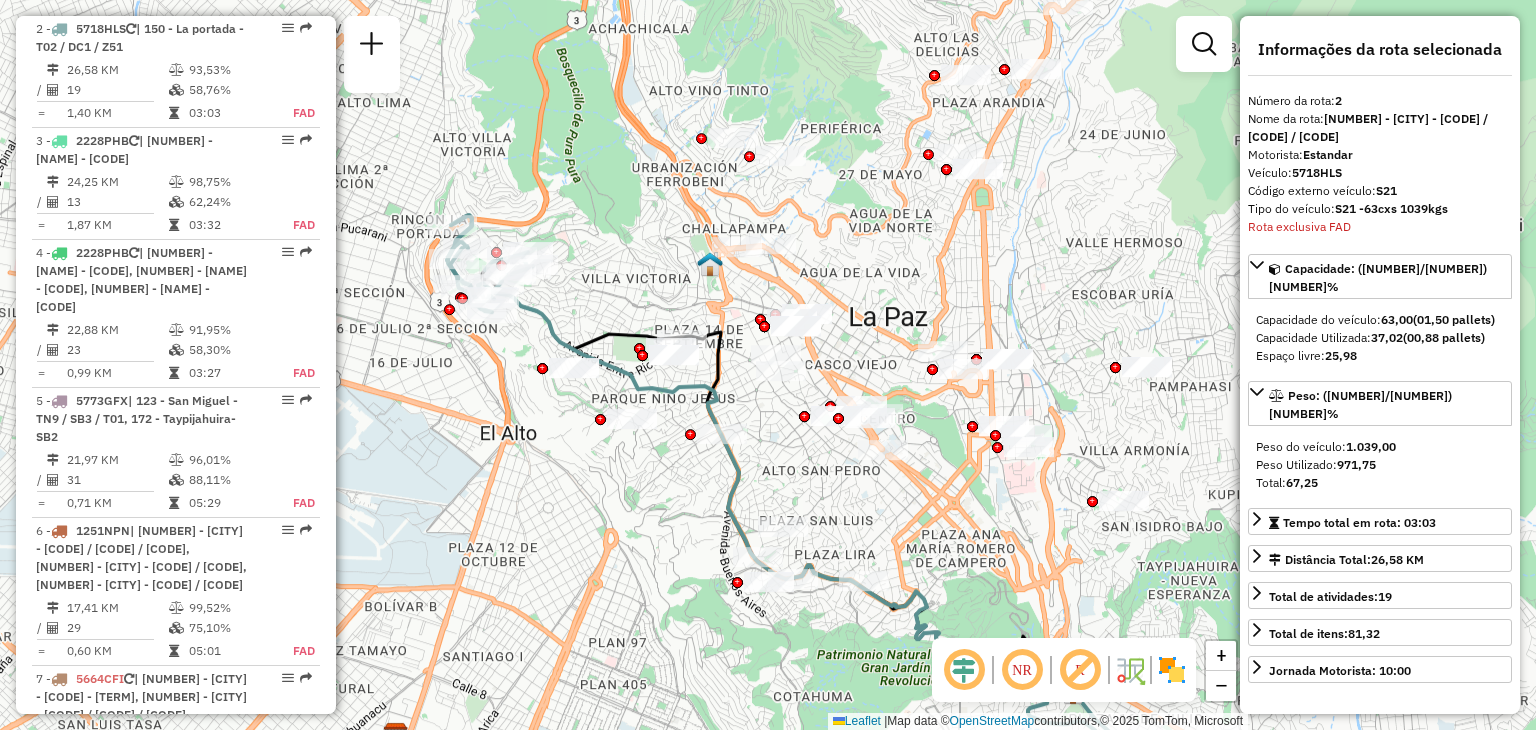 drag, startPoint x: 768, startPoint y: 341, endPoint x: 788, endPoint y: 461, distance: 121.65525 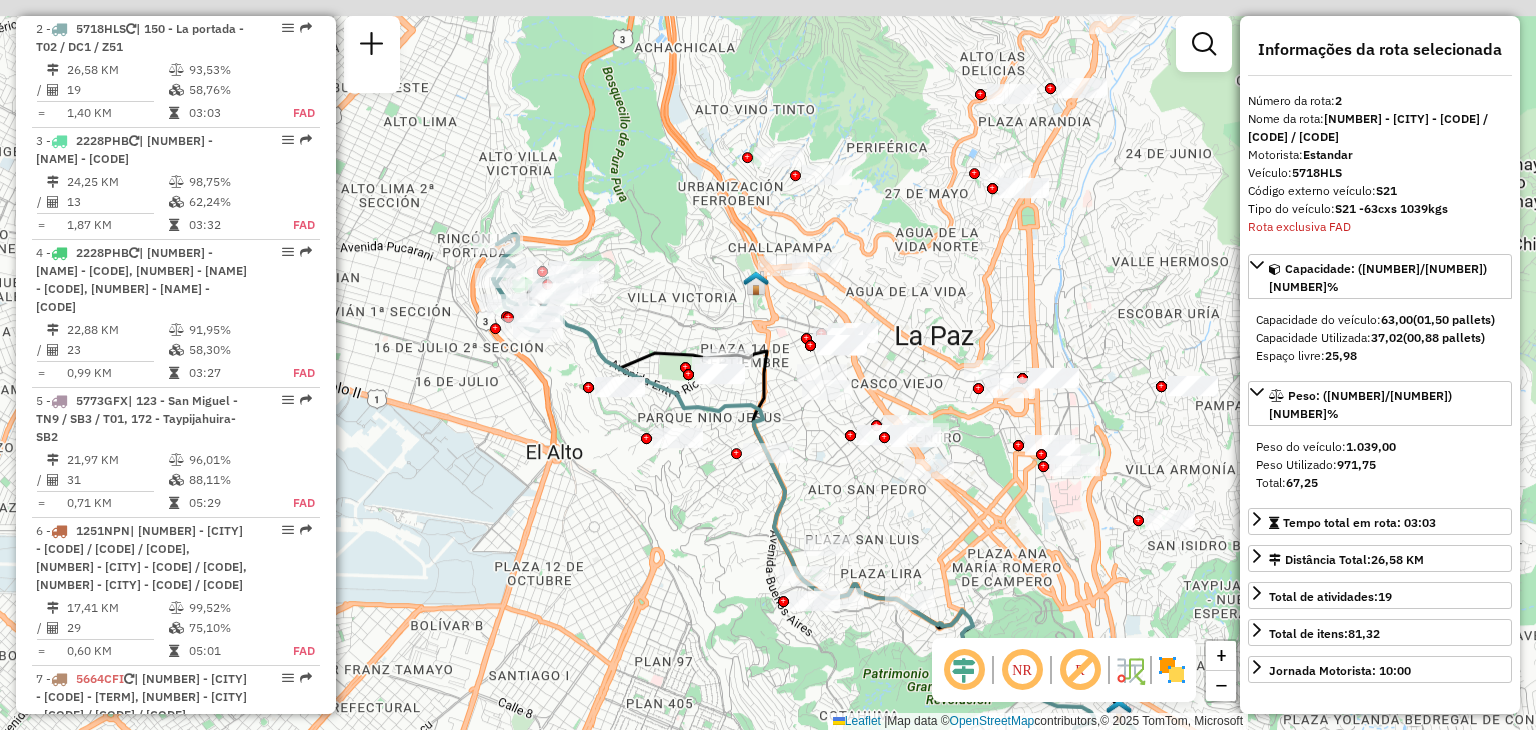 drag, startPoint x: 552, startPoint y: 341, endPoint x: 637, endPoint y: 373, distance: 90.824005 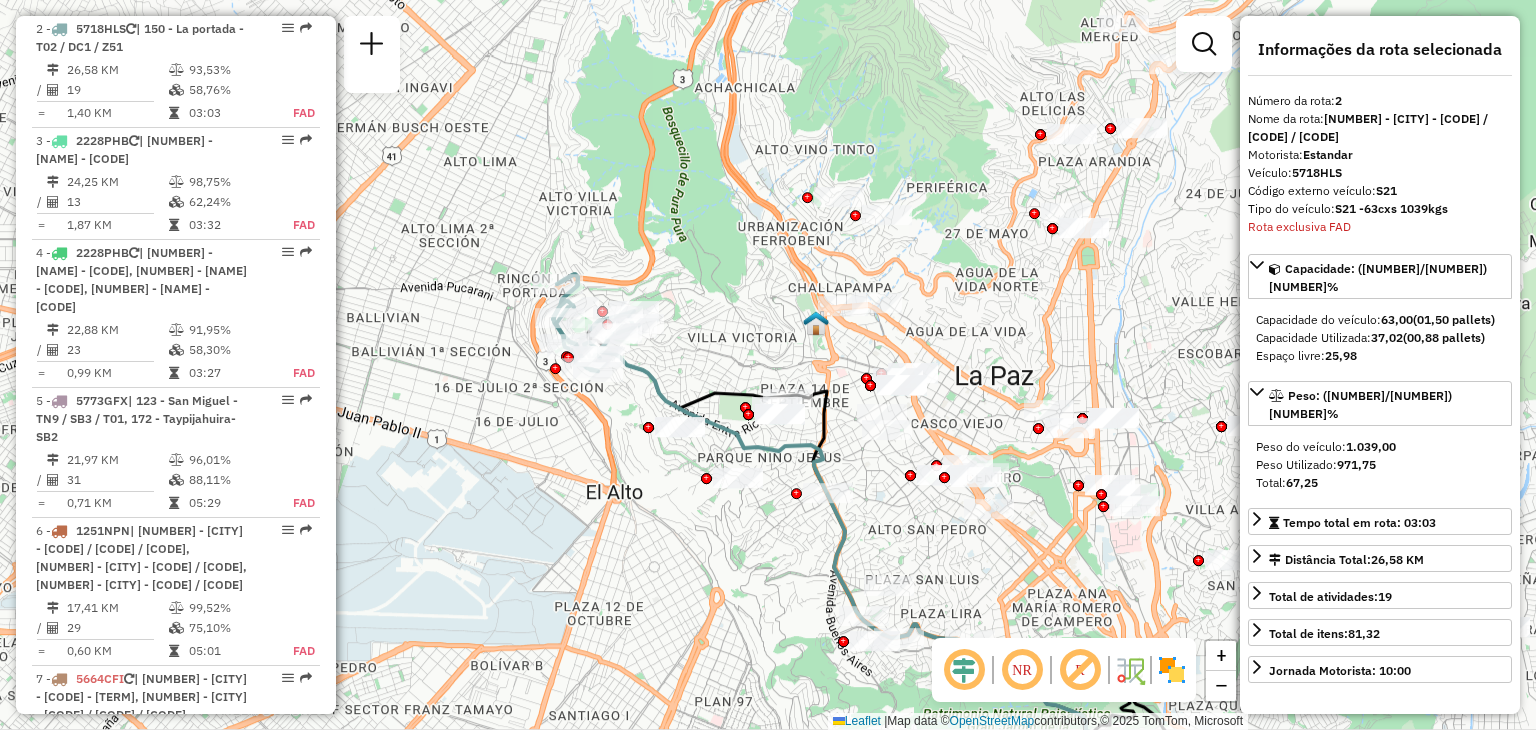 drag, startPoint x: 483, startPoint y: 364, endPoint x: 523, endPoint y: 403, distance: 55.86591 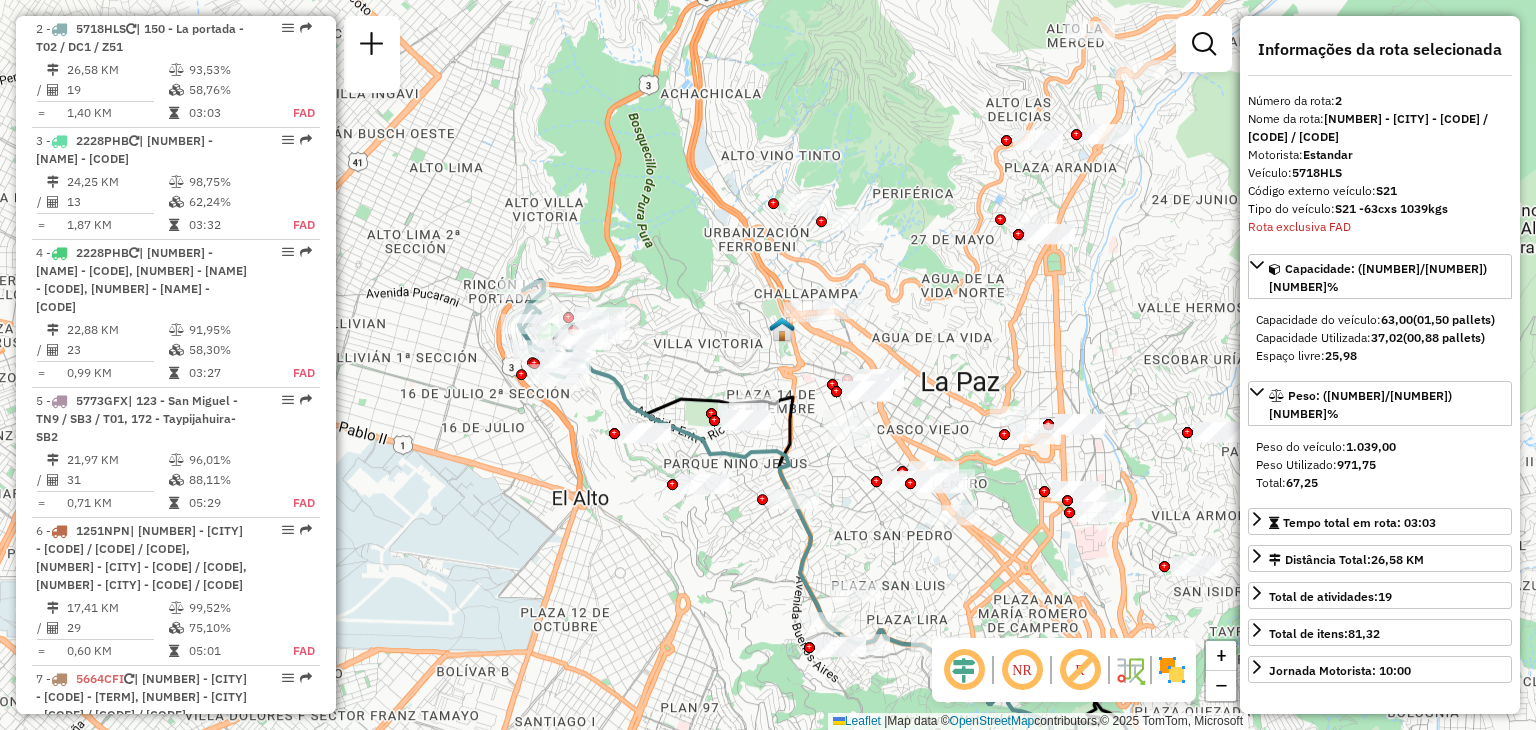 drag, startPoint x: 796, startPoint y: 326, endPoint x: 628, endPoint y: 275, distance: 175.5705 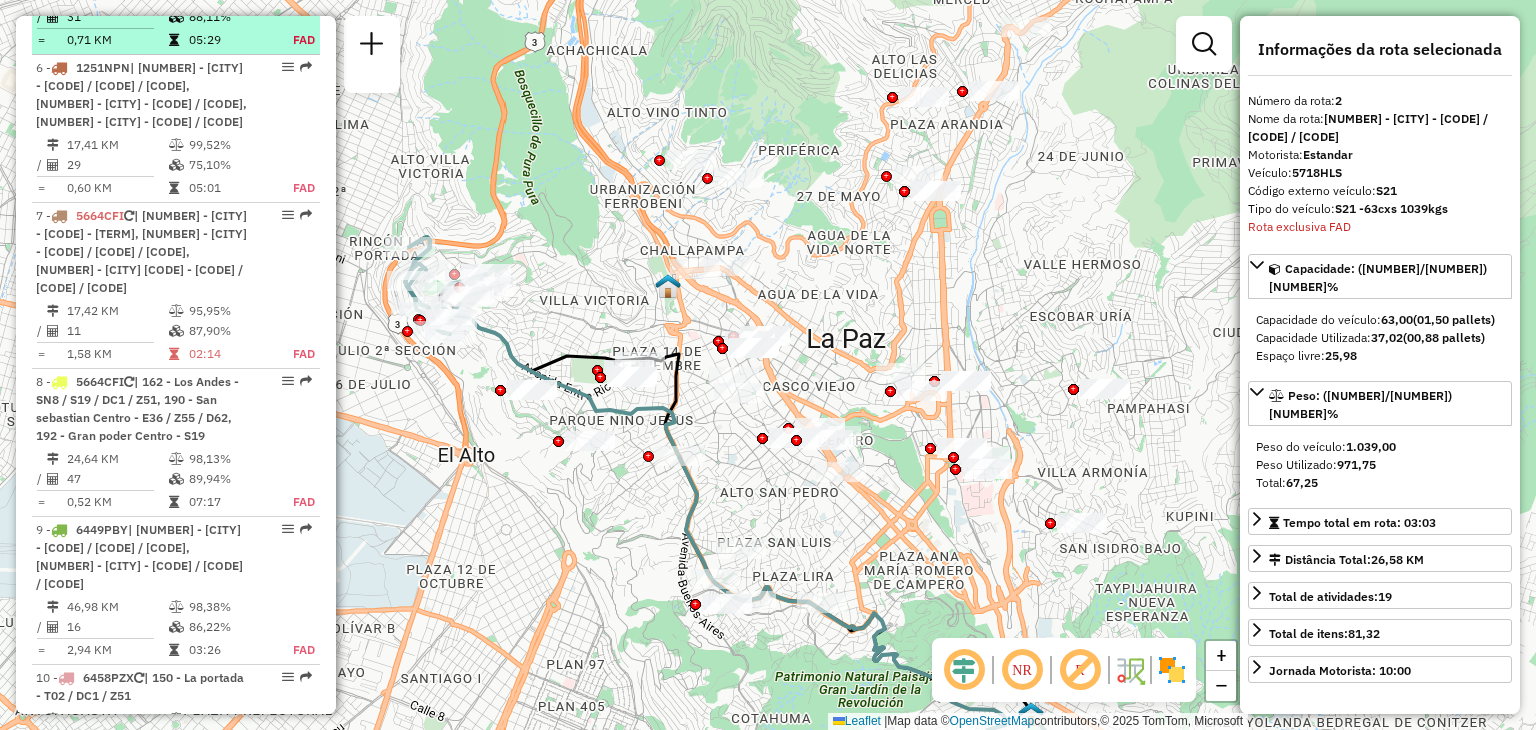scroll, scrollTop: 1309, scrollLeft: 0, axis: vertical 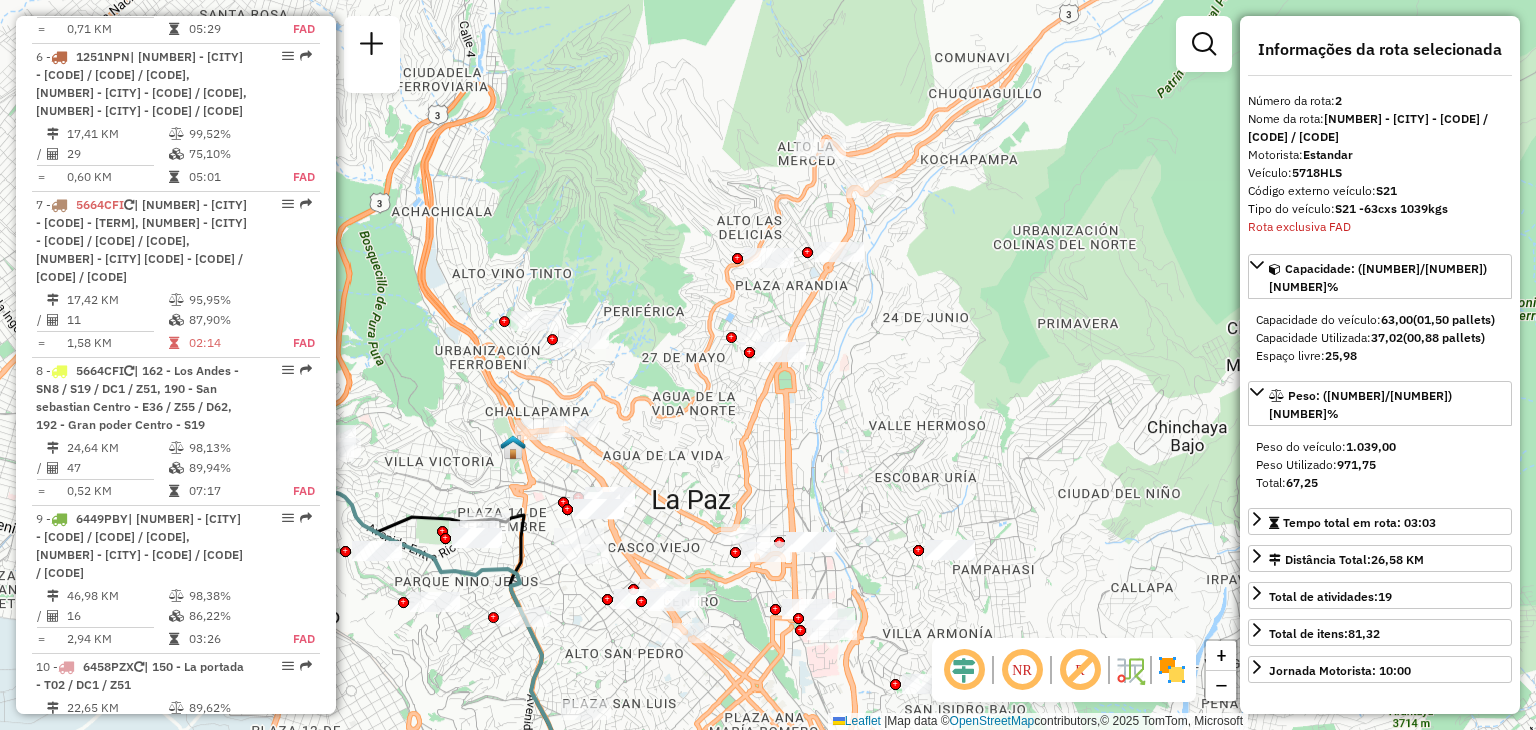 drag, startPoint x: 844, startPoint y: 275, endPoint x: 663, endPoint y: 469, distance: 265.32434 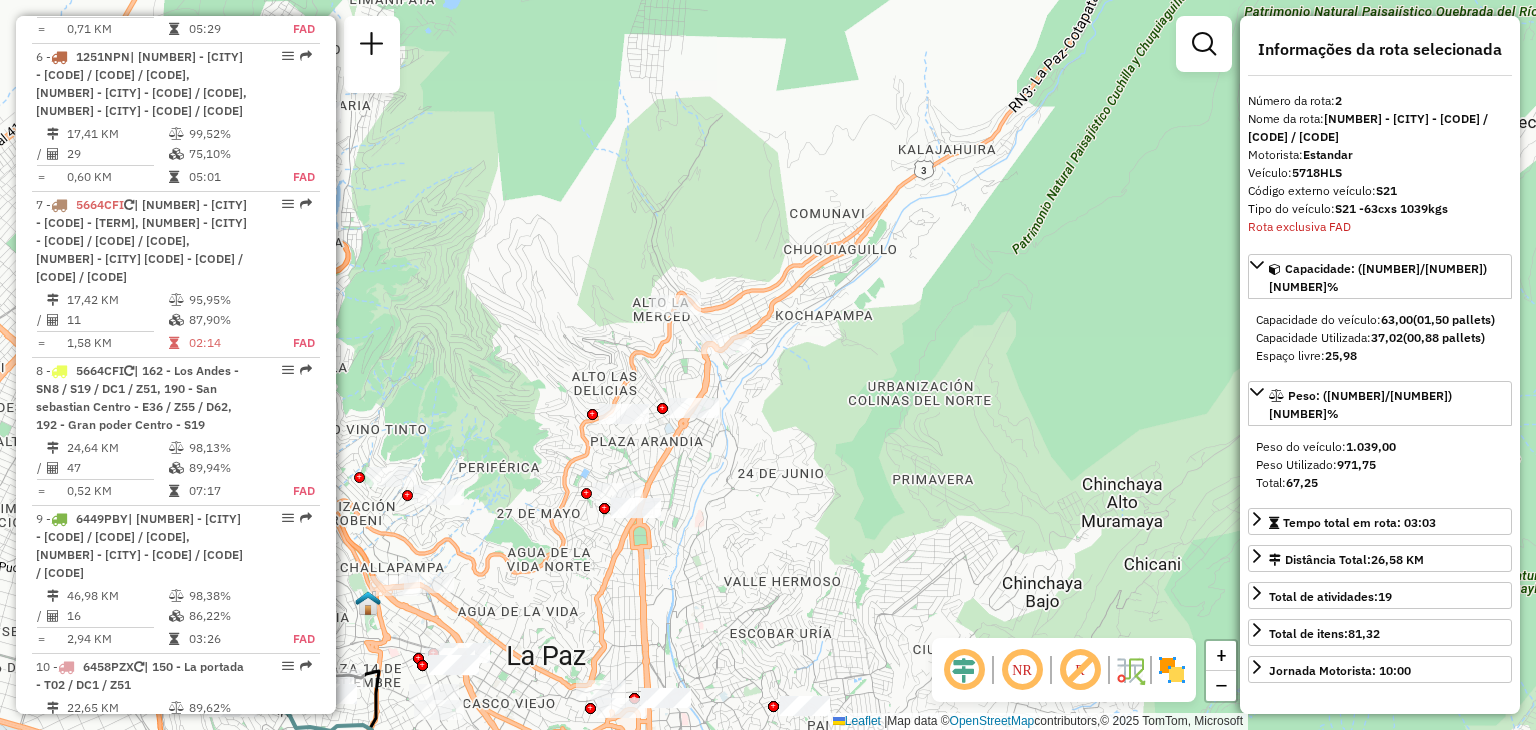 drag, startPoint x: 729, startPoint y: 408, endPoint x: 641, endPoint y: 475, distance: 110.60289 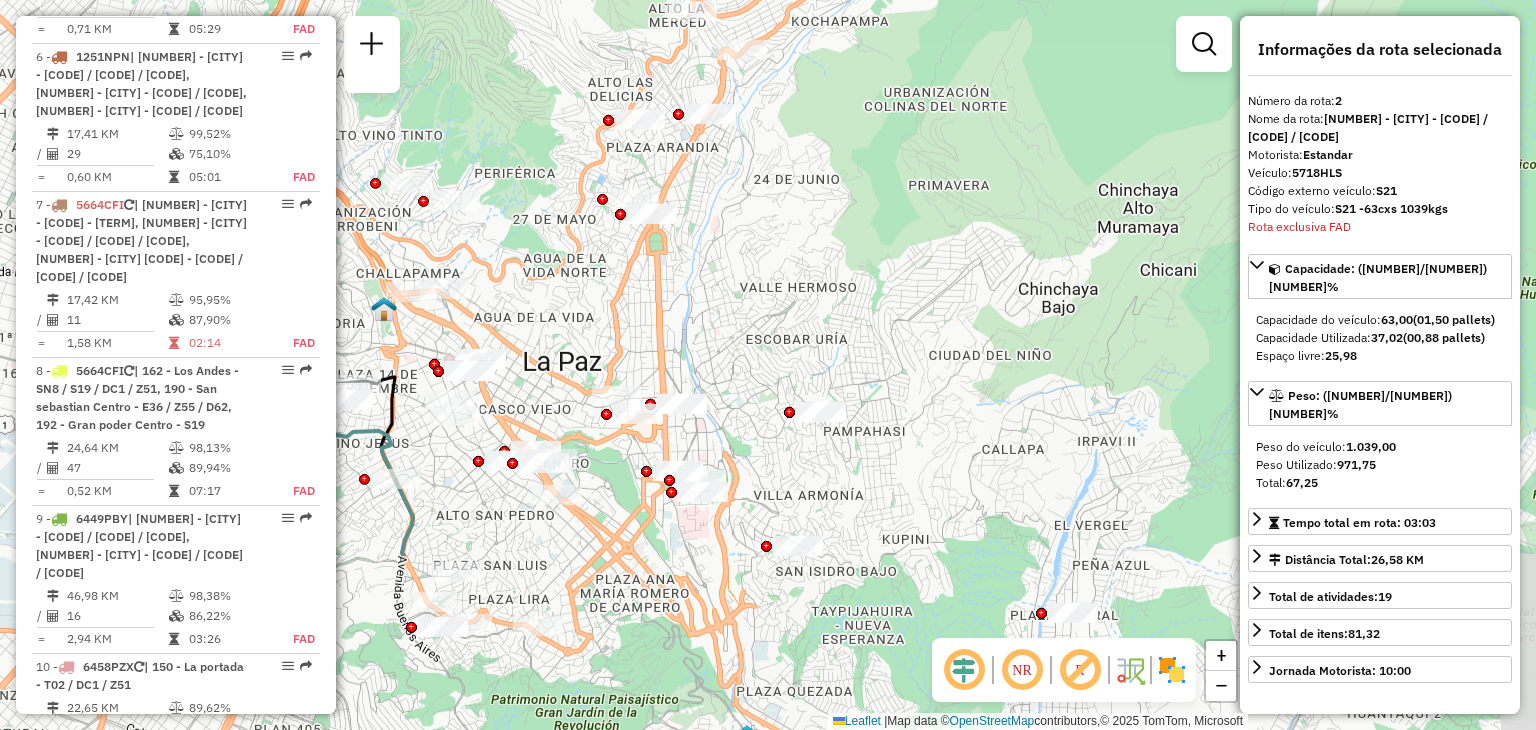 drag, startPoint x: 635, startPoint y: 460, endPoint x: 620, endPoint y: 213, distance: 247.45505 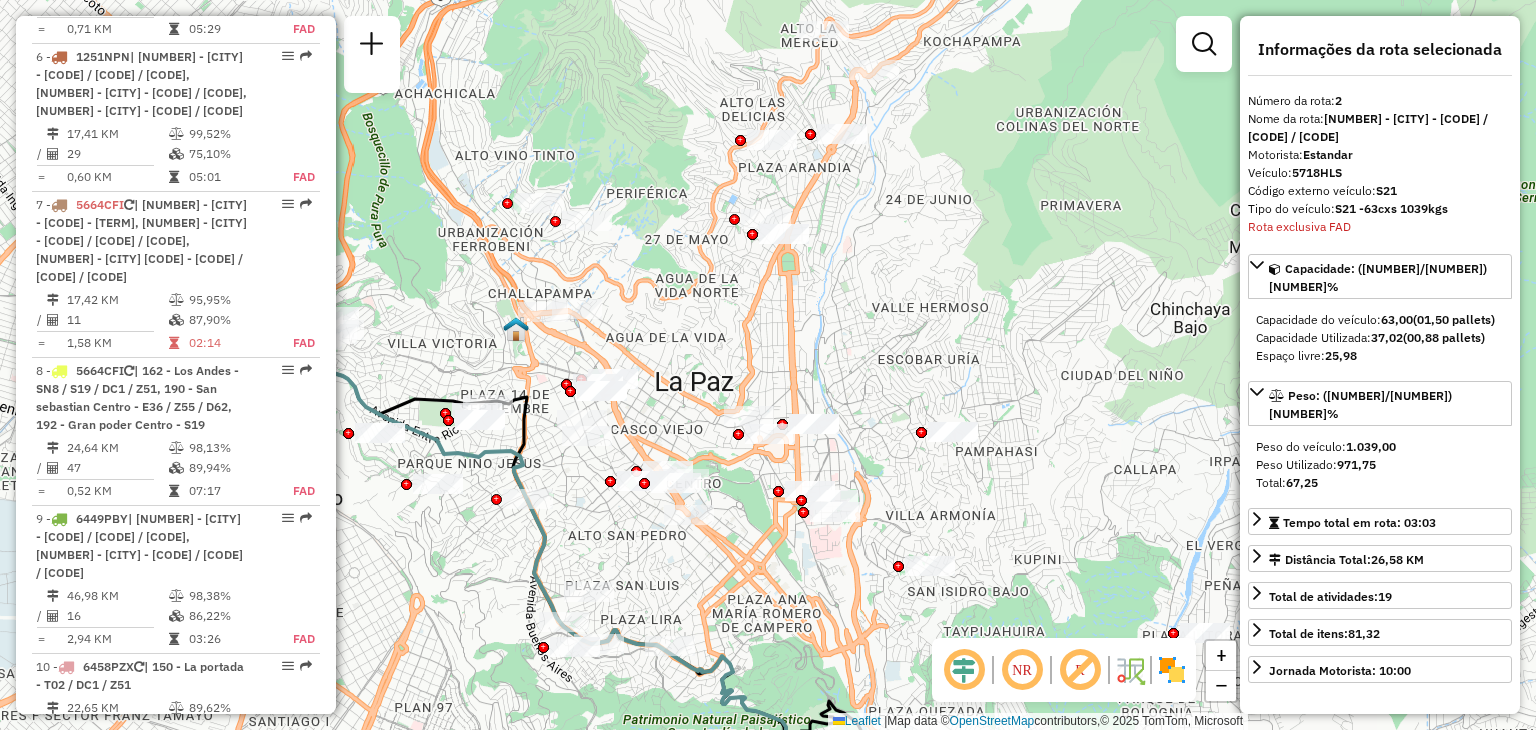 drag, startPoint x: 564, startPoint y: 337, endPoint x: 743, endPoint y: 369, distance: 181.83784 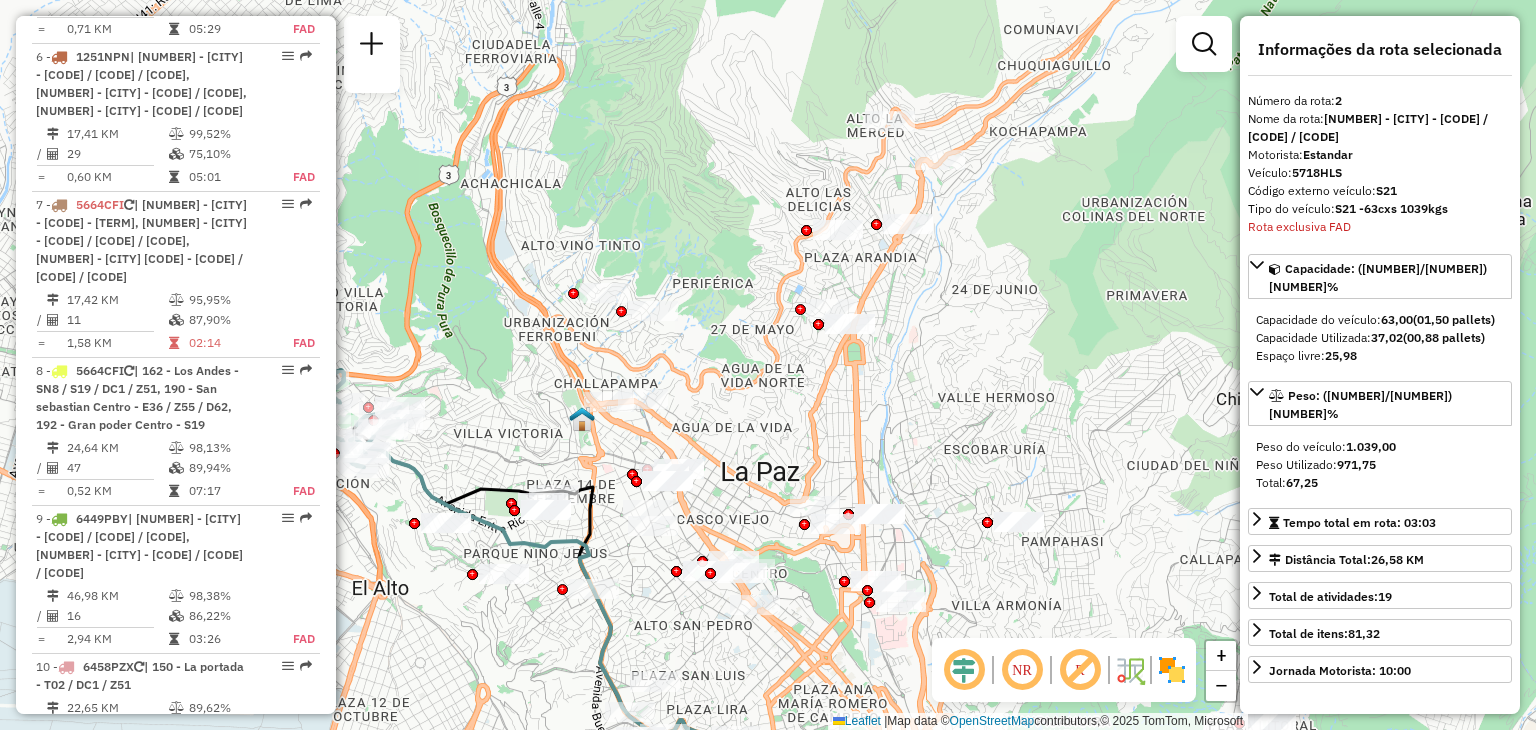 drag, startPoint x: 701, startPoint y: 402, endPoint x: 696, endPoint y: 483, distance: 81.154175 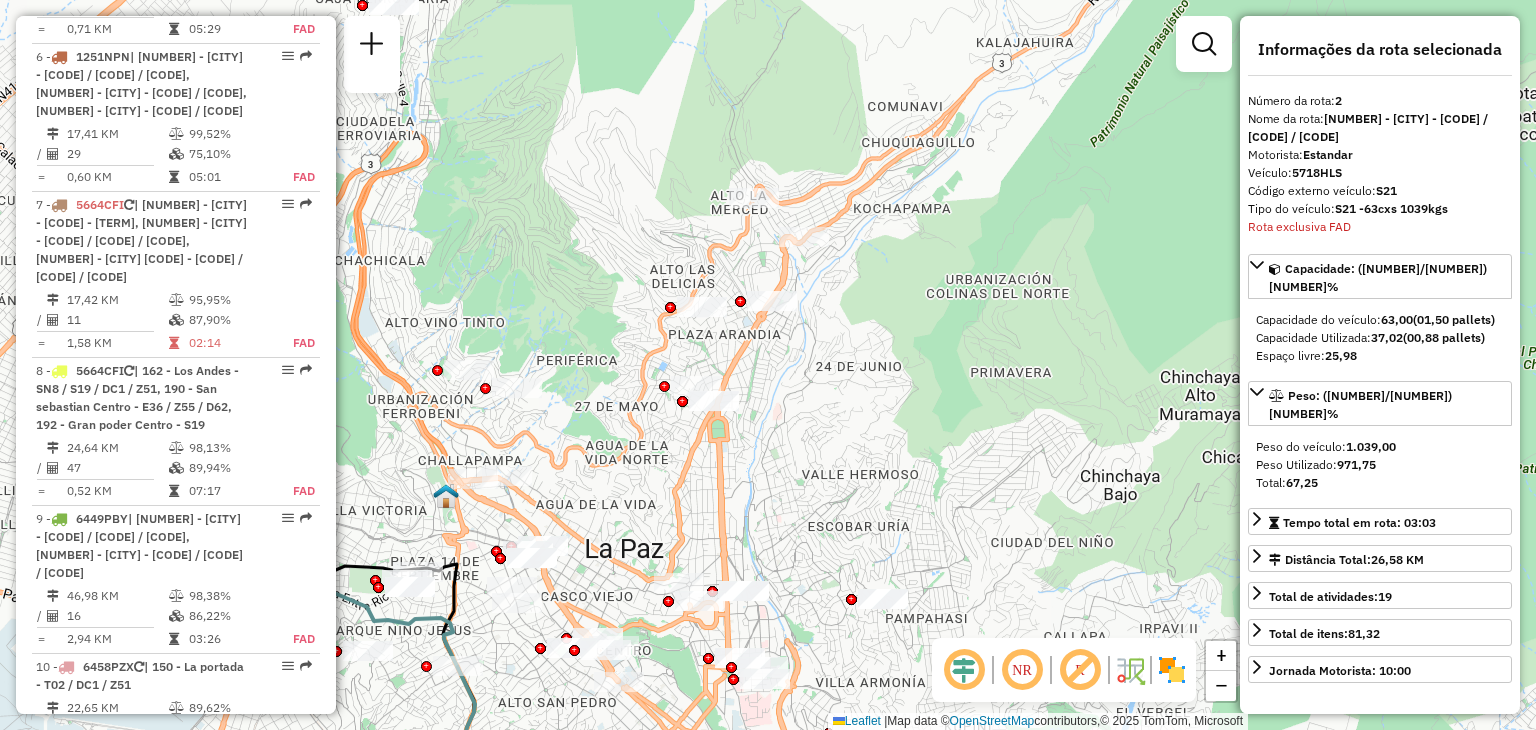 drag, startPoint x: 776, startPoint y: 403, endPoint x: 641, endPoint y: 479, distance: 154.92256 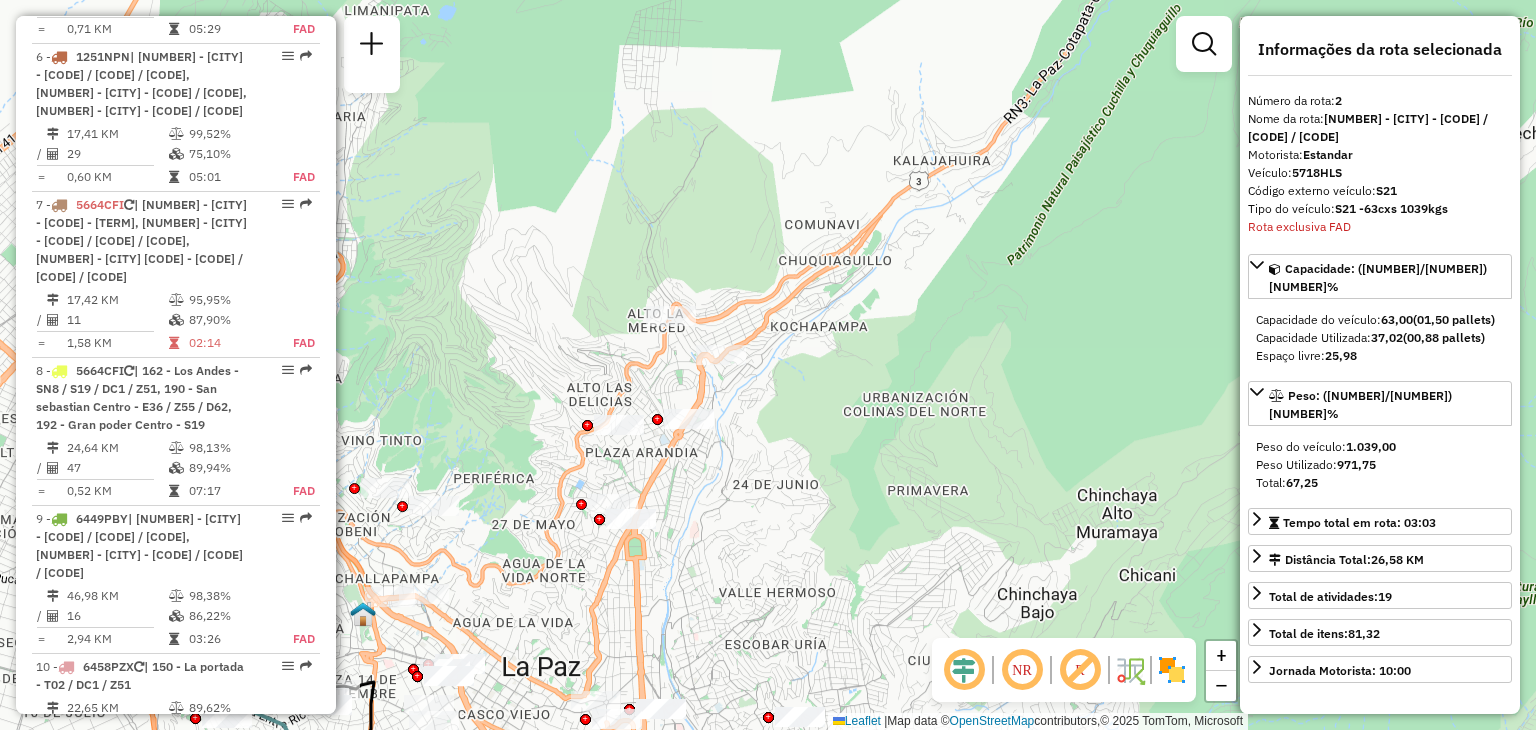 drag, startPoint x: 648, startPoint y: 435, endPoint x: 586, endPoint y: 556, distance: 135.95955 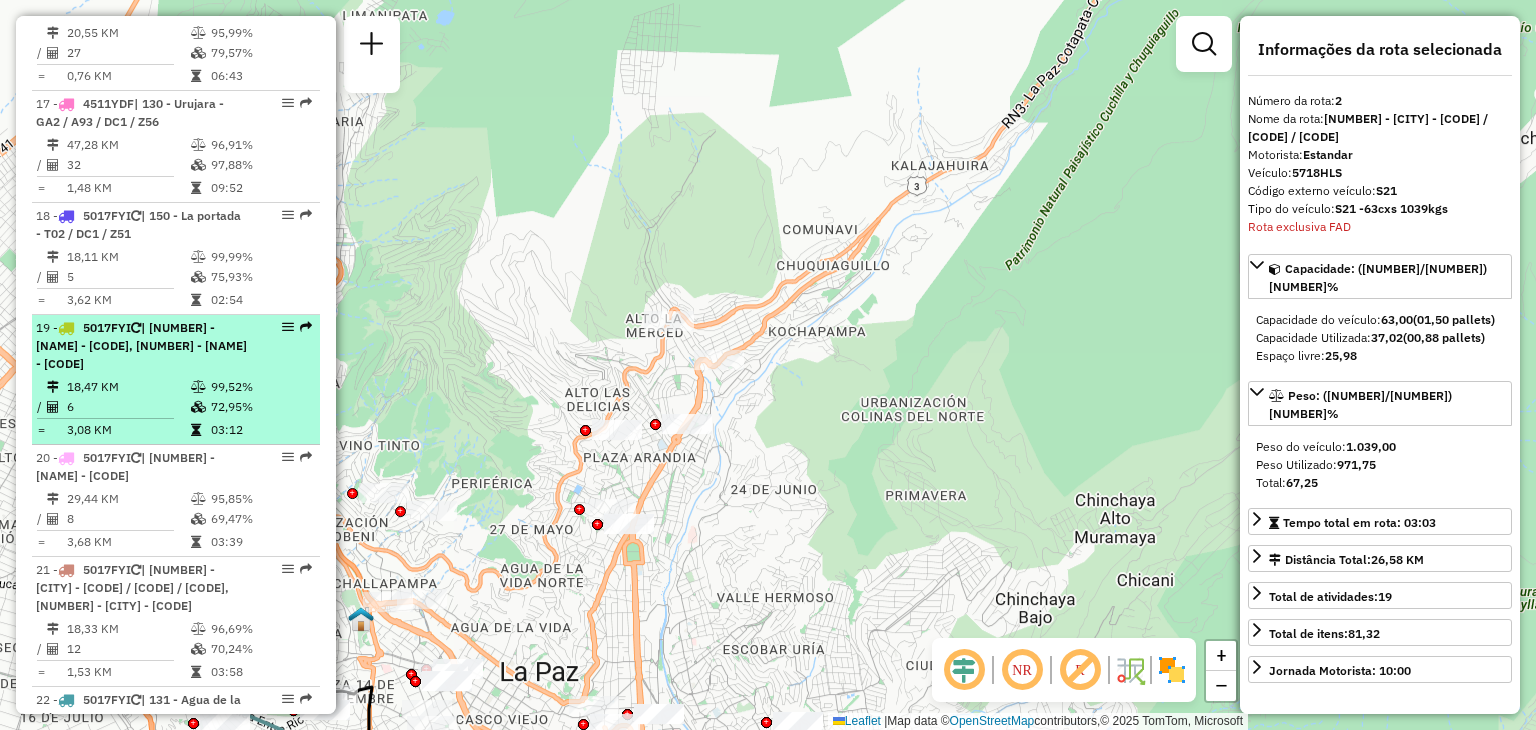 scroll, scrollTop: 2845, scrollLeft: 0, axis: vertical 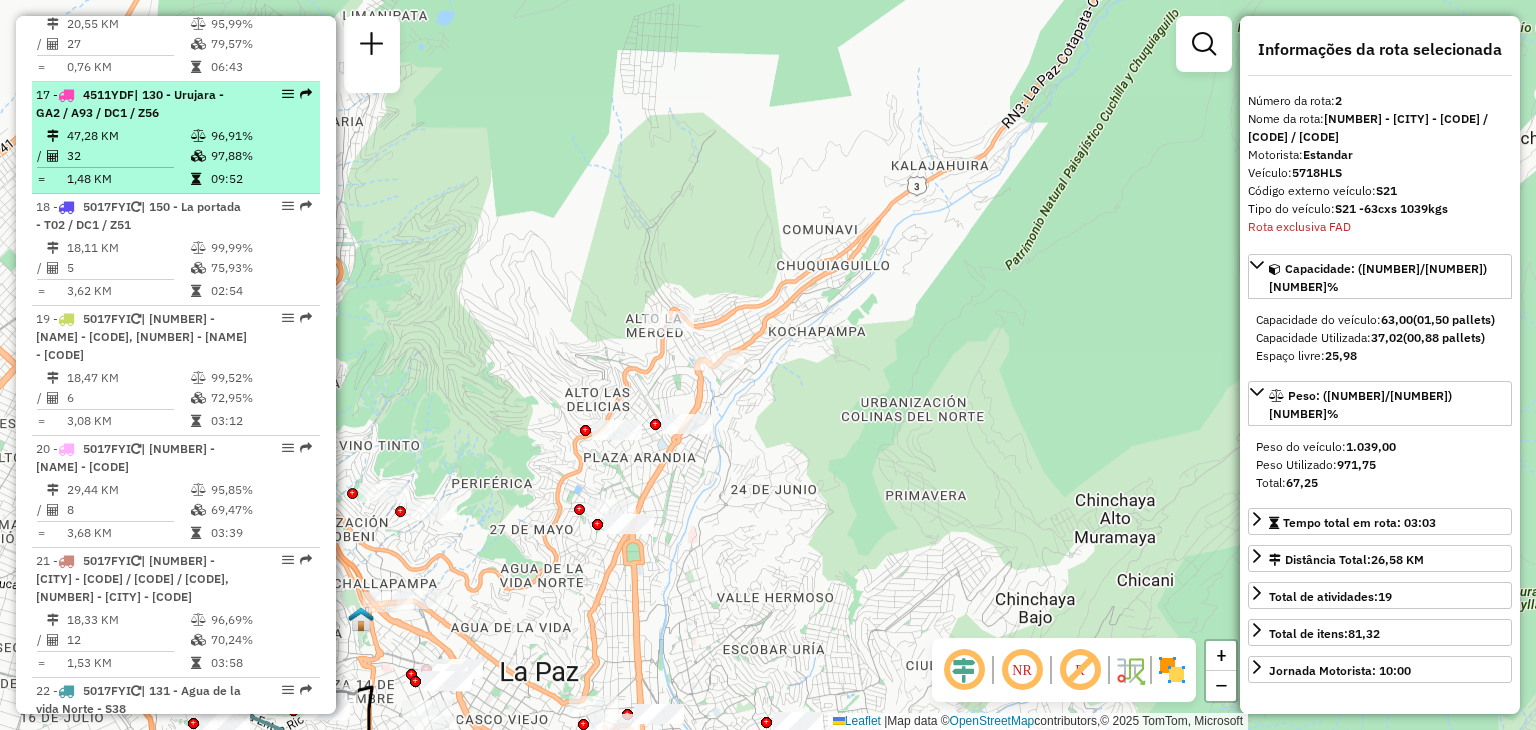 click at bounding box center [198, 156] 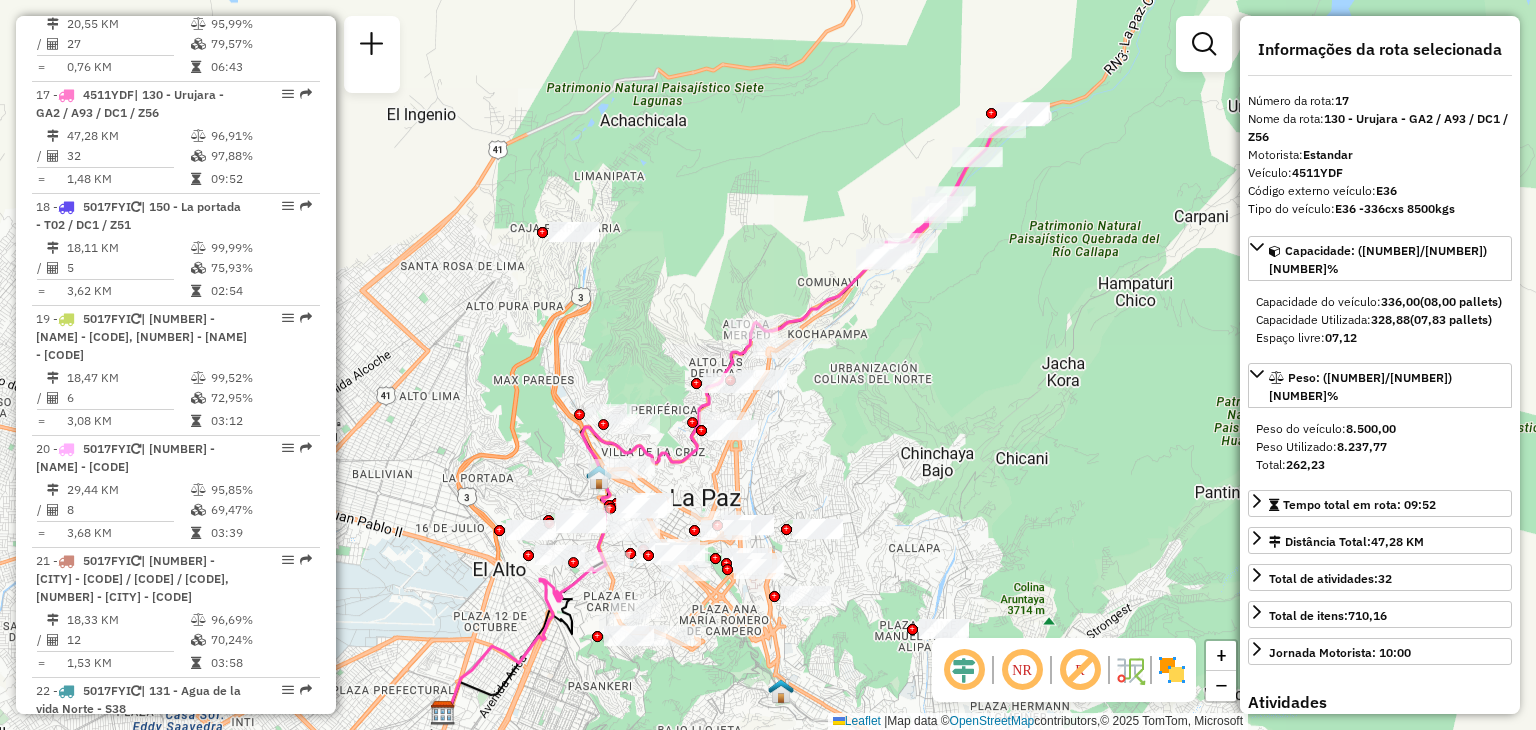 drag, startPoint x: 692, startPoint y: 330, endPoint x: 657, endPoint y: 382, distance: 62.681736 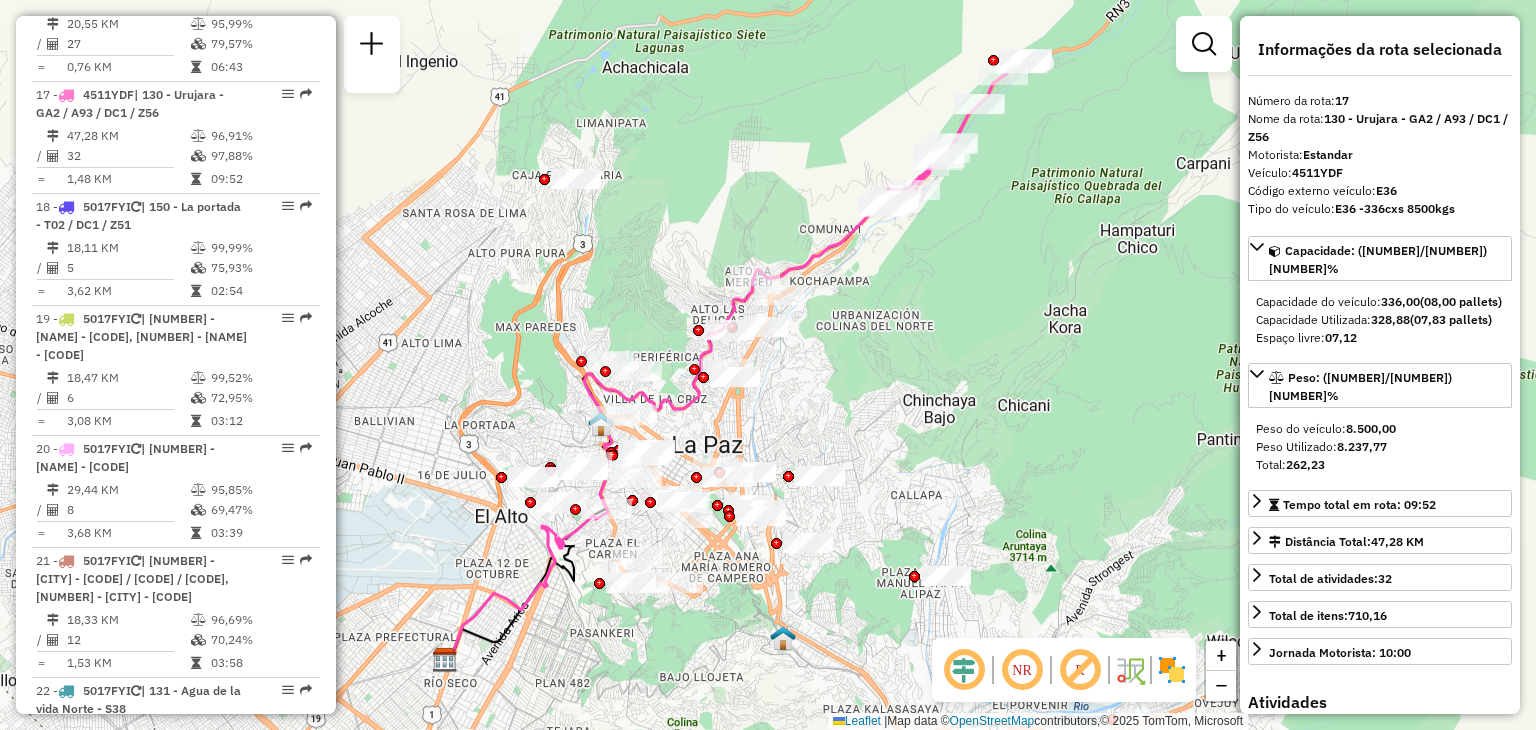 drag, startPoint x: 655, startPoint y: 462, endPoint x: 621, endPoint y: 463, distance: 34.0147 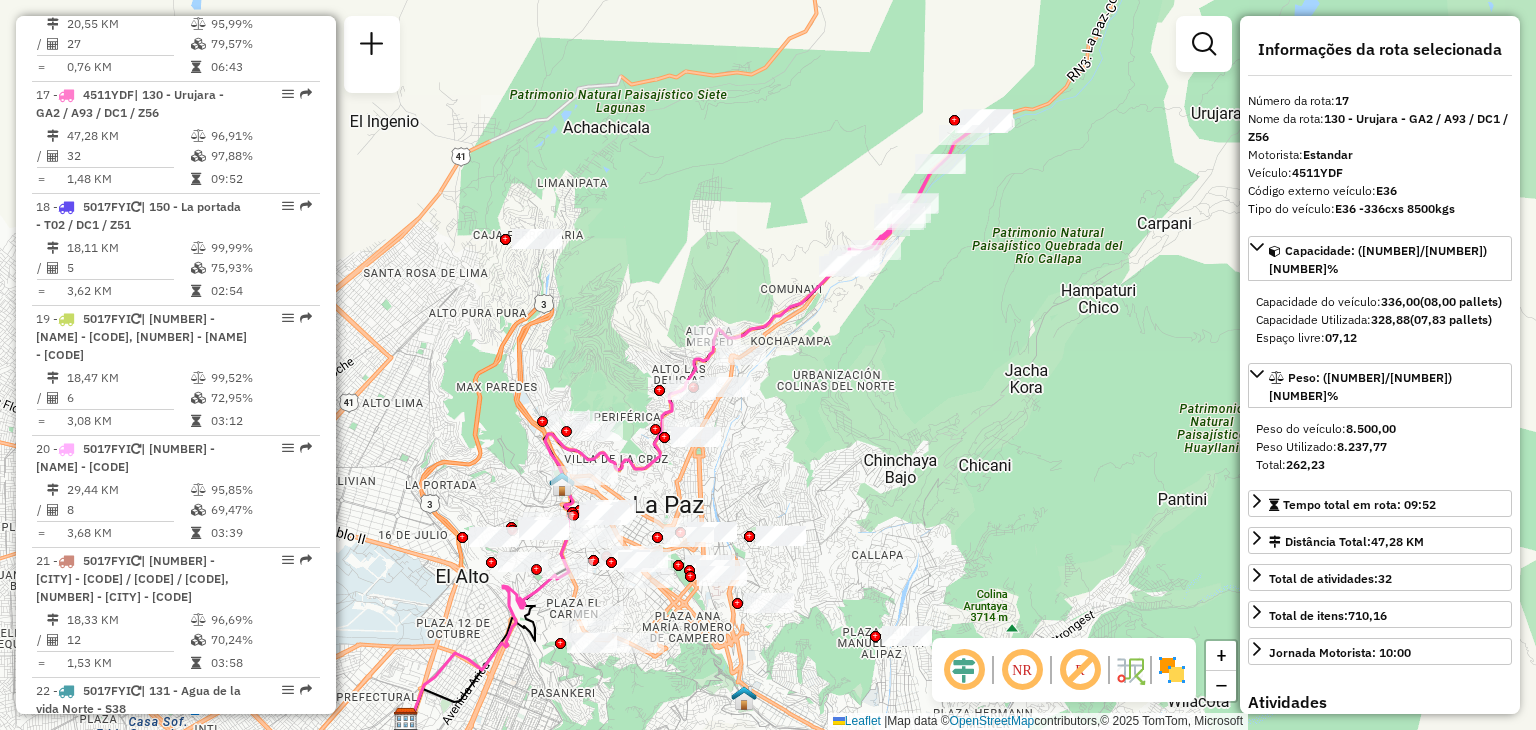 click on "Janela de atendimento Grade de atendimento Capacidade Transportadoras Veículos Cliente Pedidos  Rotas Selecione os dias de semana para filtrar as janelas de atendimento  Seg   Ter   Qua   Qui   Sex   Sáb   Dom  Informe o período da janela de atendimento: De: Até:  Filtrar exatamente a janela do cliente  Considerar janela de atendimento padrão  Selecione os dias de semana para filtrar as grades de atendimento  Seg   Ter   Qua   Qui   Sex   Sáb   Dom   Considerar clientes sem dia de atendimento cadastrado  Clientes fora do dia de atendimento selecionado Filtrar as atividades entre os valores definidos abaixo:  Peso mínimo:   Peso máximo:   Cubagem mínima:   Cubagem máxima:   De:   Até:  Filtrar as atividades entre o tempo de atendimento definido abaixo:  De:   Até:   Considerar capacidade total dos clientes não roteirizados Transportadora: Selecione um ou mais itens Tipo de veículo: Selecione um ou mais itens Veículo: Selecione um ou mais itens Motorista: Selecione um ou mais itens Nome: Rótulo:" 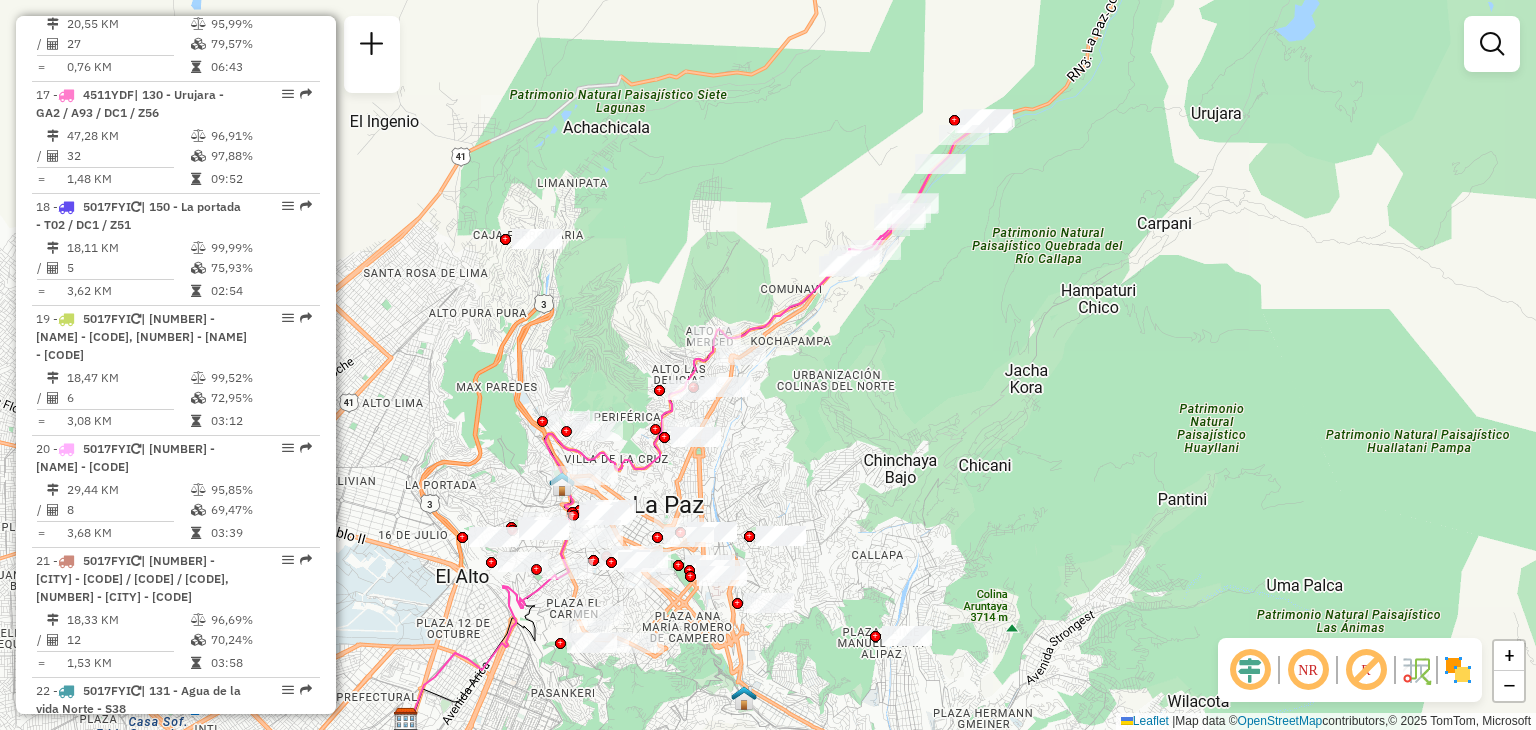click on "Janela de atendimento Grade de atendimento Capacidade Transportadoras Veículos Cliente Pedidos  Rotas Selecione os dias de semana para filtrar as janelas de atendimento  Seg   Ter   Qua   Qui   Sex   Sáb   Dom  Informe o período da janela de atendimento: De: Até:  Filtrar exatamente a janela do cliente  Considerar janela de atendimento padrão  Selecione os dias de semana para filtrar as grades de atendimento  Seg   Ter   Qua   Qui   Sex   Sáb   Dom   Considerar clientes sem dia de atendimento cadastrado  Clientes fora do dia de atendimento selecionado Filtrar as atividades entre os valores definidos abaixo:  Peso mínimo:   Peso máximo:   Cubagem mínima:   Cubagem máxima:   De:   Até:  Filtrar as atividades entre o tempo de atendimento definido abaixo:  De:   Até:   Considerar capacidade total dos clientes não roteirizados Transportadora: Selecione um ou mais itens Tipo de veículo: Selecione um ou mais itens Veículo: Selecione um ou mais itens Motorista: Selecione um ou mais itens Nome: Rótulo:" 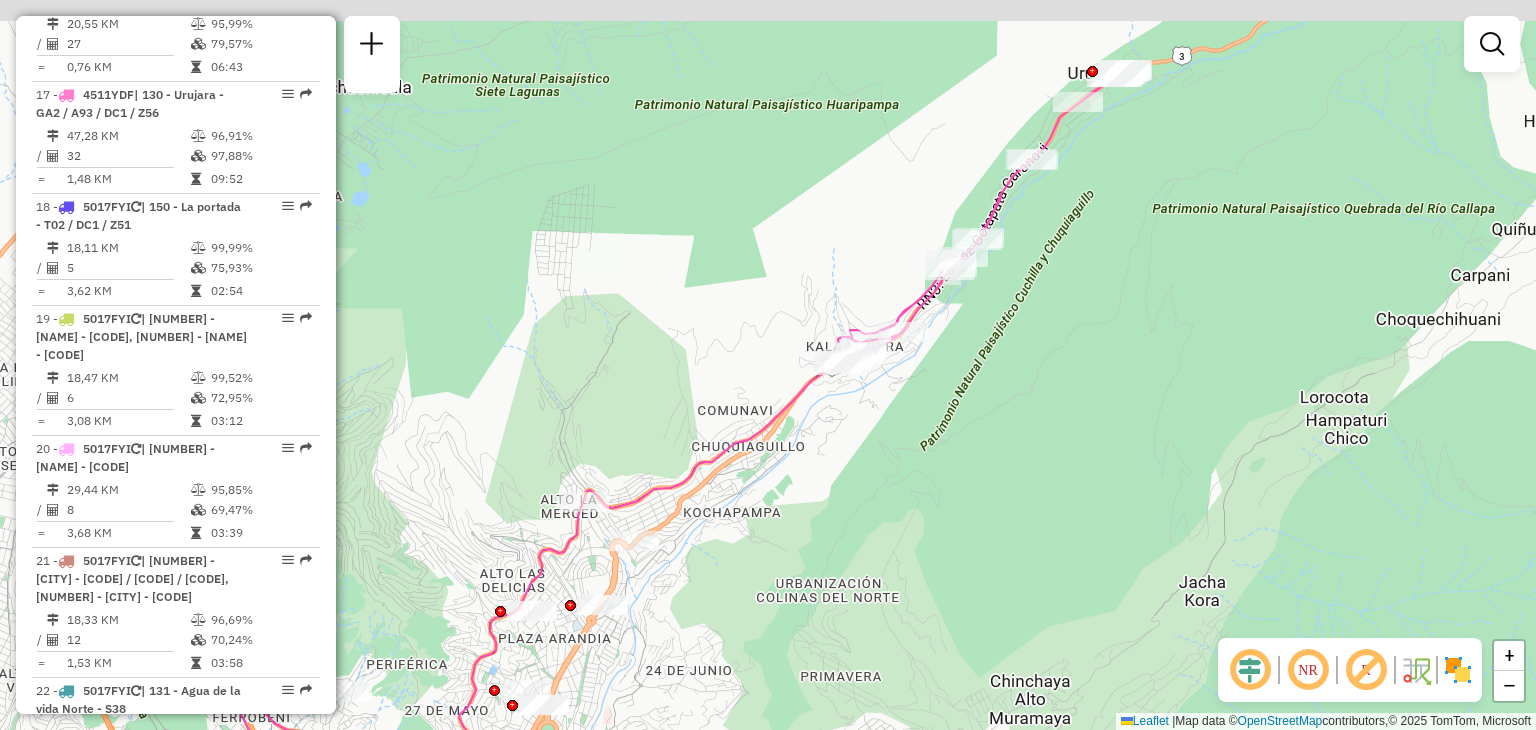 drag, startPoint x: 850, startPoint y: 168, endPoint x: 636, endPoint y: 351, distance: 281.57593 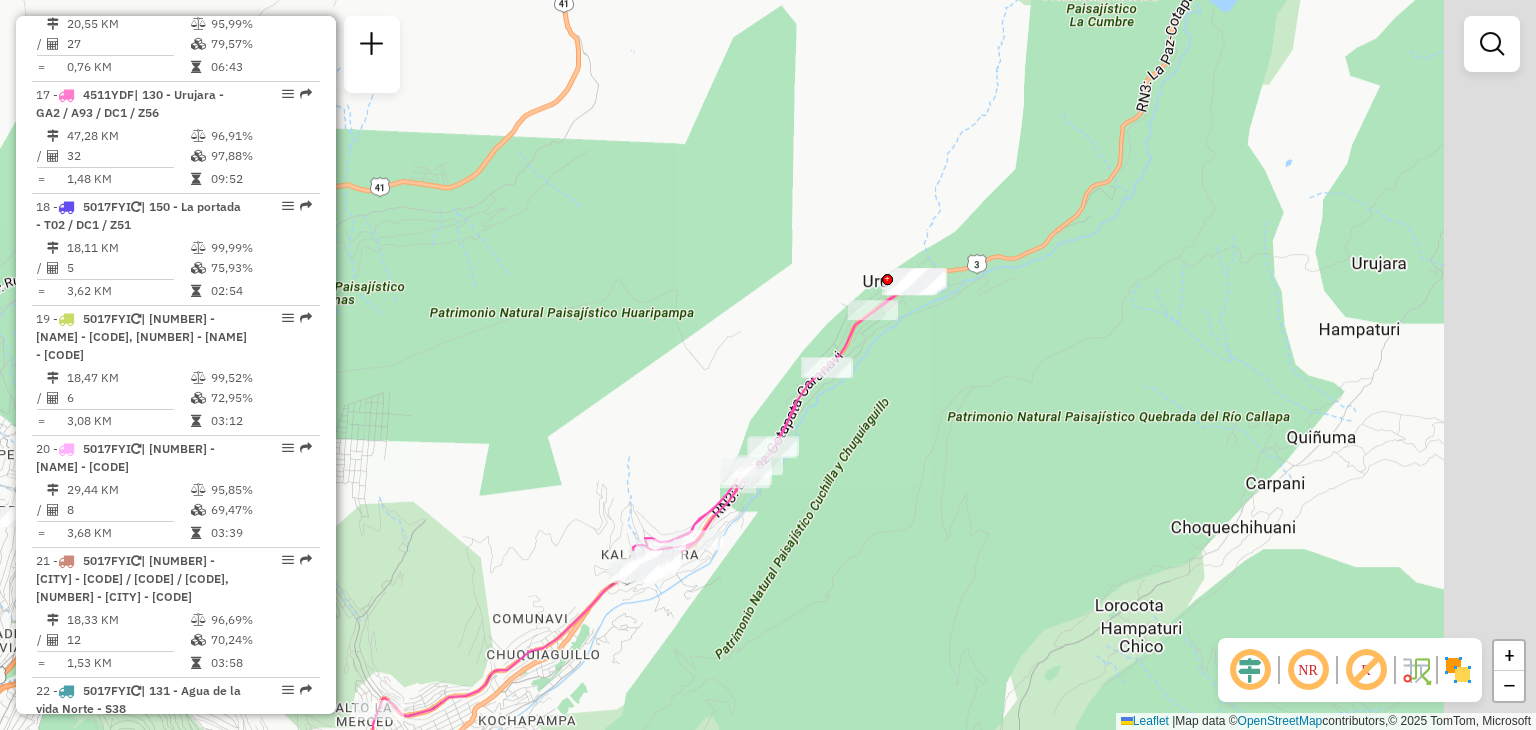 drag, startPoint x: 790, startPoint y: 233, endPoint x: 666, endPoint y: 371, distance: 185.52628 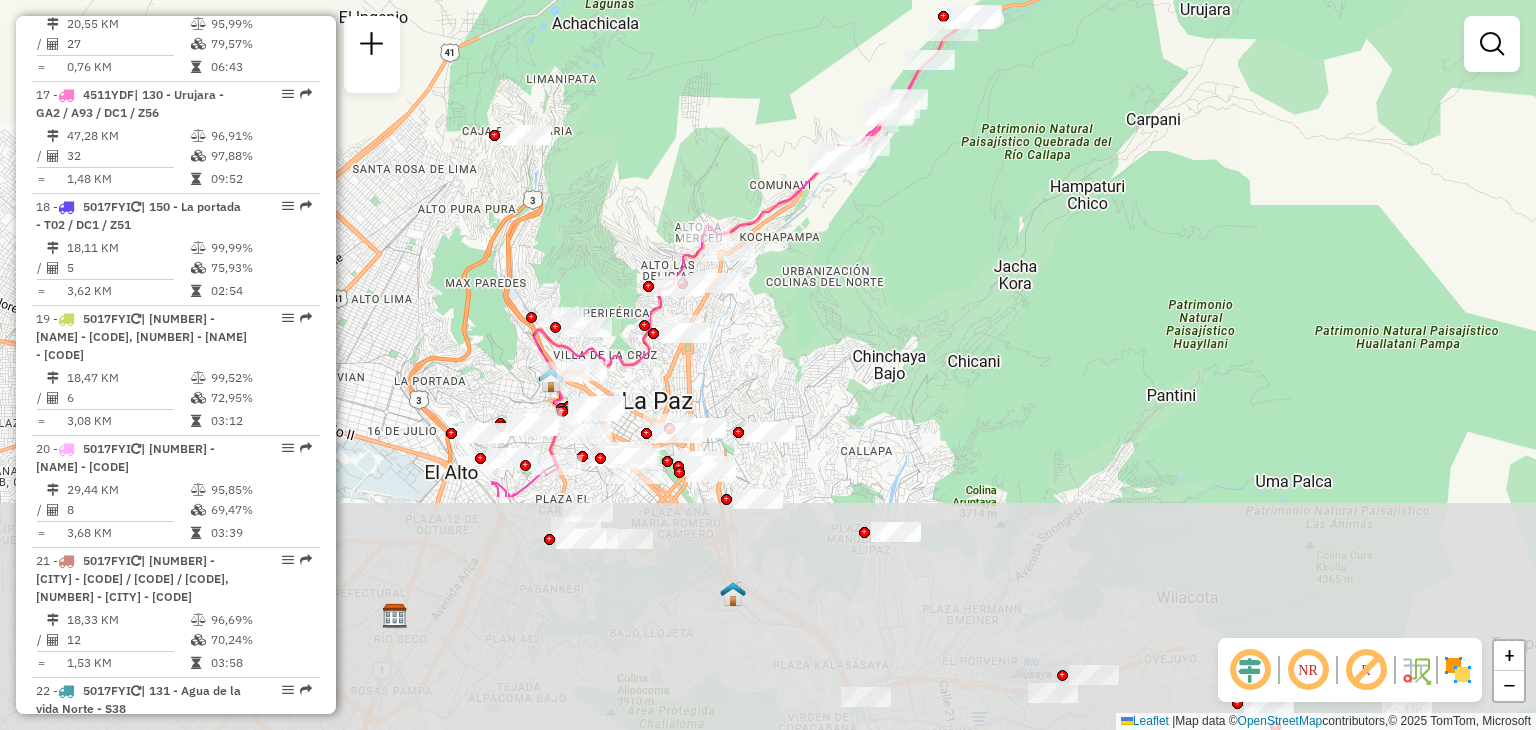 drag, startPoint x: 608, startPoint y: 531, endPoint x: 743, endPoint y: 222, distance: 337.20322 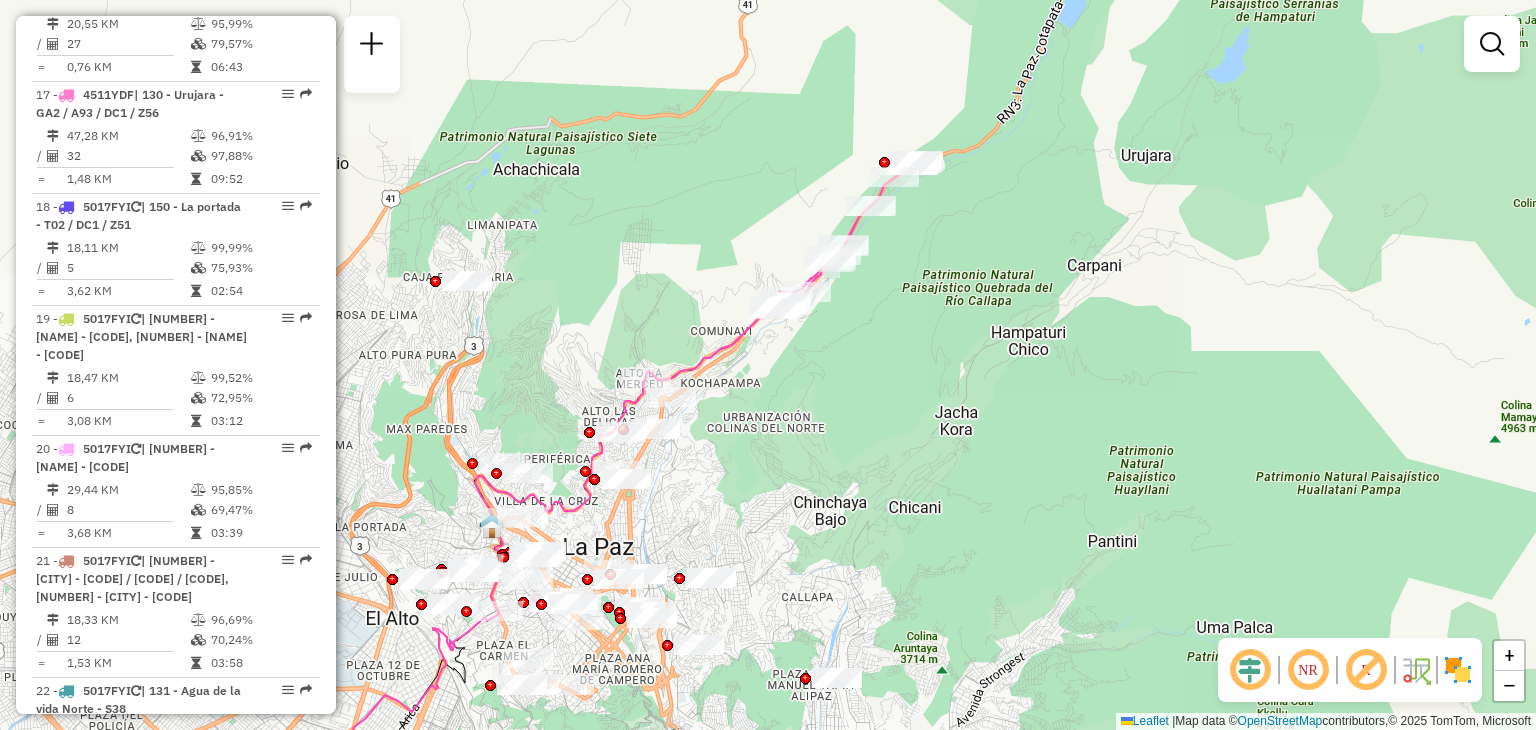 drag, startPoint x: 796, startPoint y: 264, endPoint x: 602, endPoint y: 461, distance: 276.48688 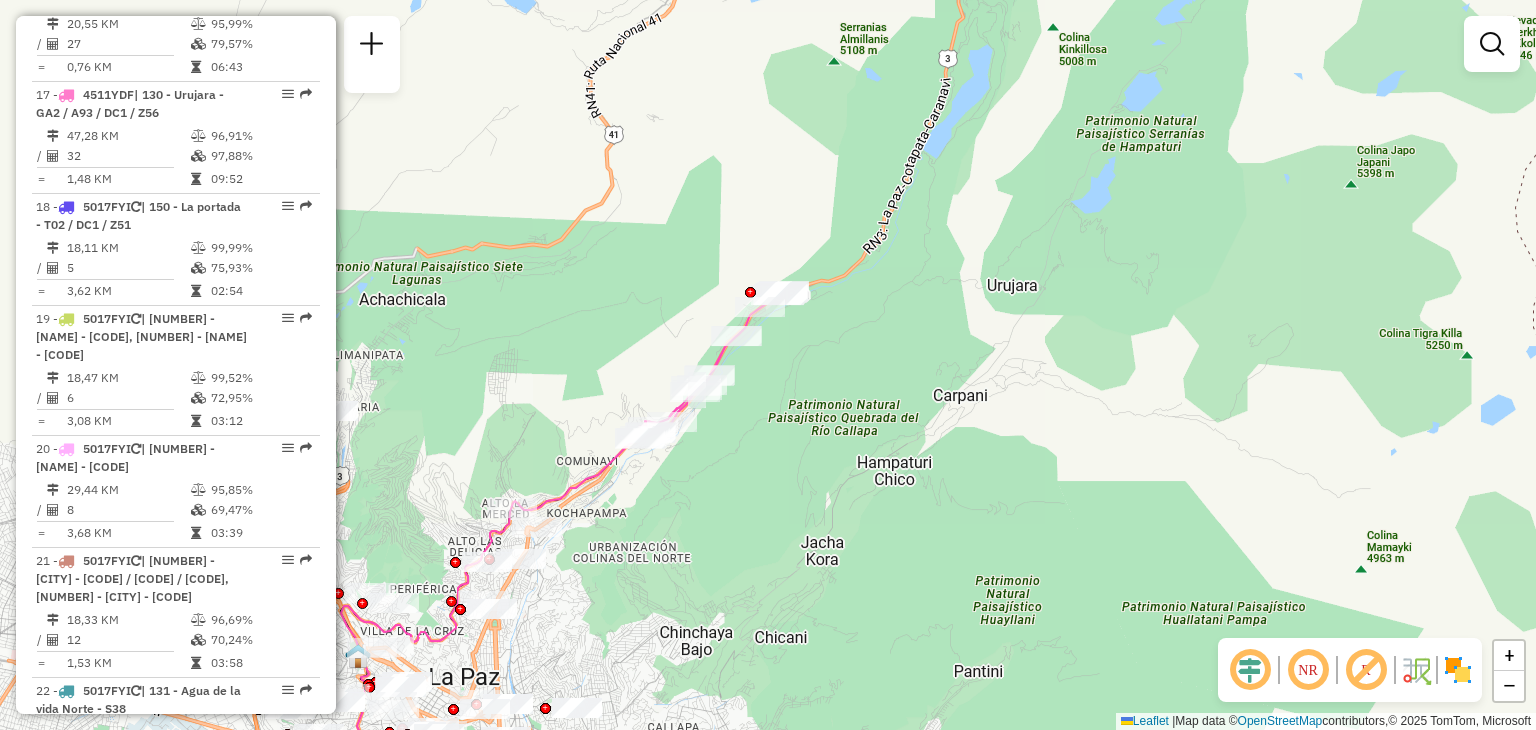 drag, startPoint x: 718, startPoint y: 471, endPoint x: 721, endPoint y: 546, distance: 75.059975 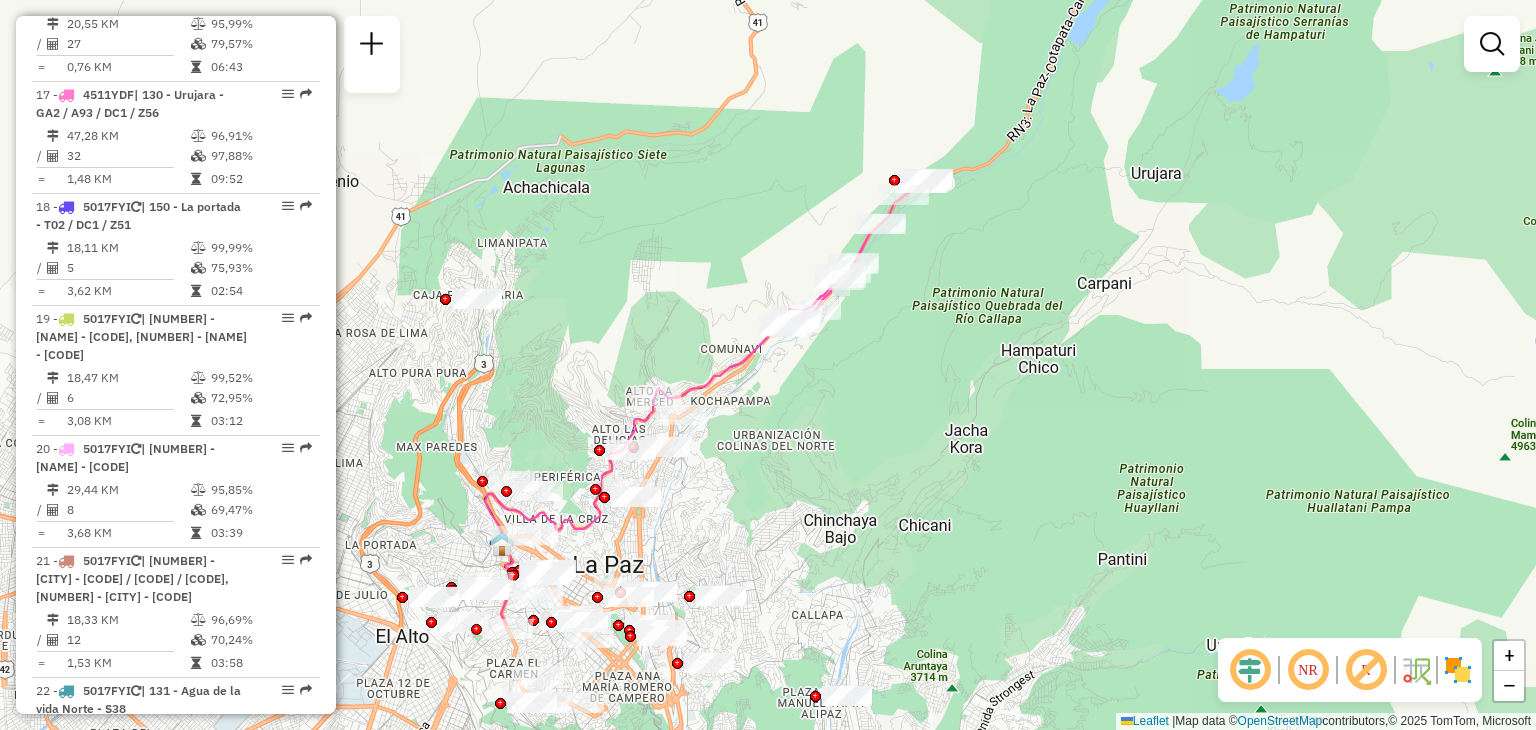drag, startPoint x: 572, startPoint y: 490, endPoint x: 798, endPoint y: 206, distance: 362.94904 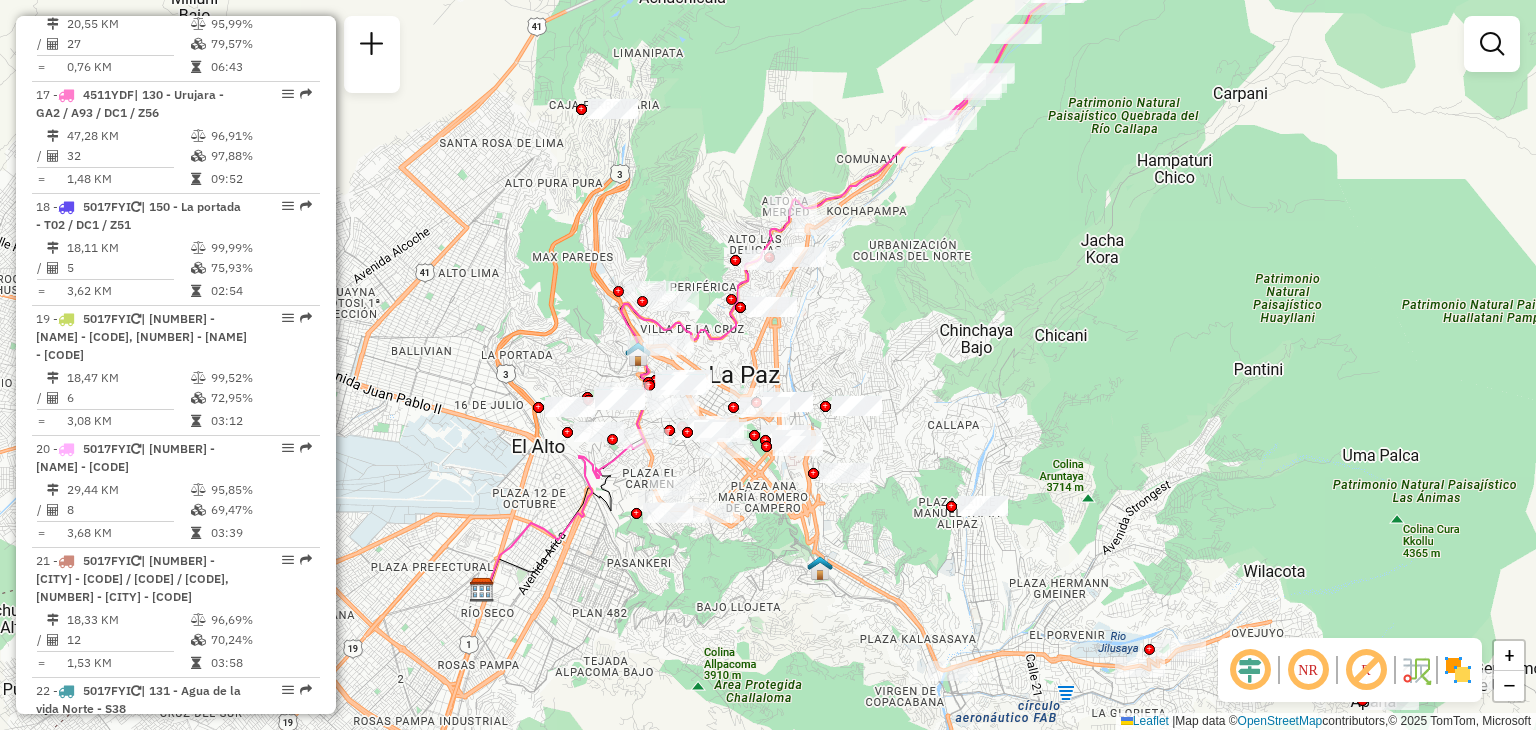 drag, startPoint x: 656, startPoint y: 387, endPoint x: 672, endPoint y: 346, distance: 44.011364 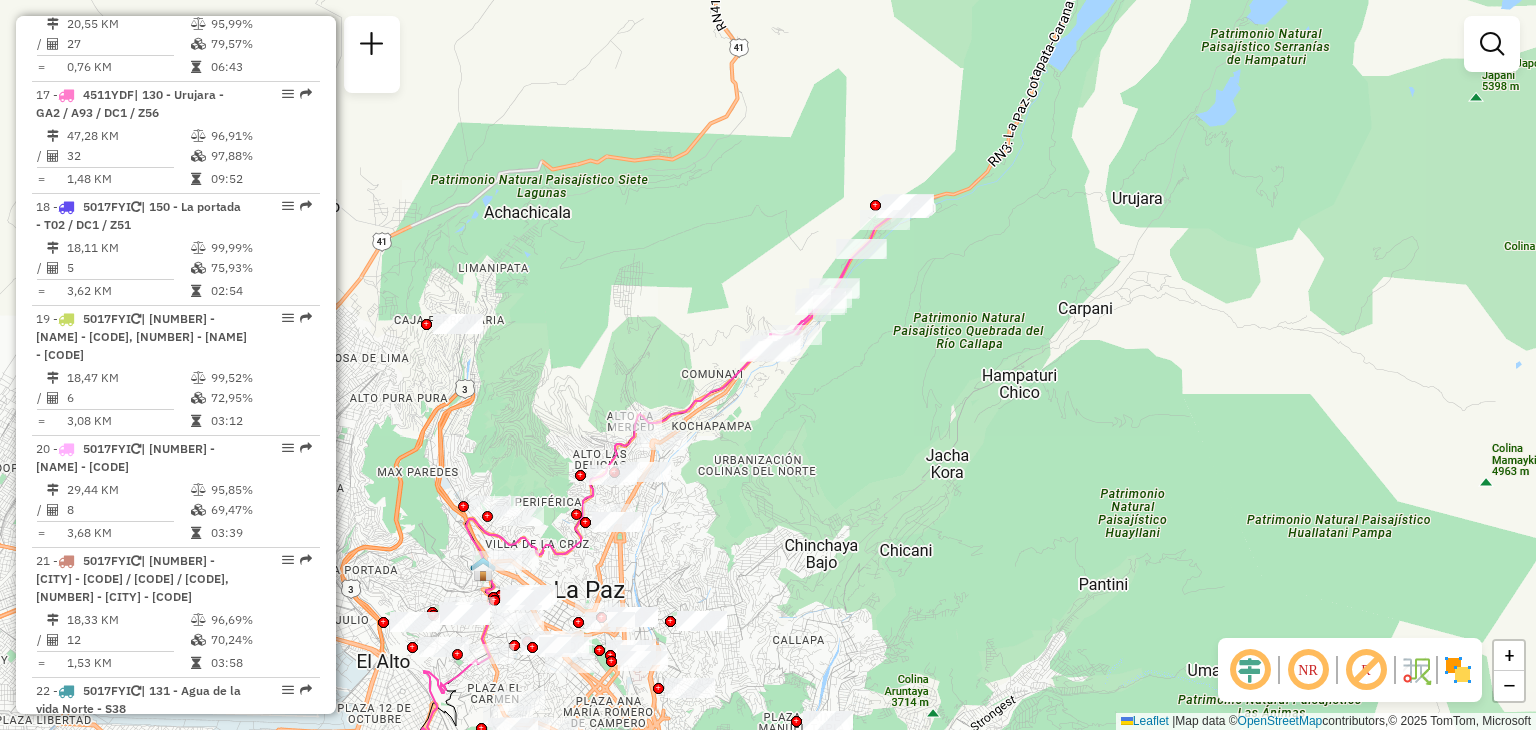 click on "Janela de atendimento Grade de atendimento Capacidade Transportadoras Veículos Cliente Pedidos  Rotas Selecione os dias de semana para filtrar as janelas de atendimento  Seg   Ter   Qua   Qui   Sex   Sáb   Dom  Informe o período da janela de atendimento: De: Até:  Filtrar exatamente a janela do cliente  Considerar janela de atendimento padrão  Selecione os dias de semana para filtrar as grades de atendimento  Seg   Ter   Qua   Qui   Sex   Sáb   Dom   Considerar clientes sem dia de atendimento cadastrado  Clientes fora do dia de atendimento selecionado Filtrar as atividades entre os valores definidos abaixo:  Peso mínimo:   Peso máximo:   Cubagem mínima:   Cubagem máxima:   De:   Até:  Filtrar as atividades entre o tempo de atendimento definido abaixo:  De:   Até:   Considerar capacidade total dos clientes não roteirizados Transportadora: Selecione um ou mais itens Tipo de veículo: Selecione um ou mais itens Veículo: Selecione um ou mais itens Motorista: Selecione um ou mais itens Nome: Rótulo:" 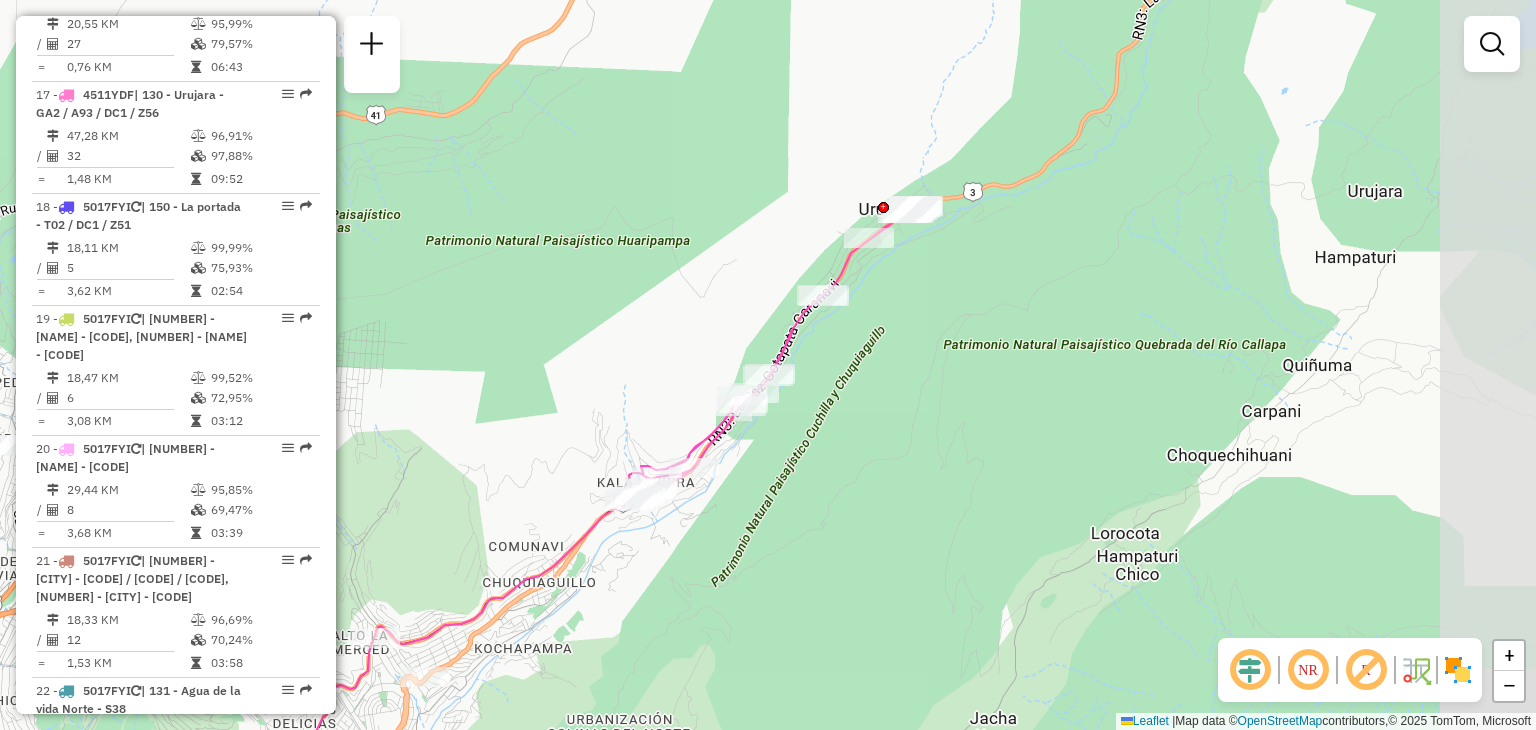 drag, startPoint x: 802, startPoint y: 262, endPoint x: 624, endPoint y: 364, distance: 205.1536 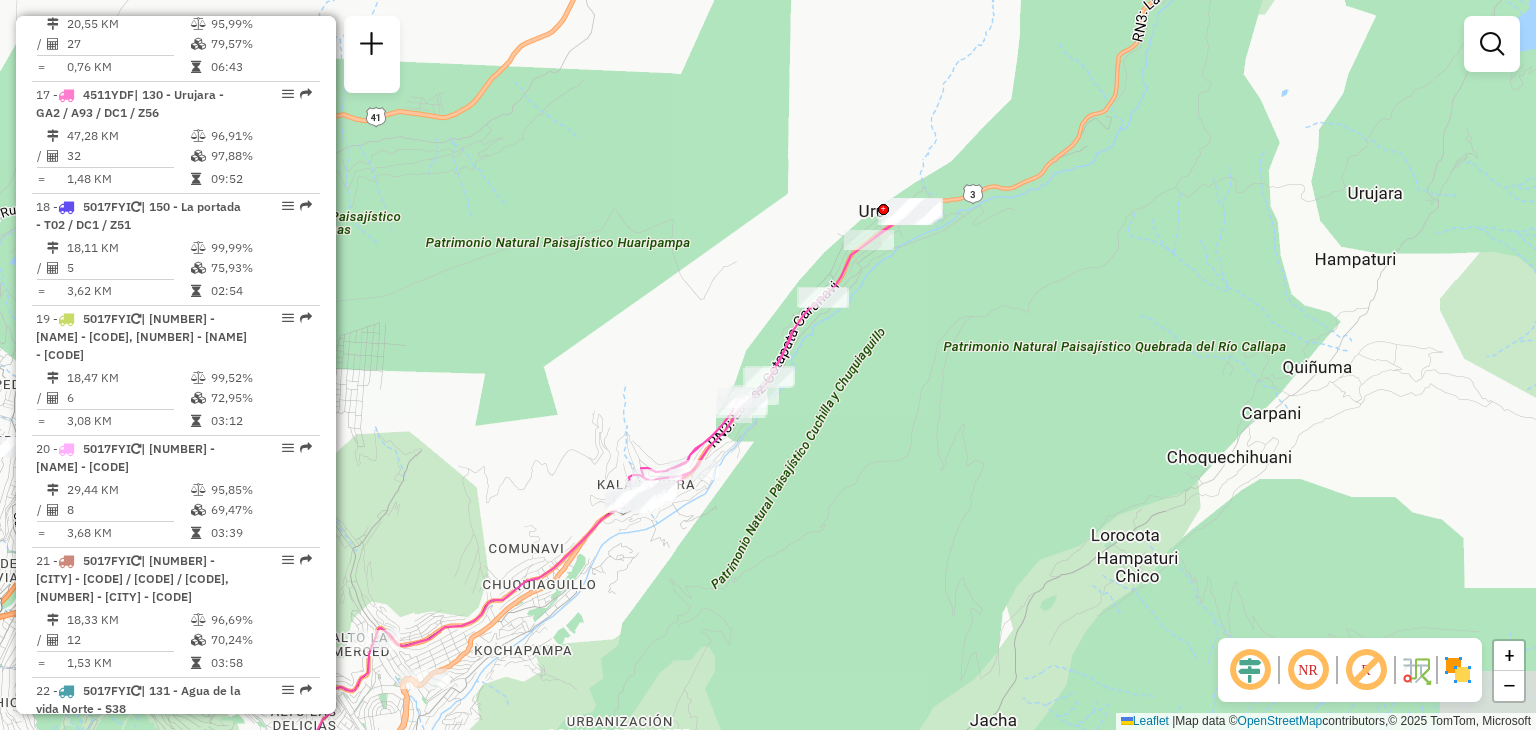 click on "Janela de atendimento Grade de atendimento Capacidade Transportadoras Veículos Cliente Pedidos  Rotas Selecione os dias de semana para filtrar as janelas de atendimento  Seg   Ter   Qua   Qui   Sex   Sáb   Dom  Informe o período da janela de atendimento: De: Até:  Filtrar exatamente a janela do cliente  Considerar janela de atendimento padrão  Selecione os dias de semana para filtrar as grades de atendimento  Seg   Ter   Qua   Qui   Sex   Sáb   Dom   Considerar clientes sem dia de atendimento cadastrado  Clientes fora do dia de atendimento selecionado Filtrar as atividades entre os valores definidos abaixo:  Peso mínimo:   Peso máximo:   Cubagem mínima:   Cubagem máxima:   De:   Até:  Filtrar as atividades entre o tempo de atendimento definido abaixo:  De:   Até:   Considerar capacidade total dos clientes não roteirizados Transportadora: Selecione um ou mais itens Tipo de veículo: Selecione um ou mais itens Veículo: Selecione um ou mais itens Motorista: Selecione um ou mais itens Nome: Rótulo:" 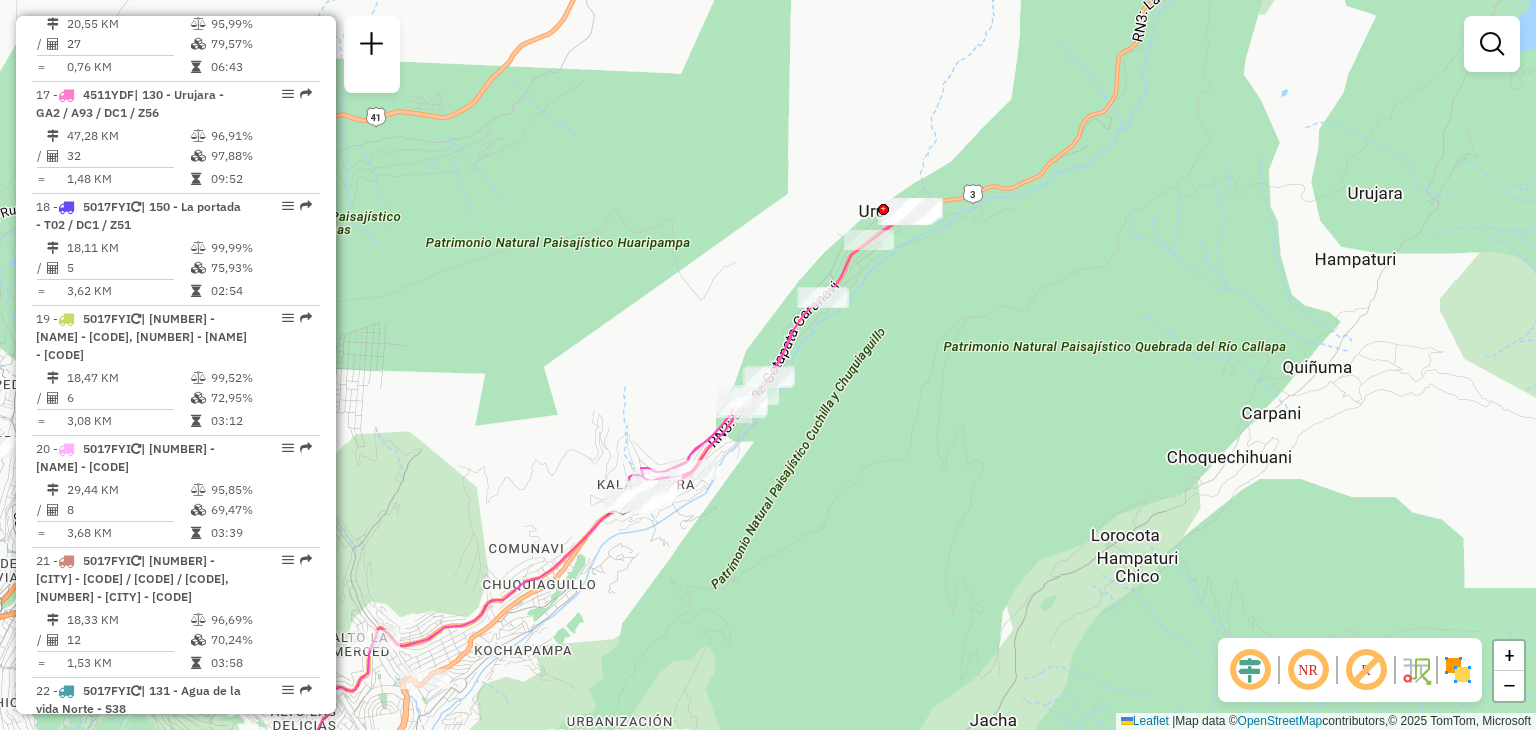 click on "Janela de atendimento Grade de atendimento Capacidade Transportadoras Veículos Cliente Pedidos  Rotas Selecione os dias de semana para filtrar as janelas de atendimento  Seg   Ter   Qua   Qui   Sex   Sáb   Dom  Informe o período da janela de atendimento: De: Até:  Filtrar exatamente a janela do cliente  Considerar janela de atendimento padrão  Selecione os dias de semana para filtrar as grades de atendimento  Seg   Ter   Qua   Qui   Sex   Sáb   Dom   Considerar clientes sem dia de atendimento cadastrado  Clientes fora do dia de atendimento selecionado Filtrar as atividades entre os valores definidos abaixo:  Peso mínimo:   Peso máximo:   Cubagem mínima:   Cubagem máxima:   De:   Até:  Filtrar as atividades entre o tempo de atendimento definido abaixo:  De:   Até:   Considerar capacidade total dos clientes não roteirizados Transportadora: Selecione um ou mais itens Tipo de veículo: Selecione um ou mais itens Veículo: Selecione um ou mais itens Motorista: Selecione um ou mais itens Nome: Rótulo:" 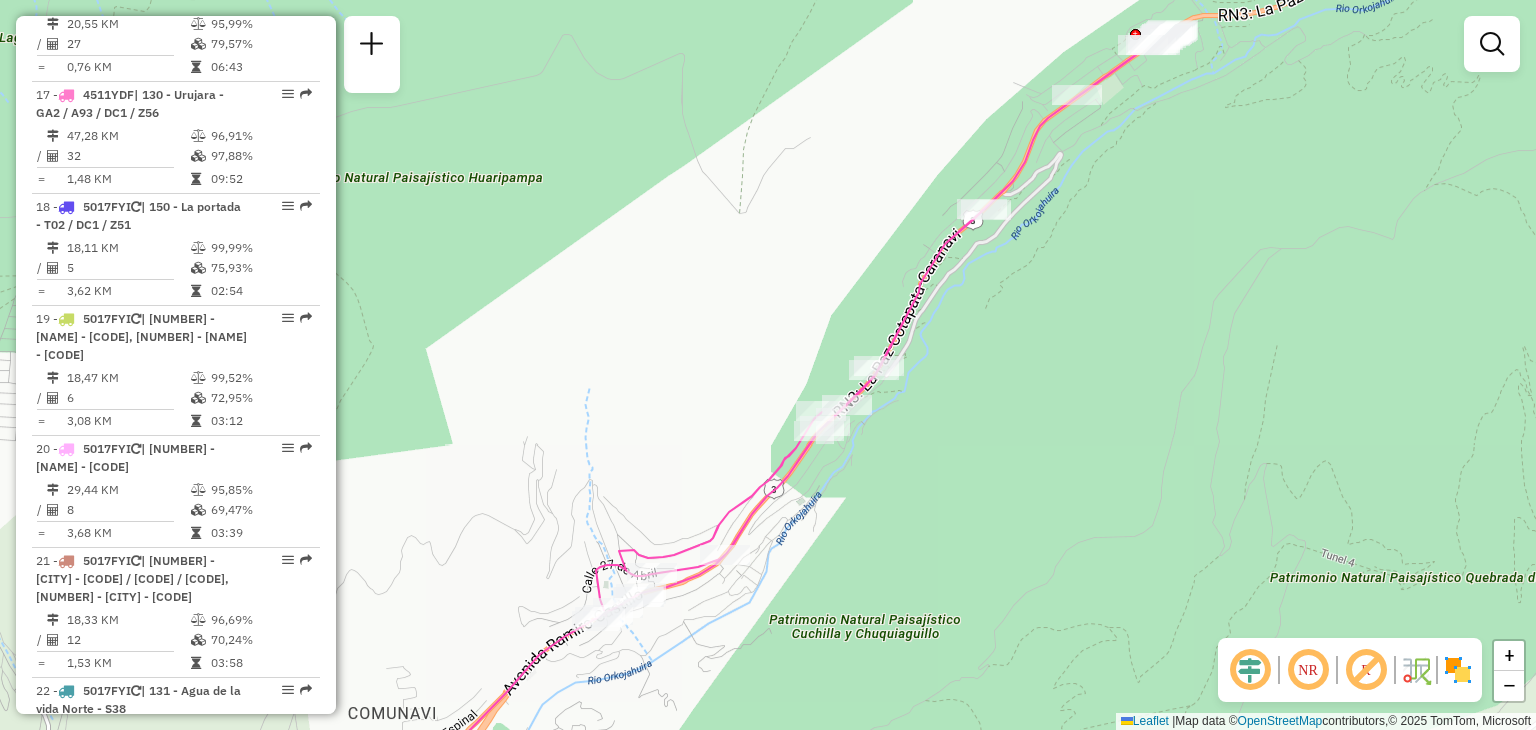 drag, startPoint x: 610, startPoint y: 429, endPoint x: 554, endPoint y: 387, distance: 70 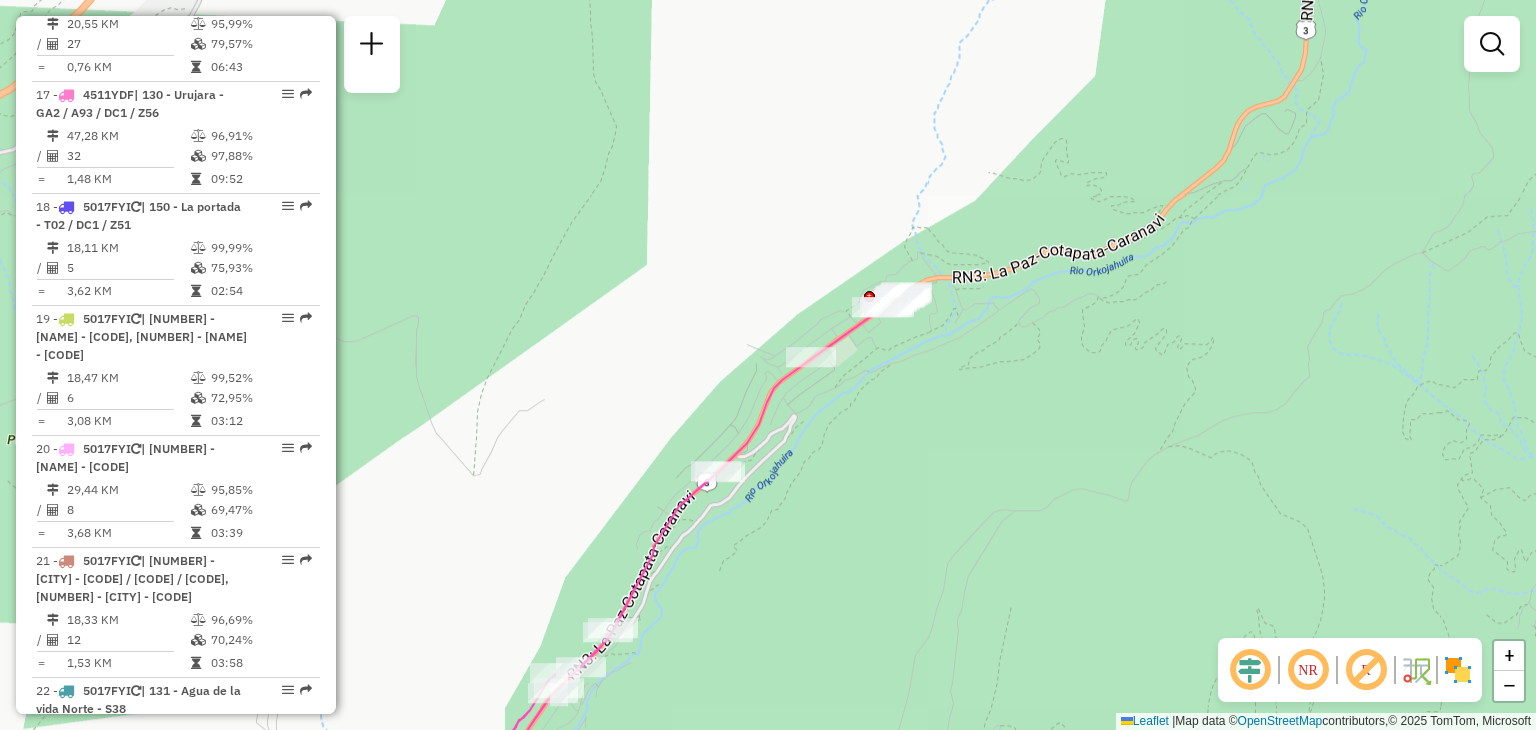 drag, startPoint x: 740, startPoint y: 263, endPoint x: 492, endPoint y: 548, distance: 377.79492 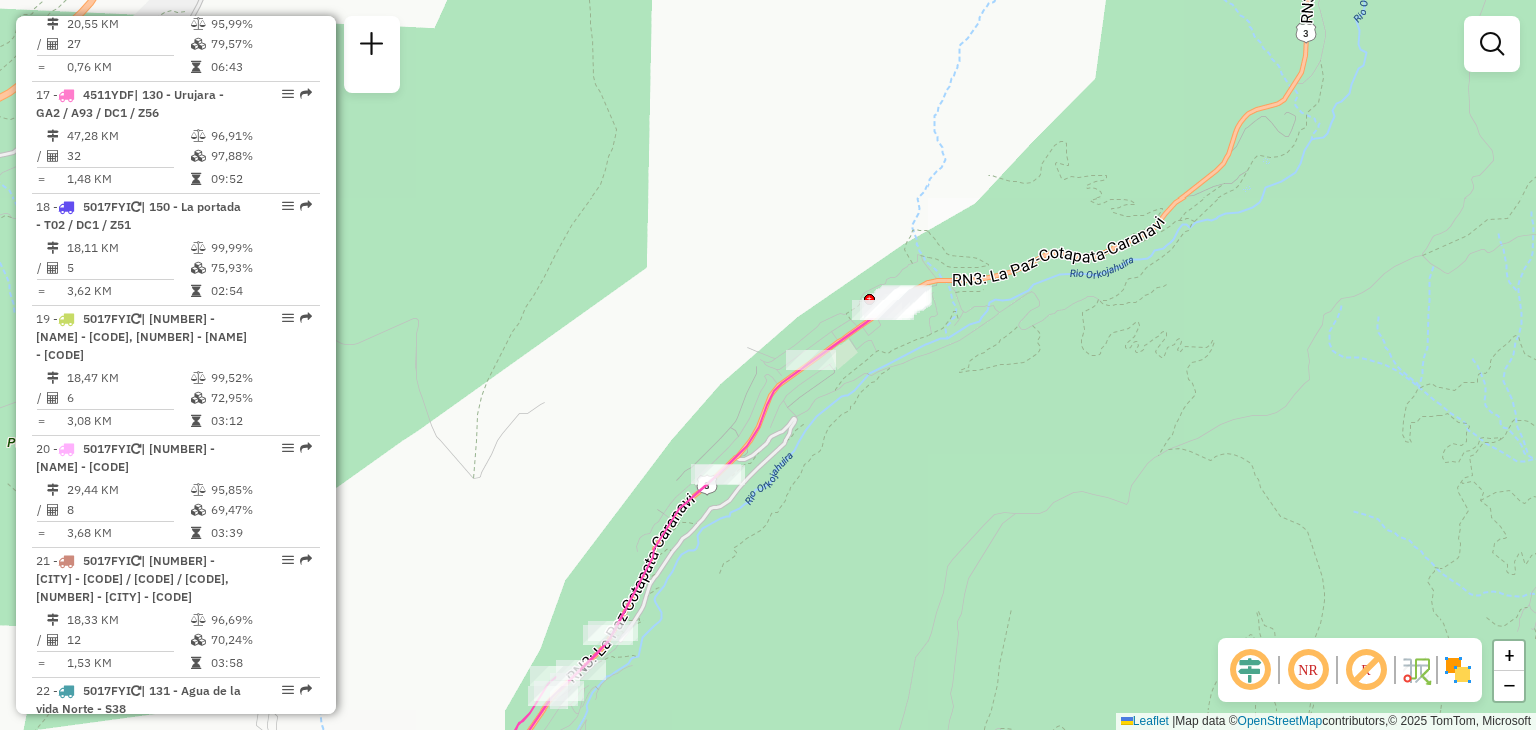 click on "Janela de atendimento Grade de atendimento Capacidade Transportadoras Veículos Cliente Pedidos  Rotas Selecione os dias de semana para filtrar as janelas de atendimento  Seg   Ter   Qua   Qui   Sex   Sáb   Dom  Informe o período da janela de atendimento: De: Até:  Filtrar exatamente a janela do cliente  Considerar janela de atendimento padrão  Selecione os dias de semana para filtrar as grades de atendimento  Seg   Ter   Qua   Qui   Sex   Sáb   Dom   Considerar clientes sem dia de atendimento cadastrado  Clientes fora do dia de atendimento selecionado Filtrar as atividades entre os valores definidos abaixo:  Peso mínimo:   Peso máximo:   Cubagem mínima:   Cubagem máxima:   De:   Até:  Filtrar as atividades entre o tempo de atendimento definido abaixo:  De:   Até:   Considerar capacidade total dos clientes não roteirizados Transportadora: Selecione um ou mais itens Tipo de veículo: Selecione um ou mais itens Veículo: Selecione um ou mais itens Motorista: Selecione um ou mais itens Nome: Rótulo:" 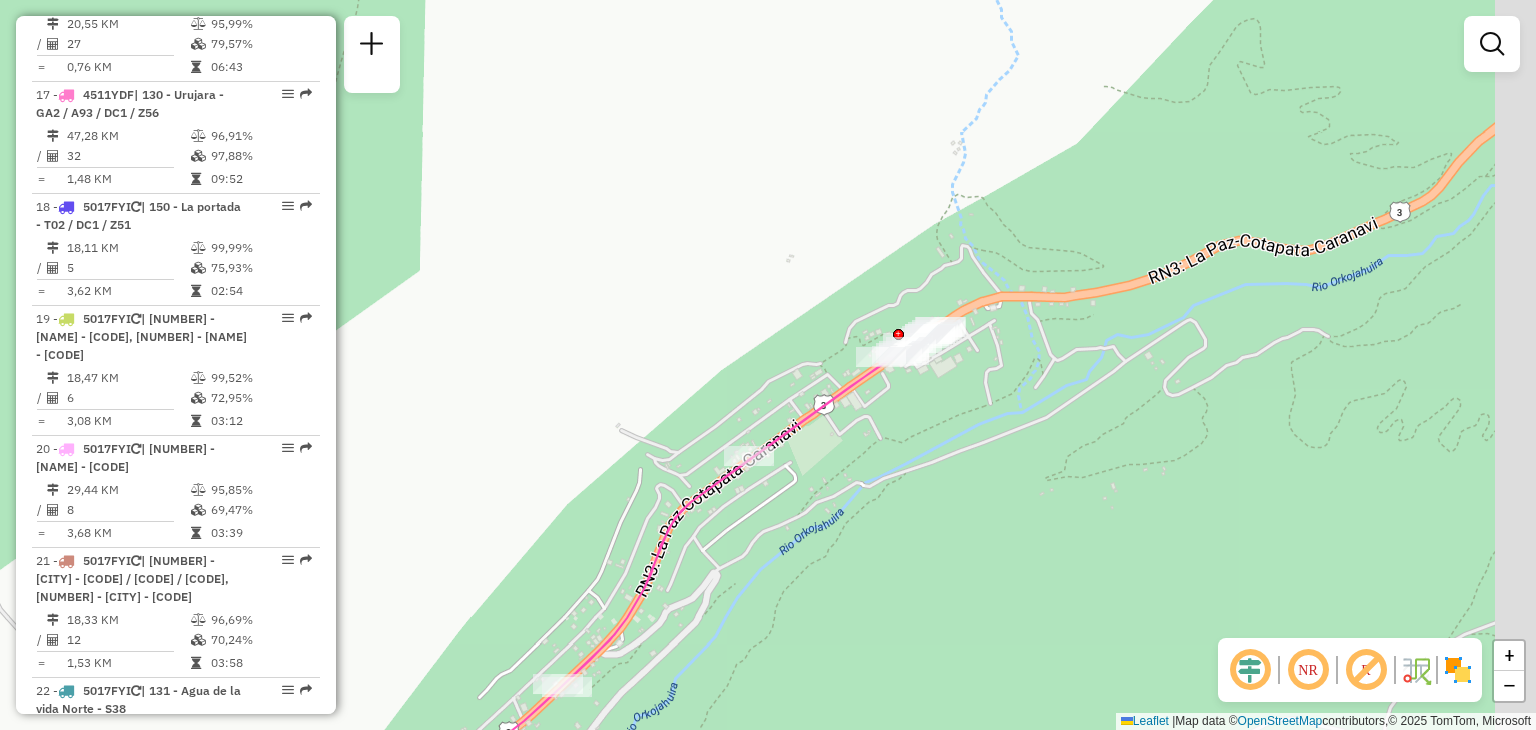 drag, startPoint x: 888, startPoint y: 292, endPoint x: 759, endPoint y: 337, distance: 136.62357 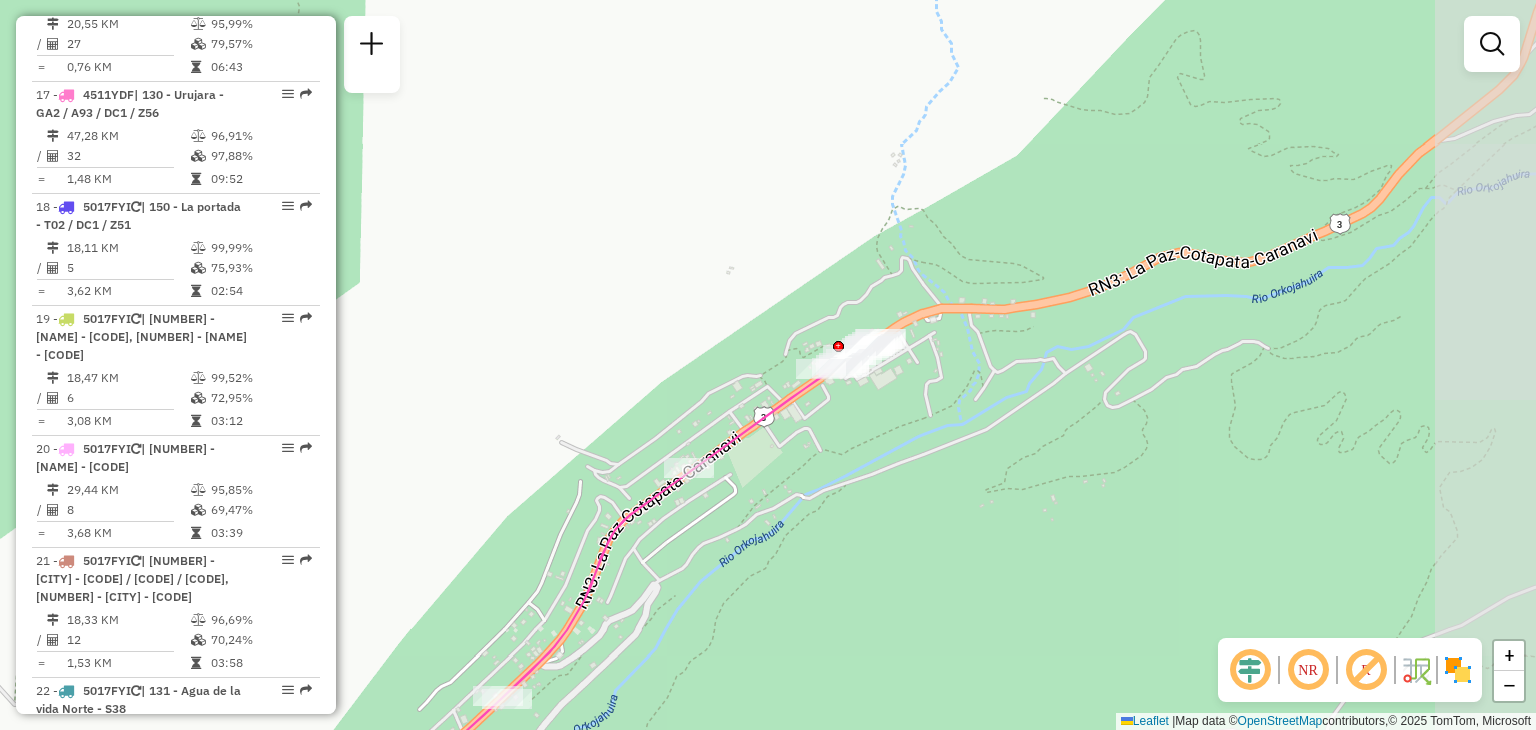 click on "Janela de atendimento Grade de atendimento Capacidade Transportadoras Veículos Cliente Pedidos  Rotas Selecione os dias de semana para filtrar as janelas de atendimento  Seg   Ter   Qua   Qui   Sex   Sáb   Dom  Informe o período da janela de atendimento: De: Até:  Filtrar exatamente a janela do cliente  Considerar janela de atendimento padrão  Selecione os dias de semana para filtrar as grades de atendimento  Seg   Ter   Qua   Qui   Sex   Sáb   Dom   Considerar clientes sem dia de atendimento cadastrado  Clientes fora do dia de atendimento selecionado Filtrar as atividades entre os valores definidos abaixo:  Peso mínimo:   Peso máximo:   Cubagem mínima:   Cubagem máxima:   De:   Até:  Filtrar as atividades entre o tempo de atendimento definido abaixo:  De:   Até:   Considerar capacidade total dos clientes não roteirizados Transportadora: Selecione um ou mais itens Tipo de veículo: Selecione um ou mais itens Veículo: Selecione um ou mais itens Motorista: Selecione um ou mais itens Nome: Rótulo:" 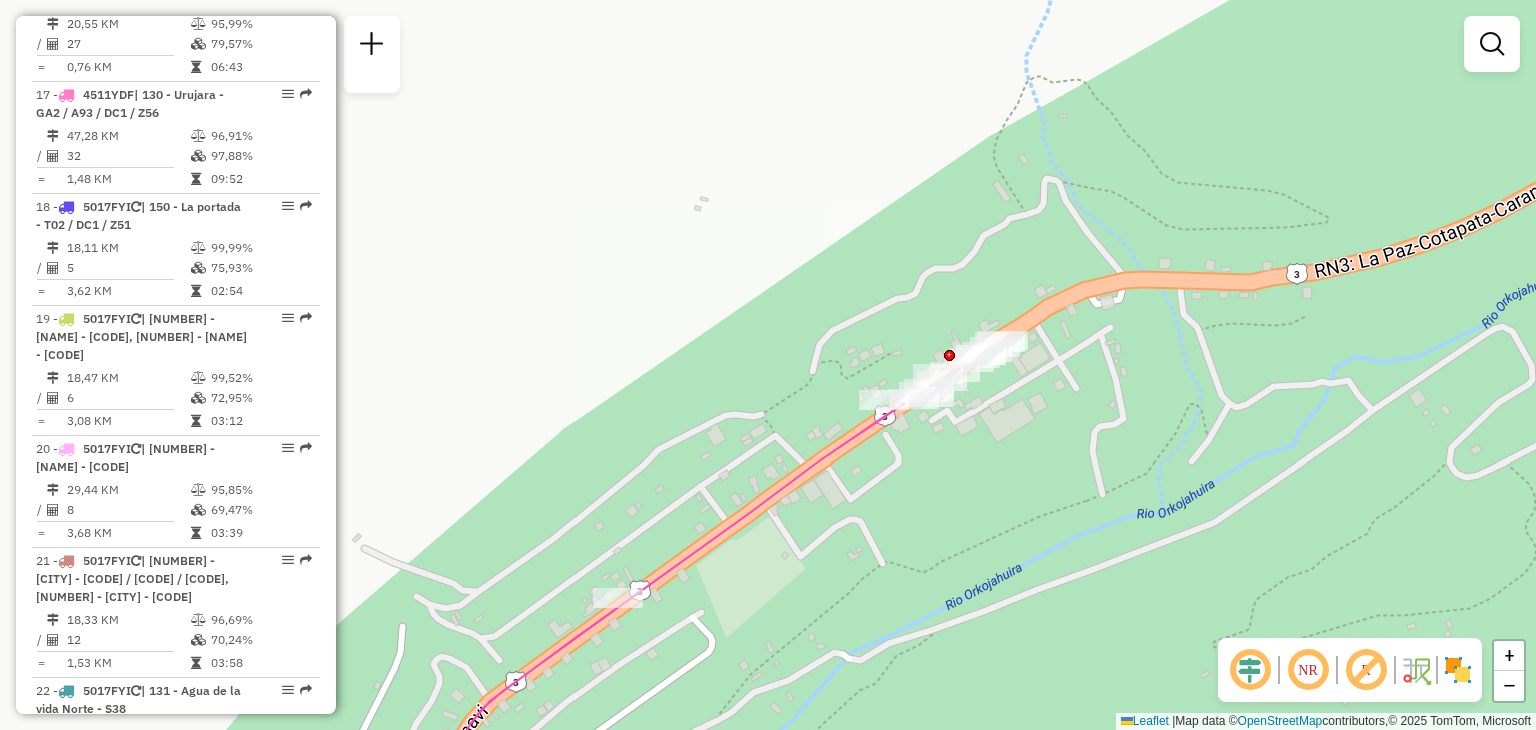 click on "Janela de atendimento Grade de atendimento Capacidade Transportadoras Veículos Cliente Pedidos  Rotas Selecione os dias de semana para filtrar as janelas de atendimento  Seg   Ter   Qua   Qui   Sex   Sáb   Dom  Informe o período da janela de atendimento: De: Até:  Filtrar exatamente a janela do cliente  Considerar janela de atendimento padrão  Selecione os dias de semana para filtrar as grades de atendimento  Seg   Ter   Qua   Qui   Sex   Sáb   Dom   Considerar clientes sem dia de atendimento cadastrado  Clientes fora do dia de atendimento selecionado Filtrar as atividades entre os valores definidos abaixo:  Peso mínimo:   Peso máximo:   Cubagem mínima:   Cubagem máxima:   De:   Até:  Filtrar as atividades entre o tempo de atendimento definido abaixo:  De:   Até:   Considerar capacidade total dos clientes não roteirizados Transportadora: Selecione um ou mais itens Tipo de veículo: Selecione um ou mais itens Veículo: Selecione um ou mais itens Motorista: Selecione um ou mais itens Nome: Rótulo:" 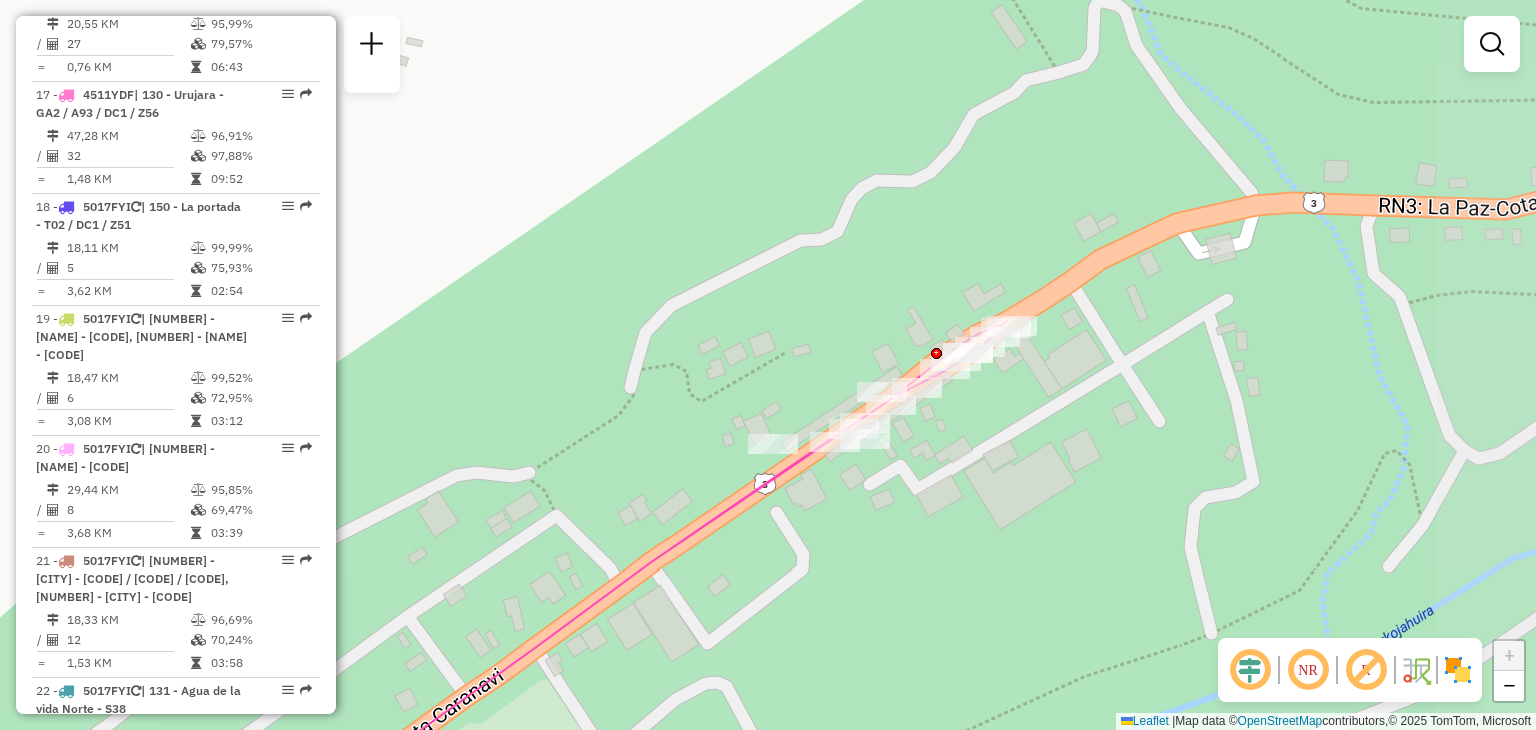 drag, startPoint x: 921, startPoint y: 305, endPoint x: 743, endPoint y: 272, distance: 181.03314 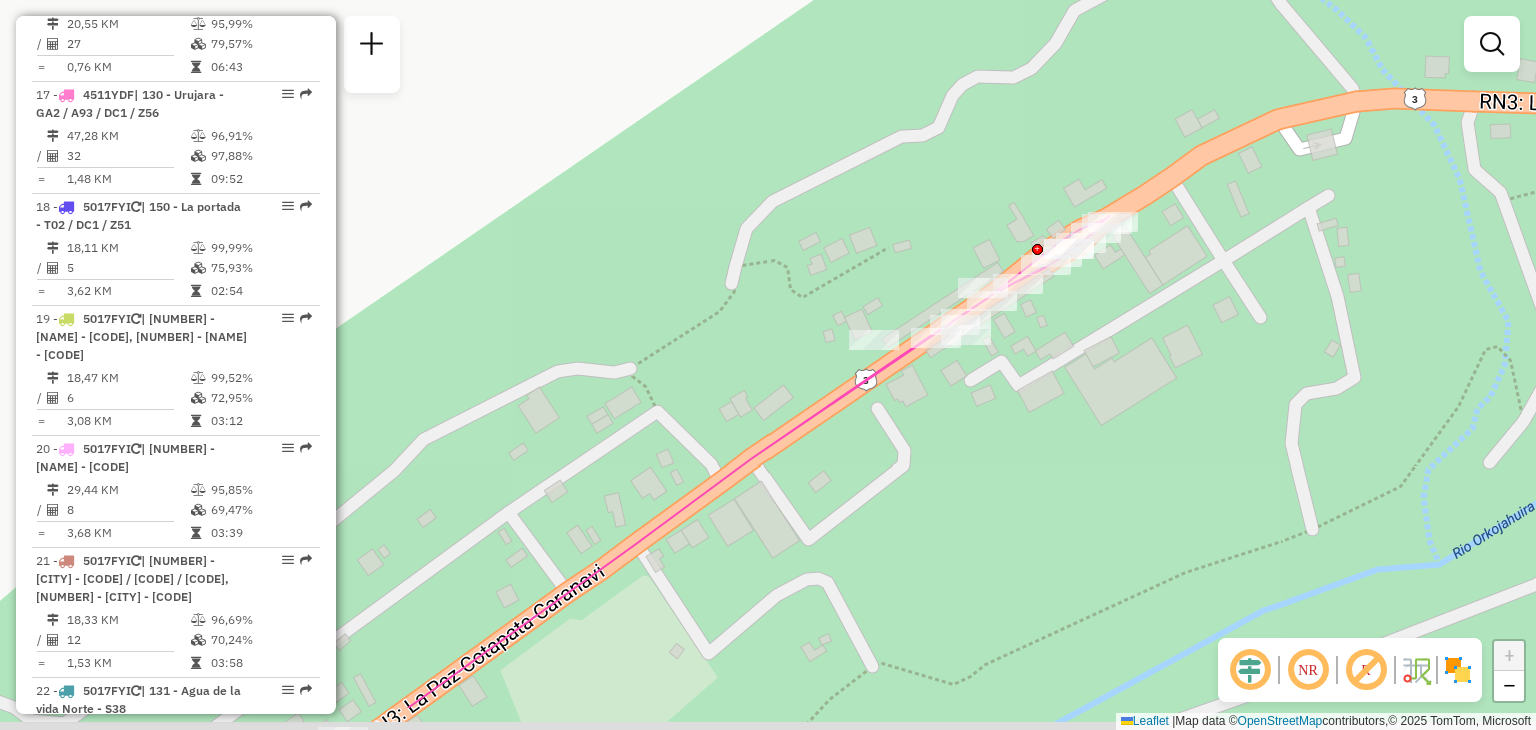 drag, startPoint x: 773, startPoint y: 317, endPoint x: 916, endPoint y: 168, distance: 206.51877 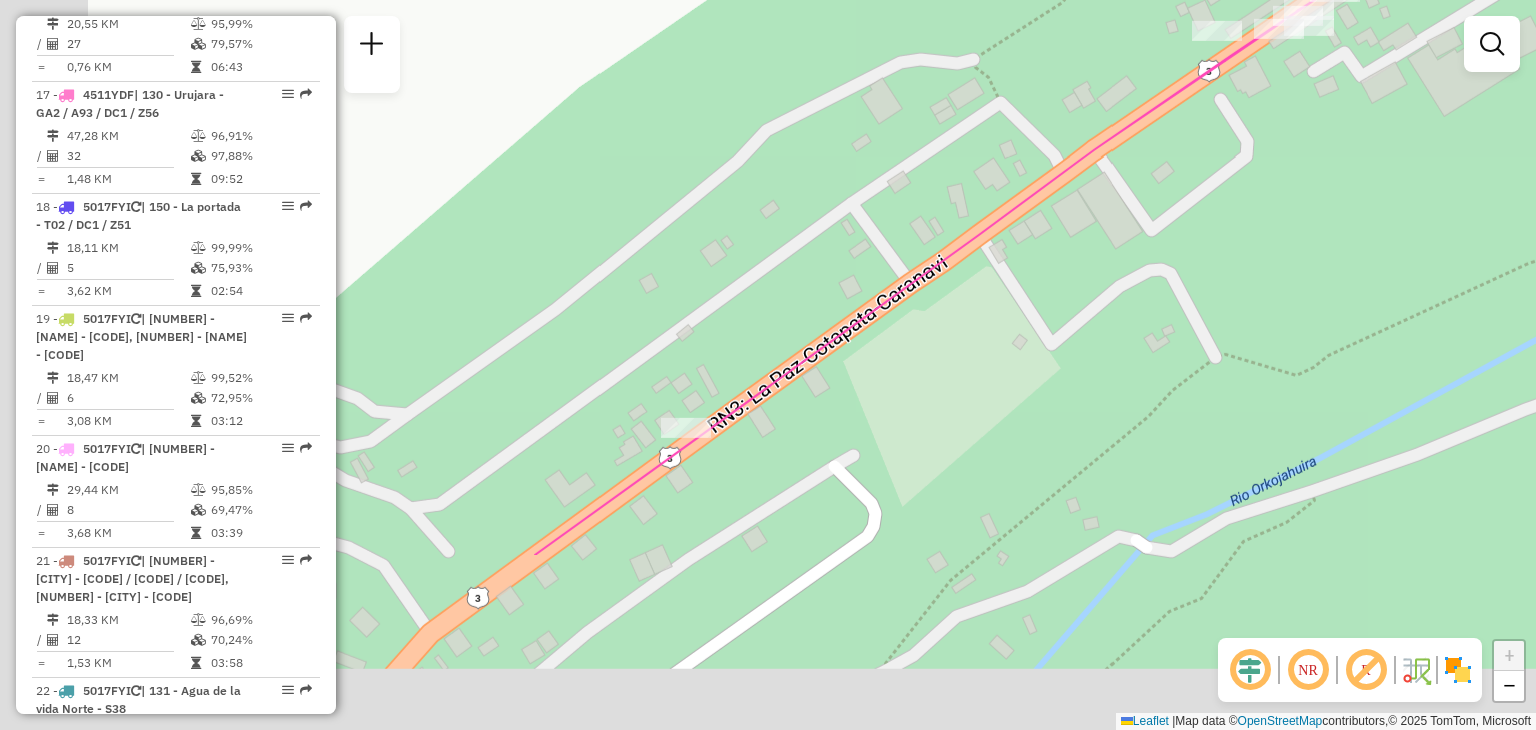 drag, startPoint x: 576, startPoint y: 373, endPoint x: 865, endPoint y: 125, distance: 380.82147 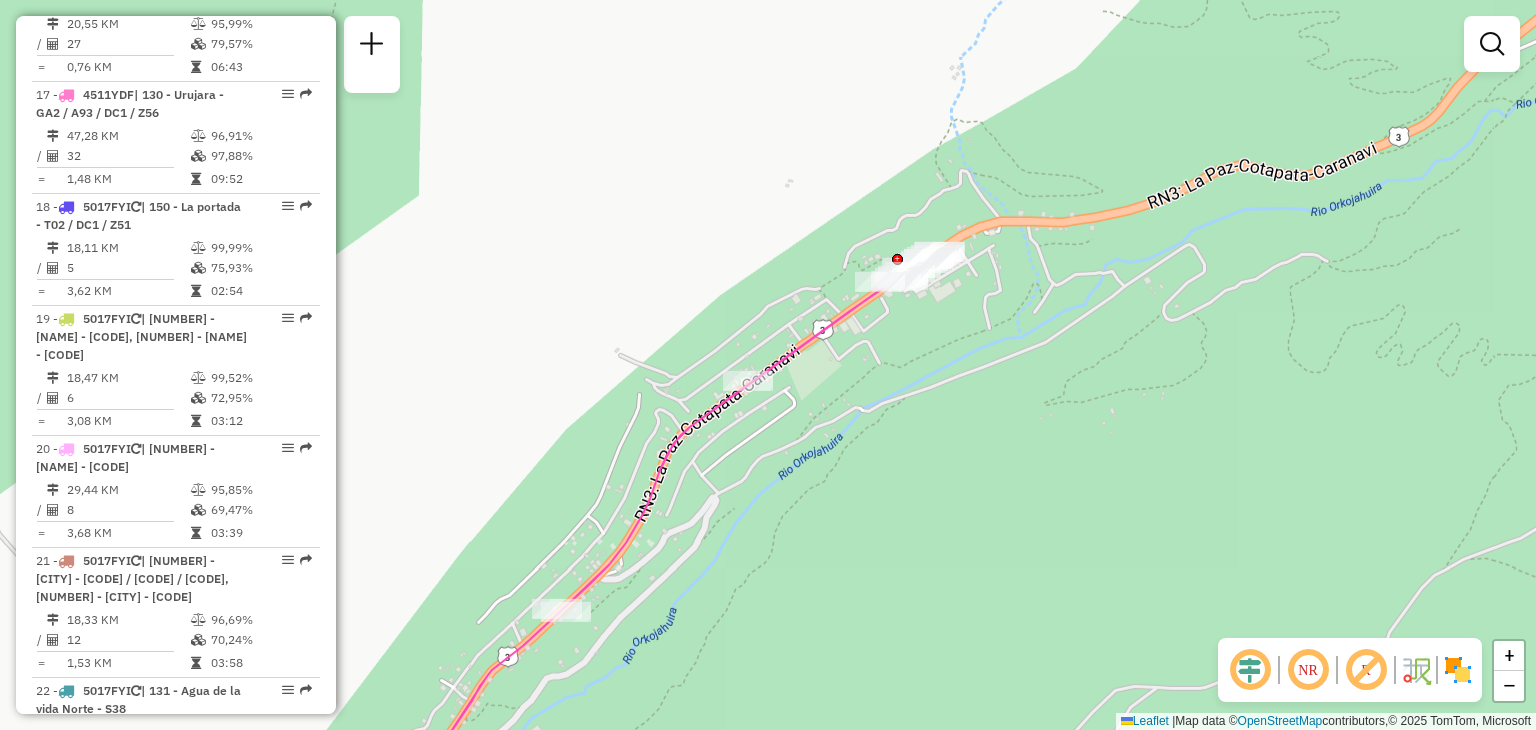 drag, startPoint x: 694, startPoint y: 398, endPoint x: 981, endPoint y: 89, distance: 421.72266 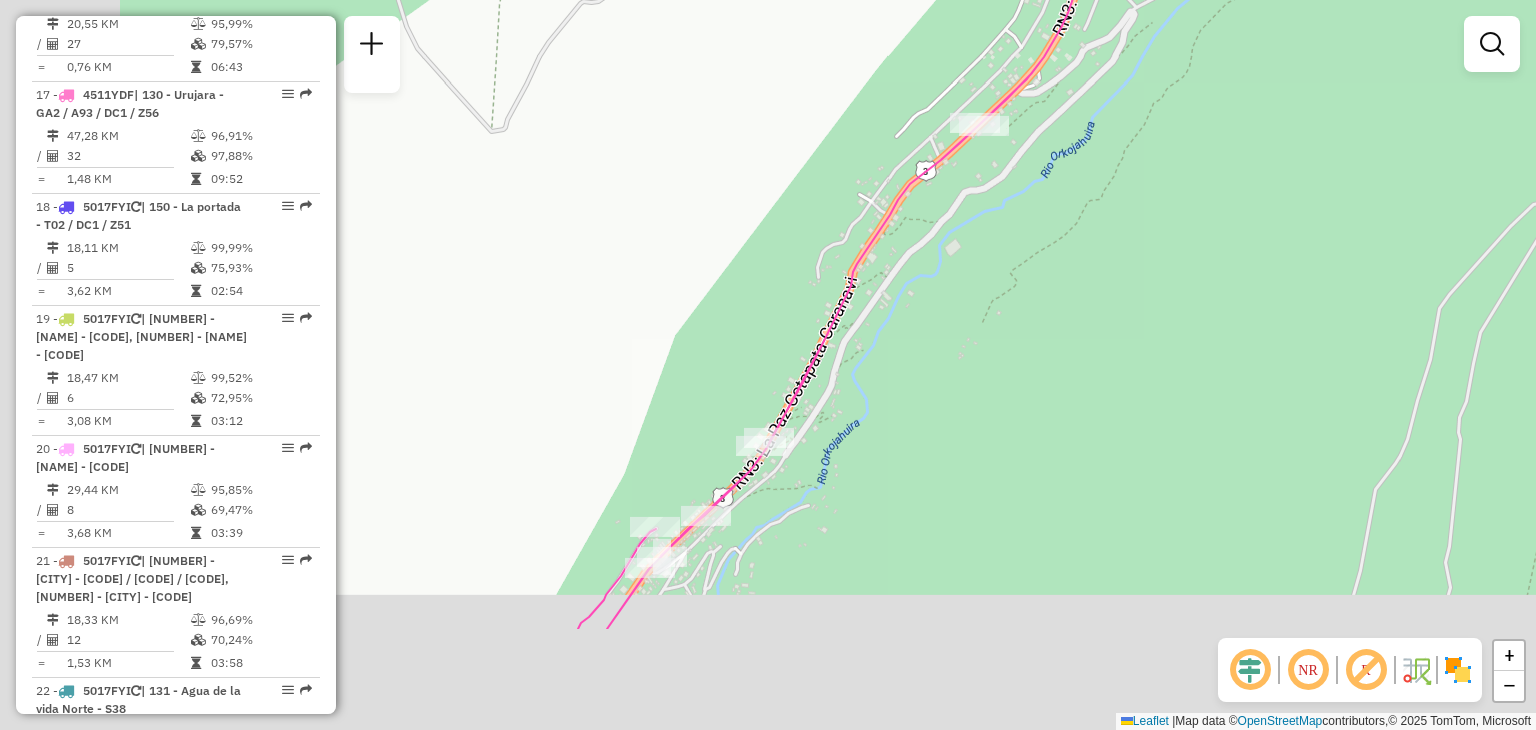 drag, startPoint x: 817, startPoint y: 310, endPoint x: 969, endPoint y: 96, distance: 262.4881 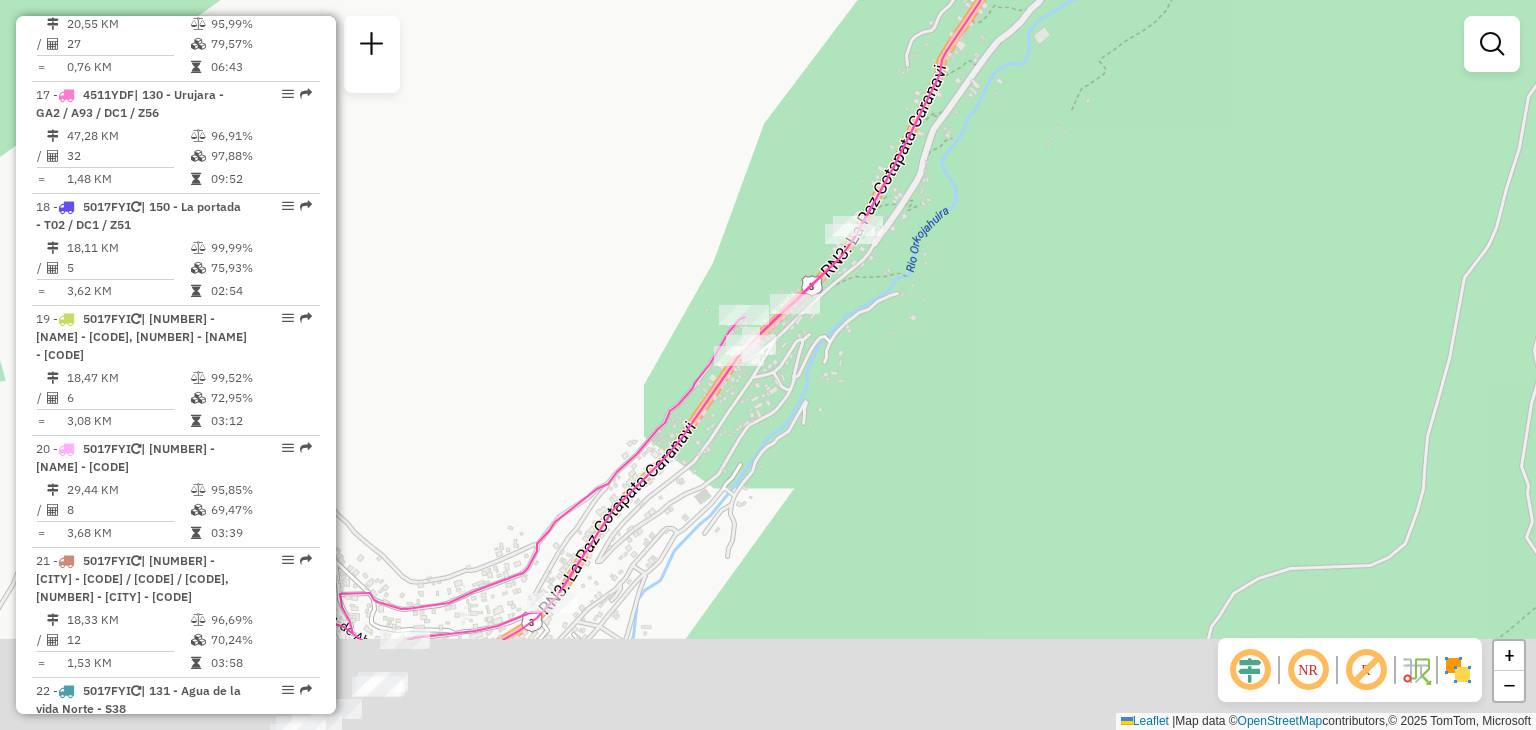 drag, startPoint x: 924, startPoint y: 219, endPoint x: 1015, endPoint y: 14, distance: 224.29 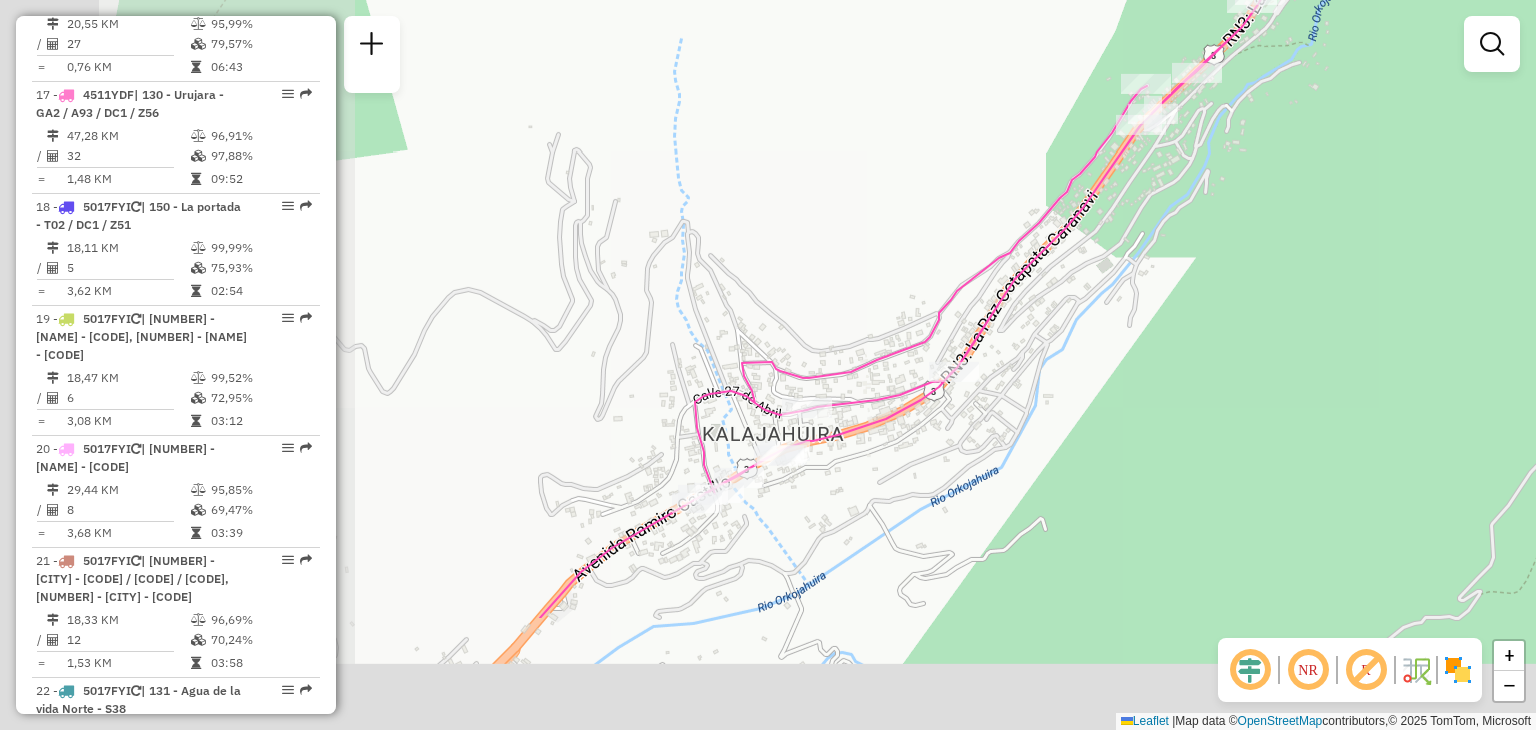 drag, startPoint x: 736, startPoint y: 389, endPoint x: 1123, endPoint y: 193, distance: 433.80295 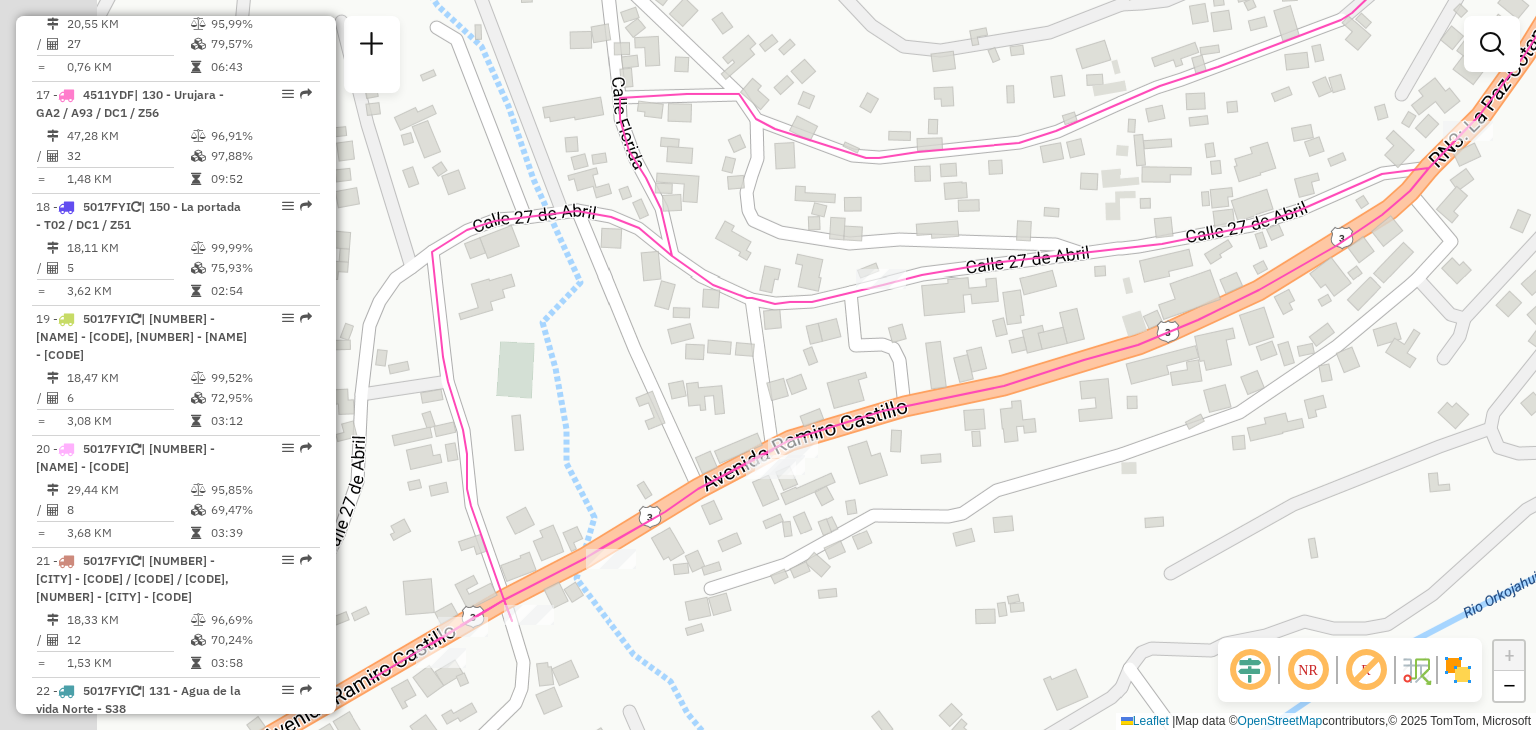 drag, startPoint x: 642, startPoint y: 509, endPoint x: 916, endPoint y: 373, distance: 305.89542 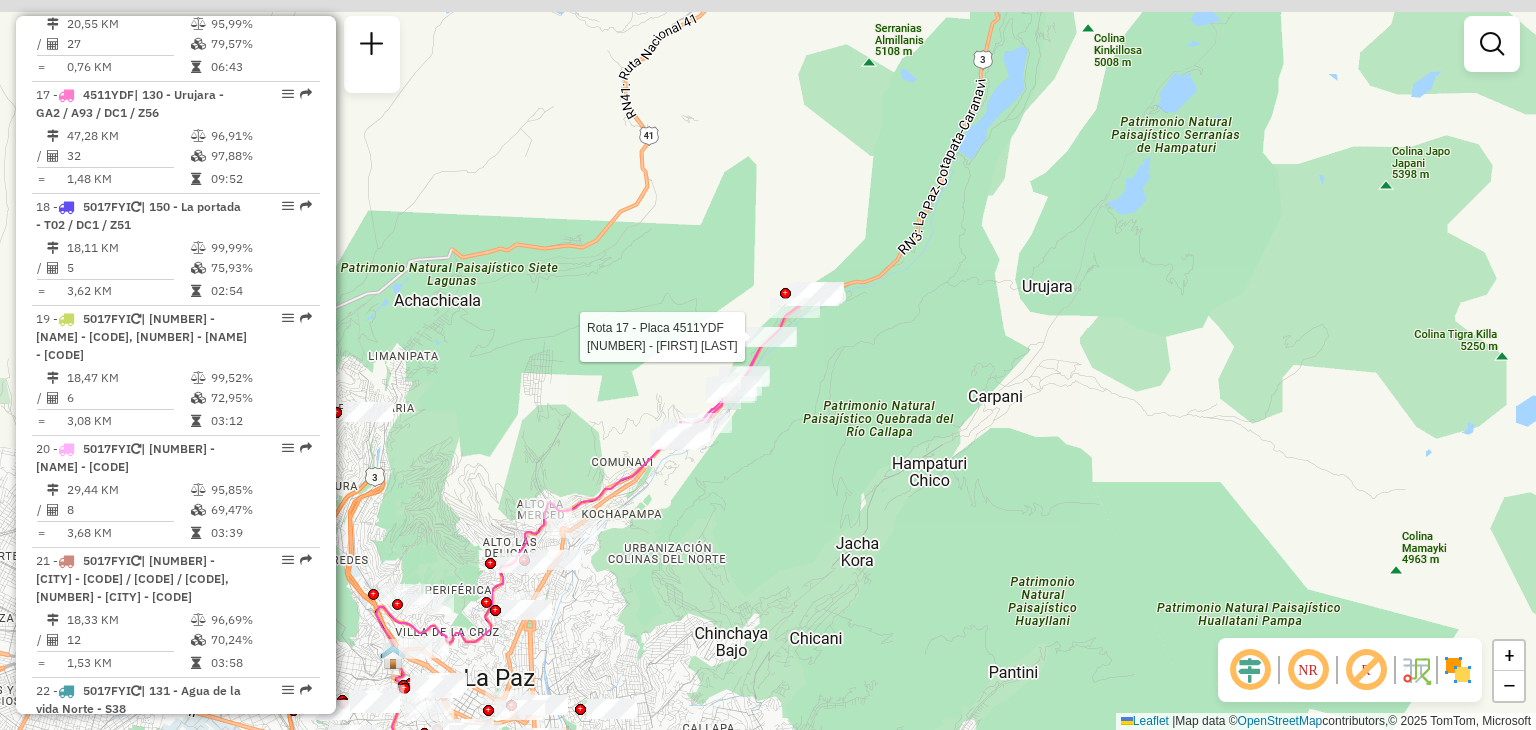 drag, startPoint x: 963, startPoint y: 370, endPoint x: 697, endPoint y: 463, distance: 281.78894 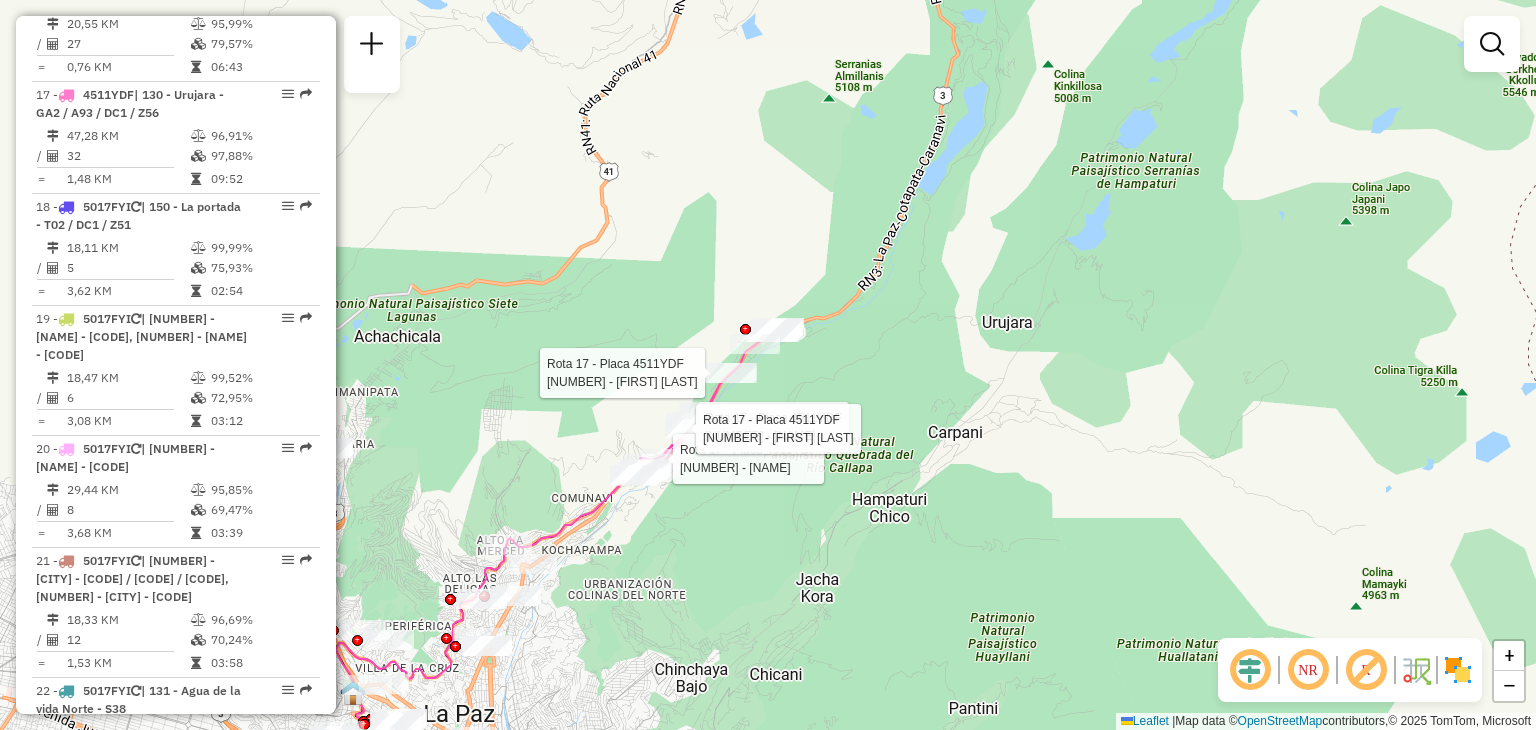 click on "Rota 17 - Placa 4511YDF  0000084469 - SOFIA MIRANDA Rota 17 - Placa 4511YDF  0000883737 - MARTHA CONDE Rota 17 - Placa 4511YDF  0000084446 - KEVIN ANGEL TEL Rota 17 - Placa 4511YDF  0000895873 - ERNESTA PINESO Janela de atendimento Grade de atendimento Capacidade Transportadoras Veículos Cliente Pedidos  Rotas Selecione os dias de semana para filtrar as janelas de atendimento  Seg   Ter   Qua   Qui   Sex   Sáb   Dom  Informe o período da janela de atendimento: De: Até:  Filtrar exatamente a janela do cliente  Considerar janela de atendimento padrão  Selecione os dias de semana para filtrar as grades de atendimento  Seg   Ter   Qua   Qui   Sex   Sáb   Dom   Considerar clientes sem dia de atendimento cadastrado  Clientes fora do dia de atendimento selecionado Filtrar as atividades entre os valores definidos abaixo:  Peso mínimo:   Peso máximo:   Cubagem mínima:   Cubagem máxima:   De:   Até:  Filtrar as atividades entre o tempo de atendimento definido abaixo:  De:   Até:  Transportadora: Veículo: +" 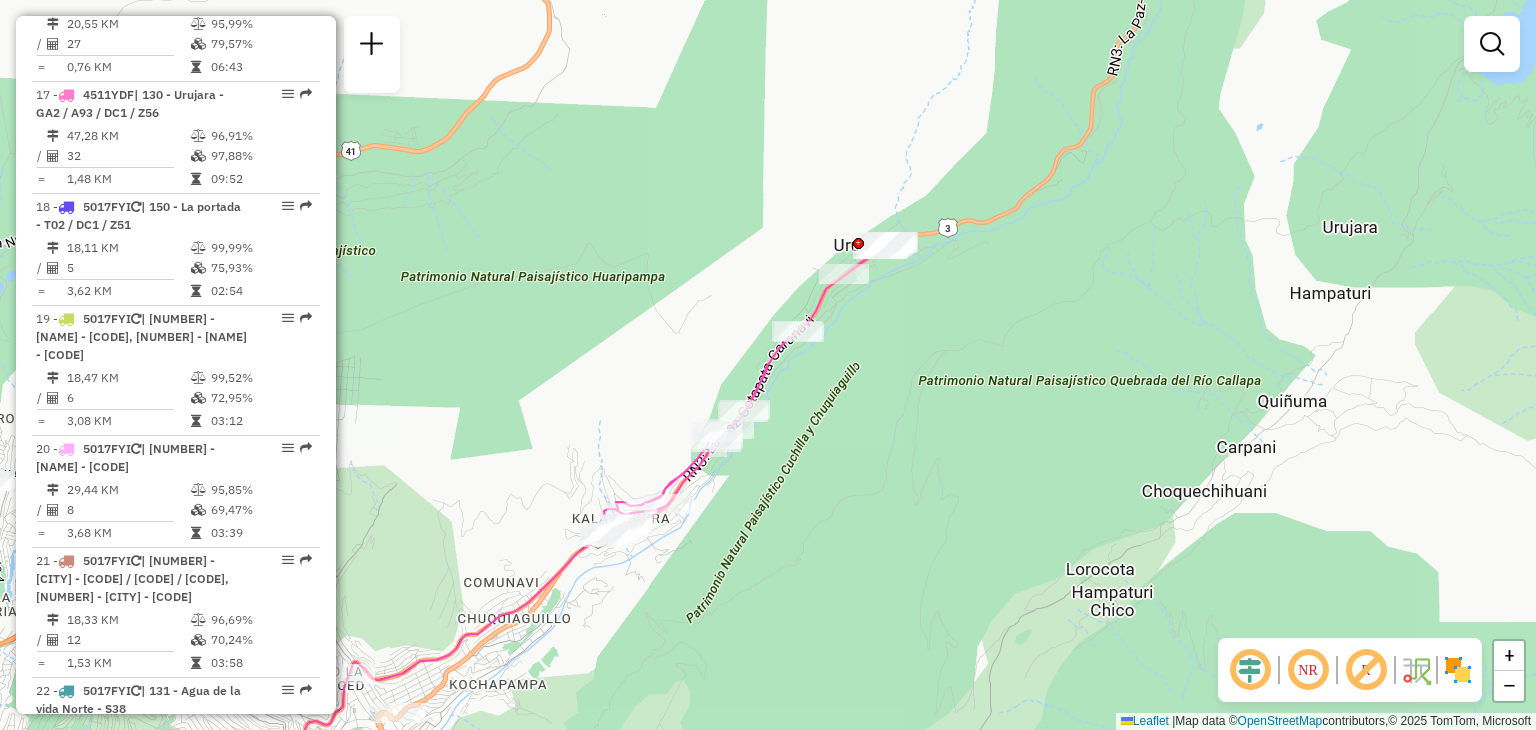 drag, startPoint x: 744, startPoint y: 402, endPoint x: 829, endPoint y: 423, distance: 87.555695 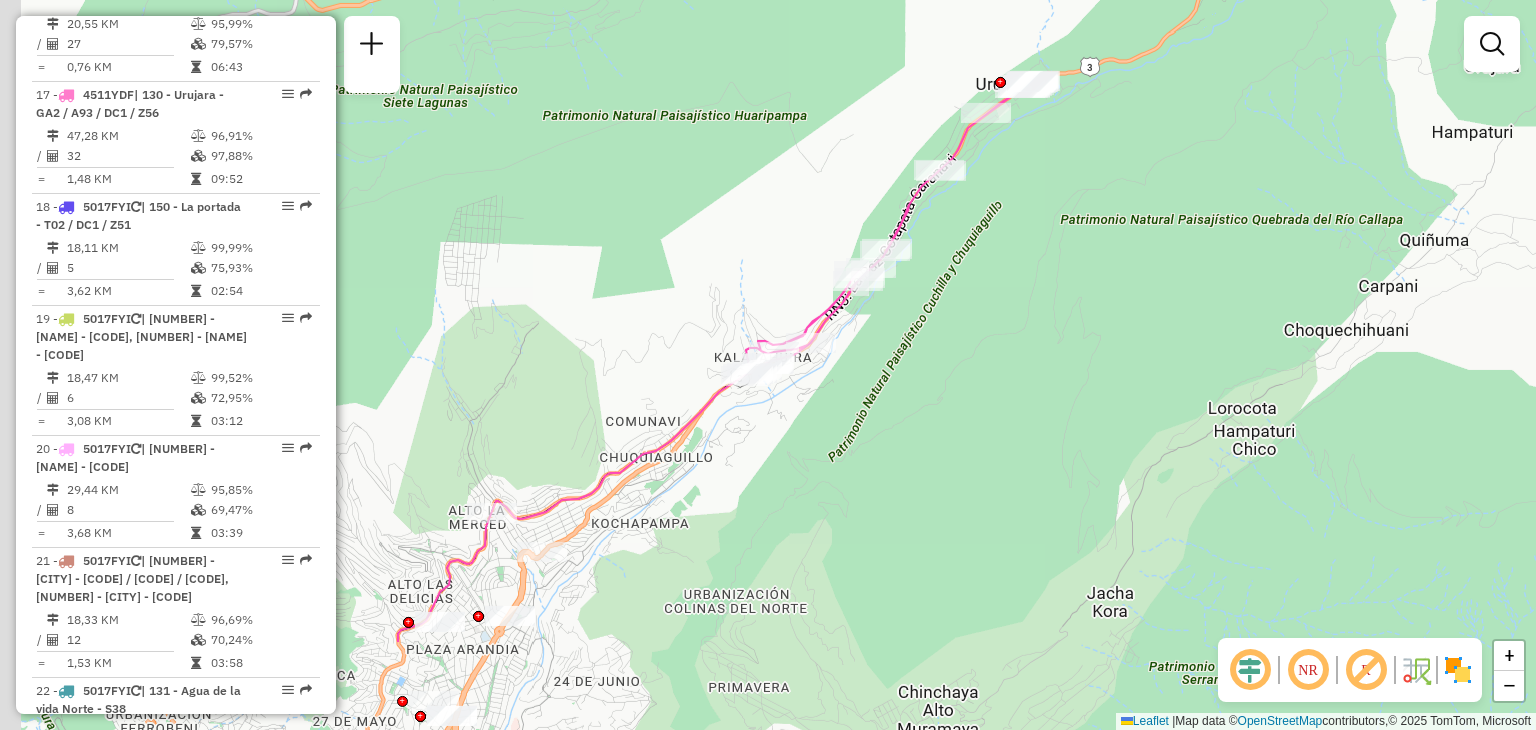 drag, startPoint x: 837, startPoint y: 401, endPoint x: 1012, endPoint y: 200, distance: 266.50705 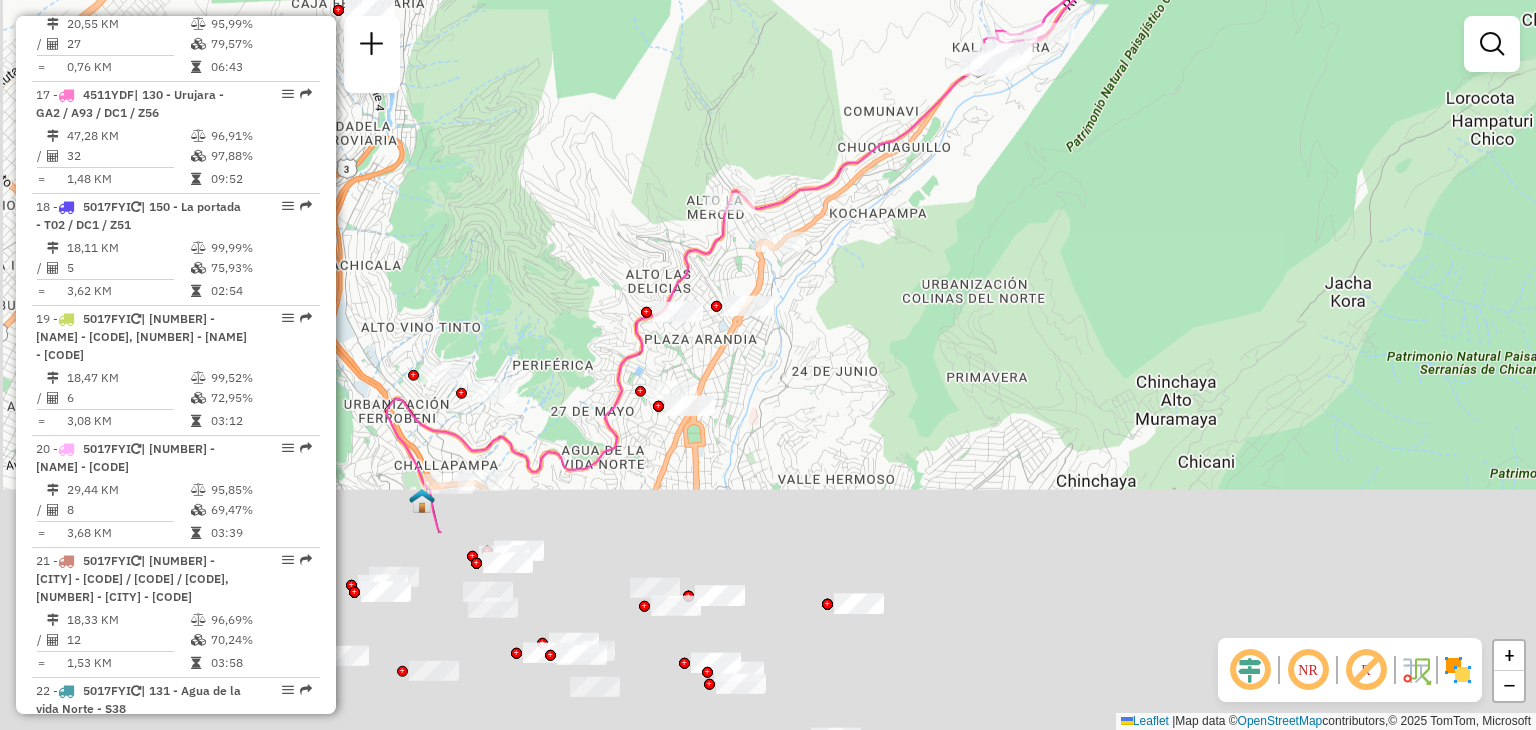 drag, startPoint x: 692, startPoint y: 597, endPoint x: 900, endPoint y: 313, distance: 352.02274 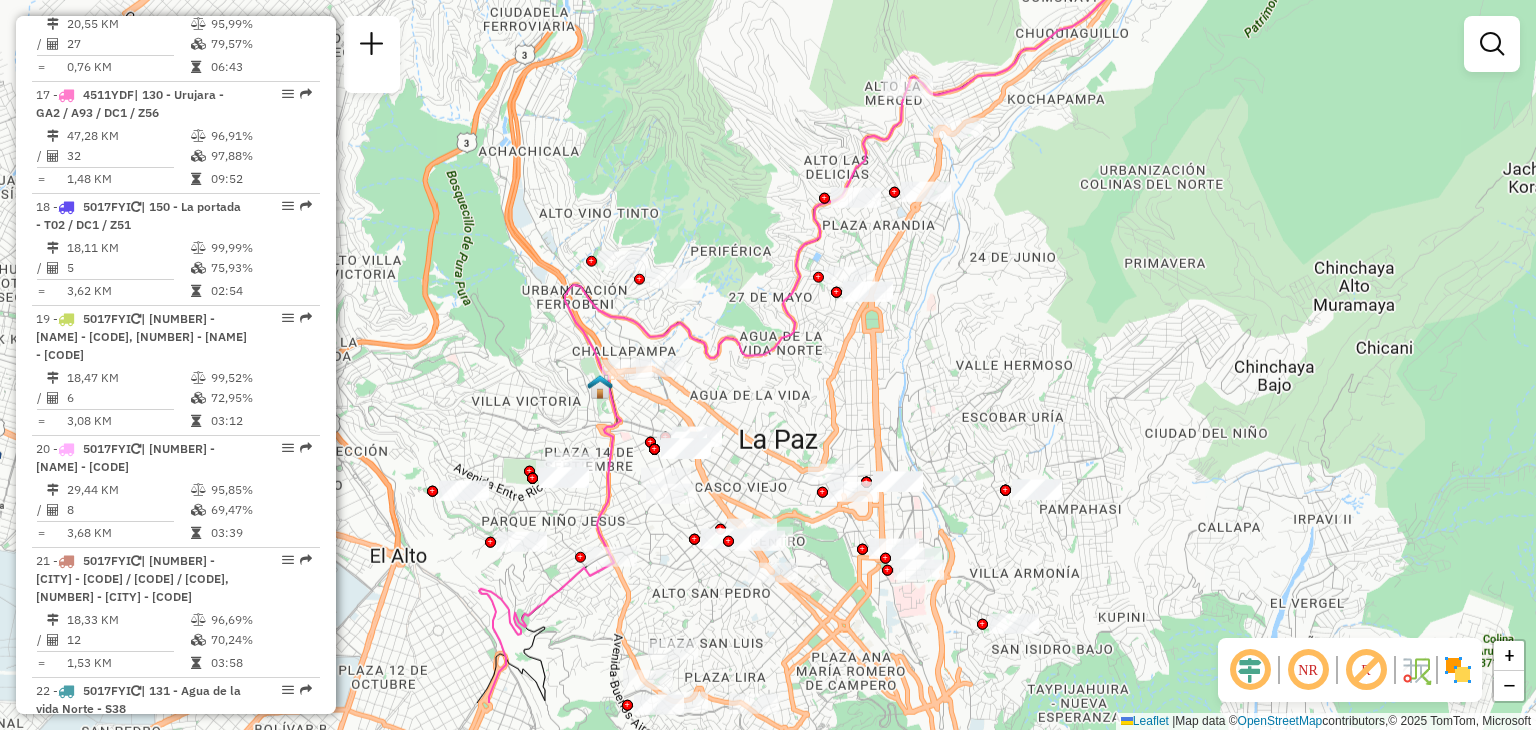 drag, startPoint x: 850, startPoint y: 353, endPoint x: 938, endPoint y: 326, distance: 92.0489 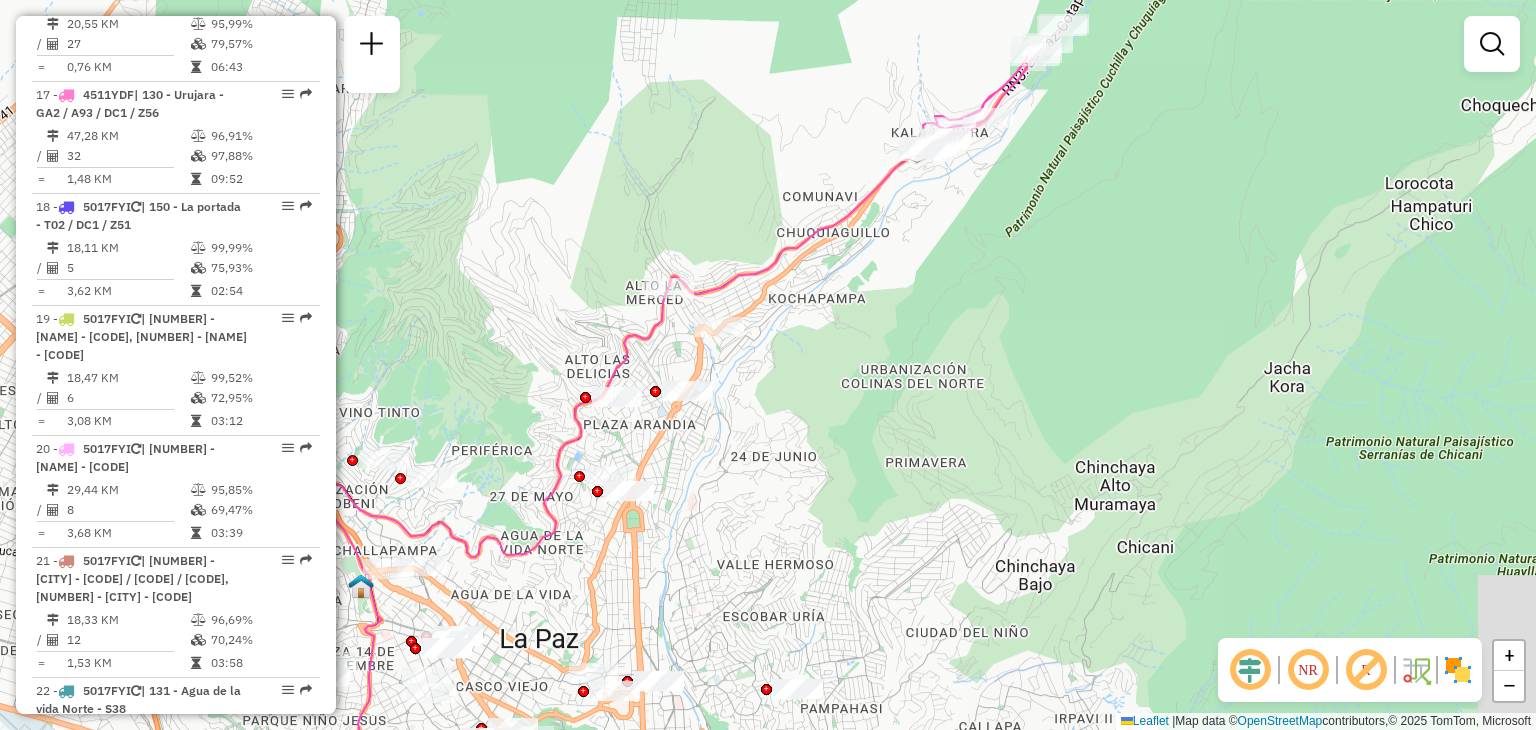 drag, startPoint x: 848, startPoint y: 421, endPoint x: 684, endPoint y: 551, distance: 209.27493 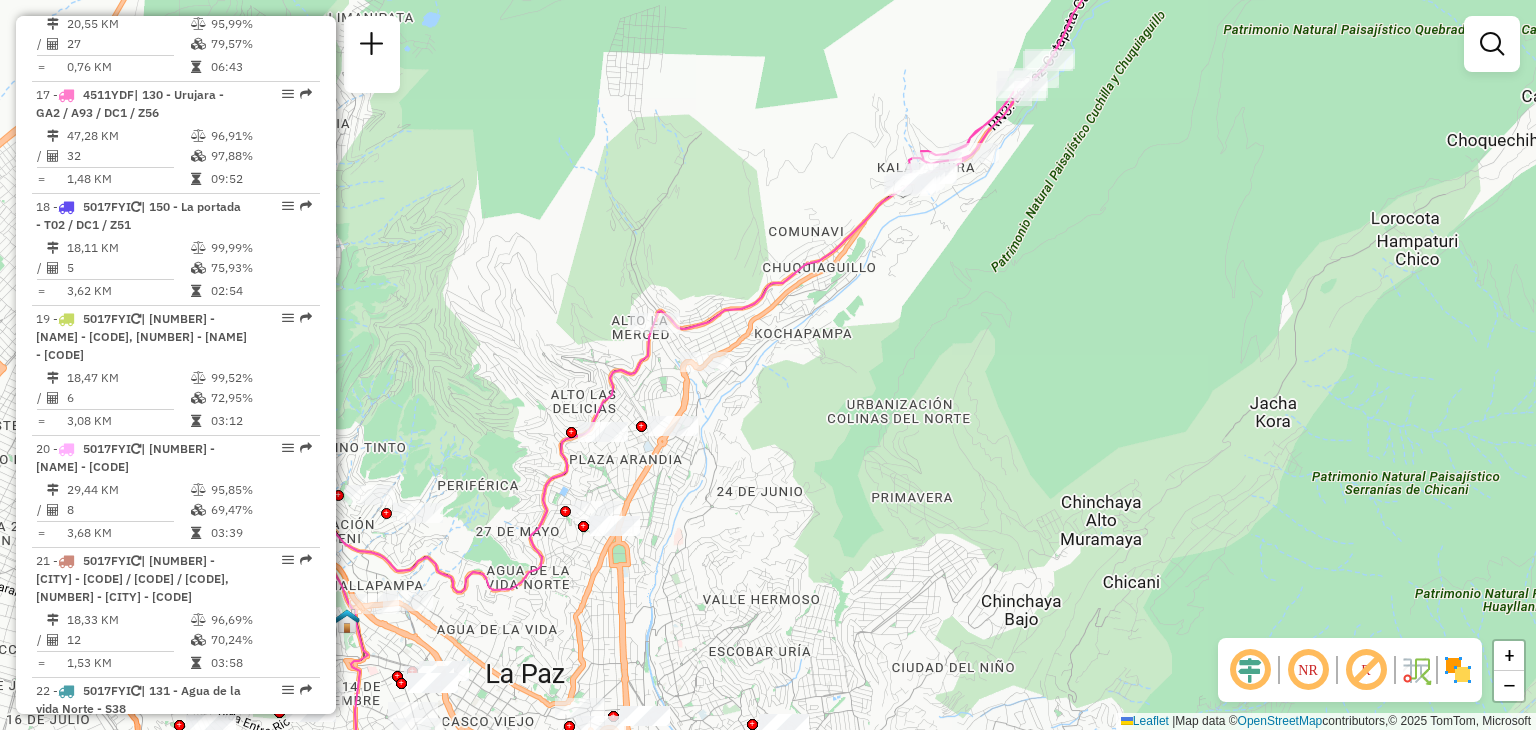 drag, startPoint x: 780, startPoint y: 357, endPoint x: 712, endPoint y: 501, distance: 159.24823 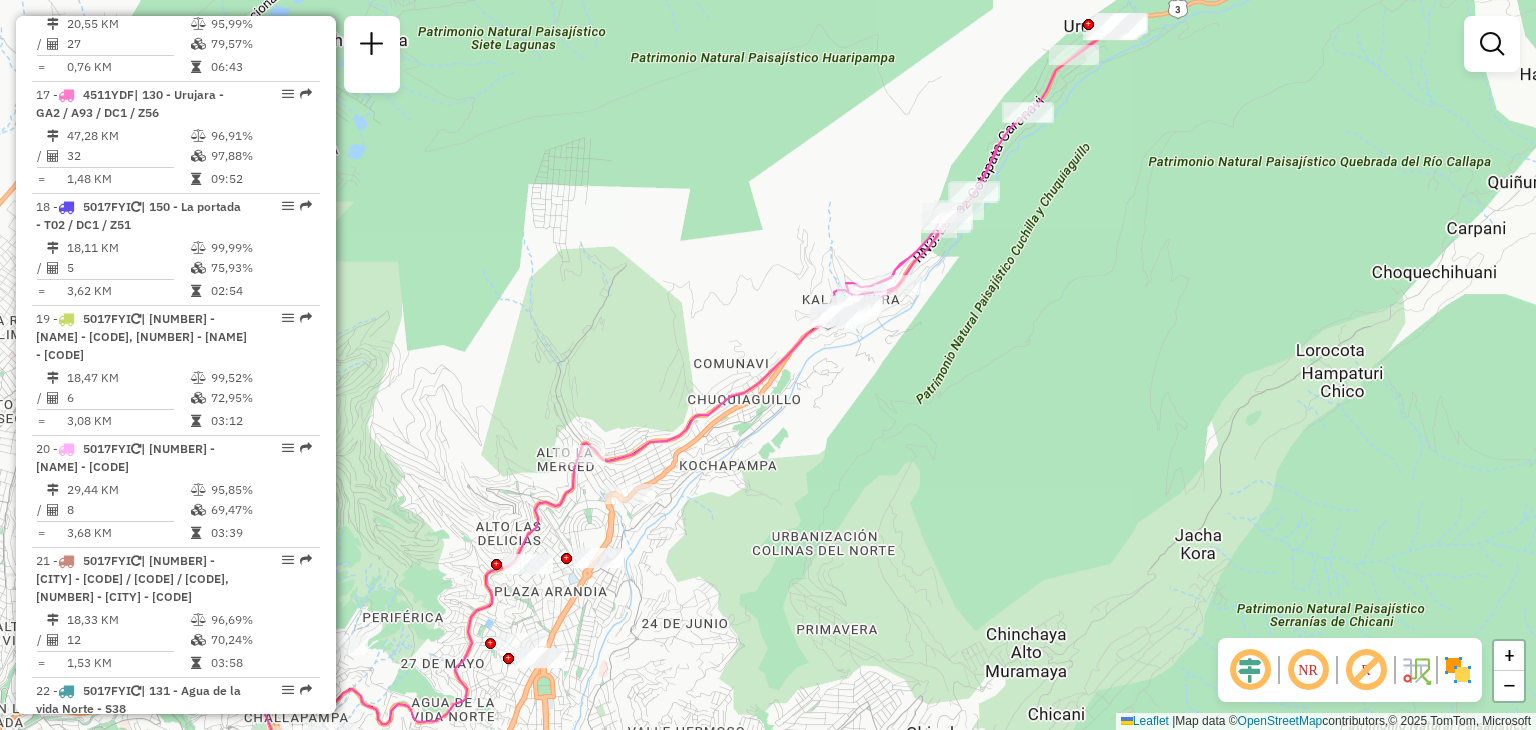 drag, startPoint x: 818, startPoint y: 403, endPoint x: 723, endPoint y: 481, distance: 122.91867 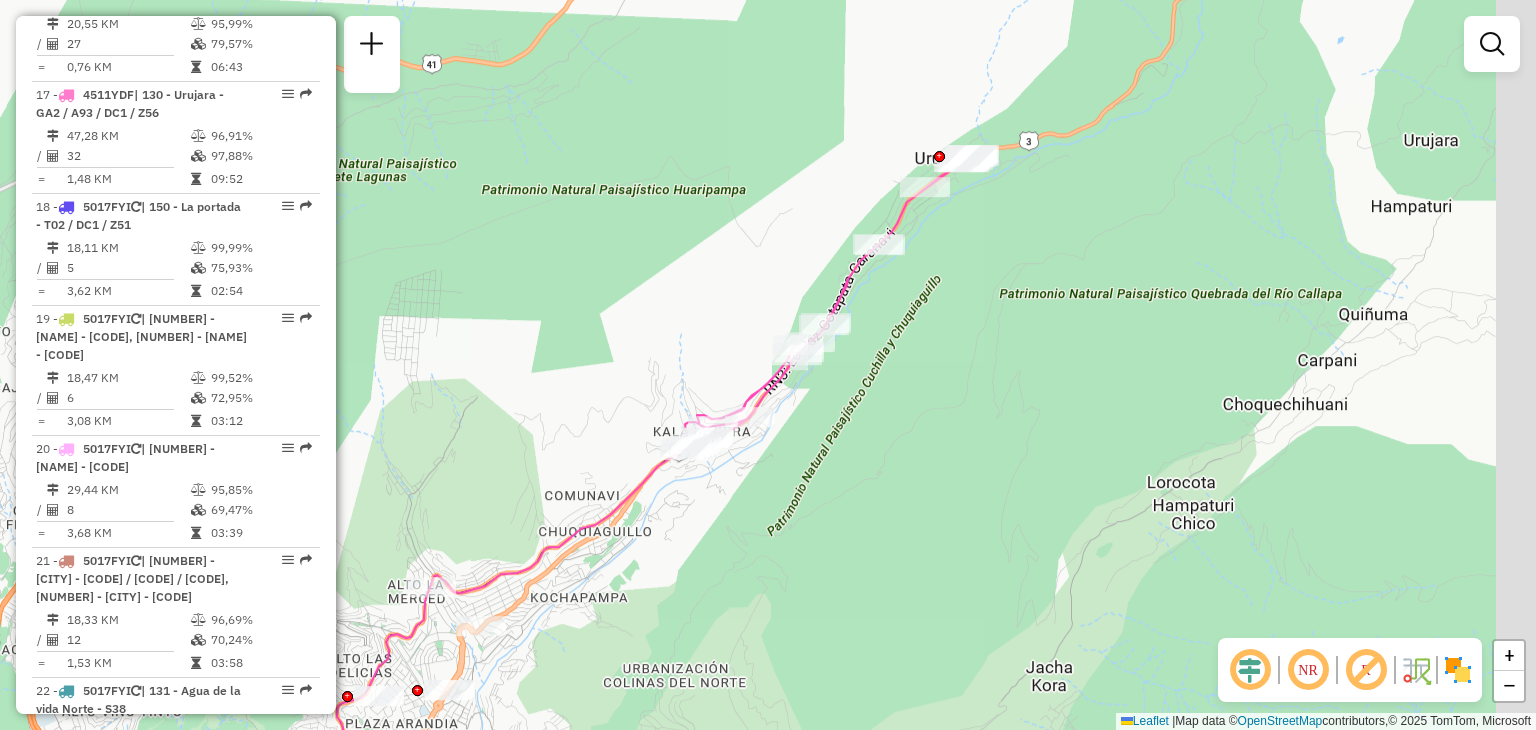 drag, startPoint x: 748, startPoint y: 461, endPoint x: 660, endPoint y: 550, distance: 125.1599 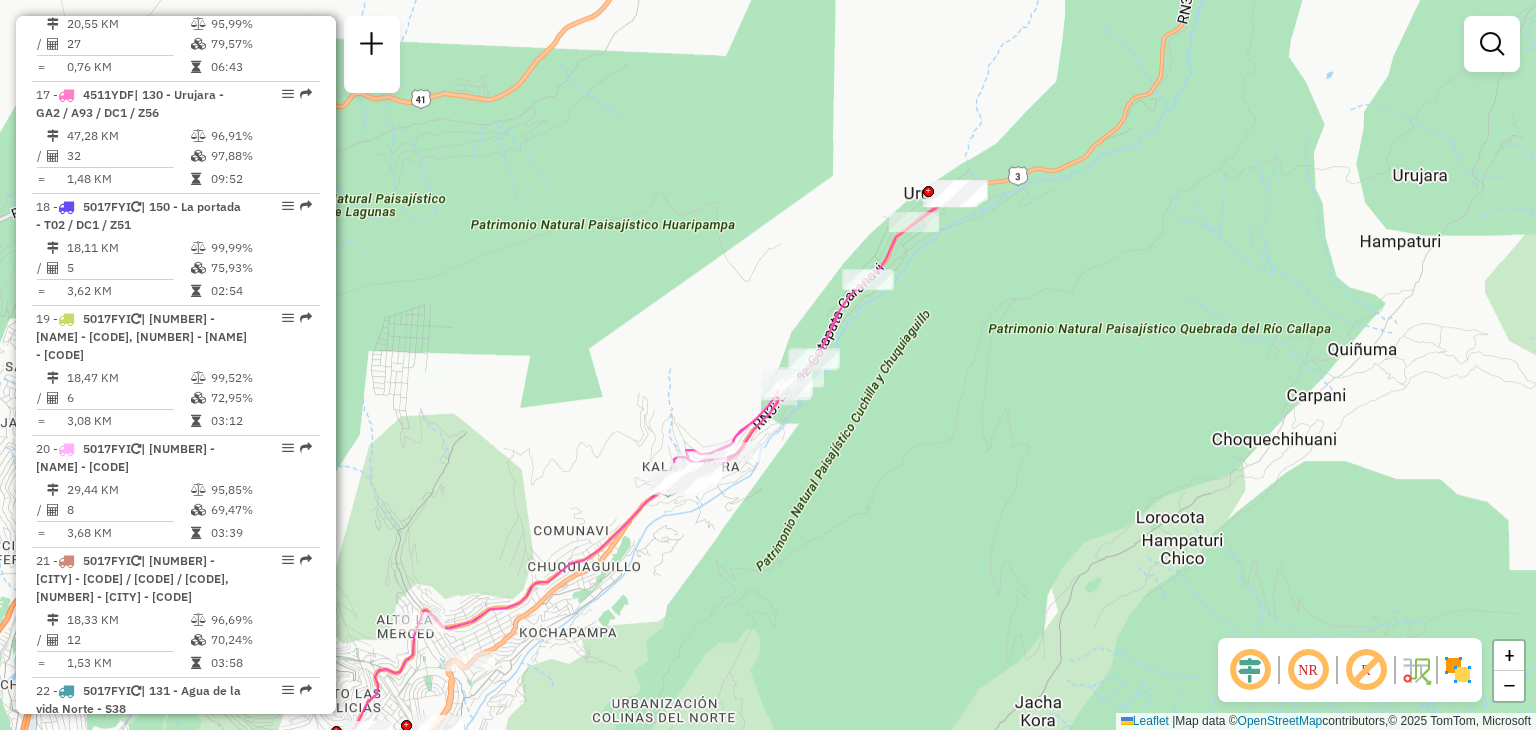 drag, startPoint x: 867, startPoint y: 477, endPoint x: 875, endPoint y: 493, distance: 17.888544 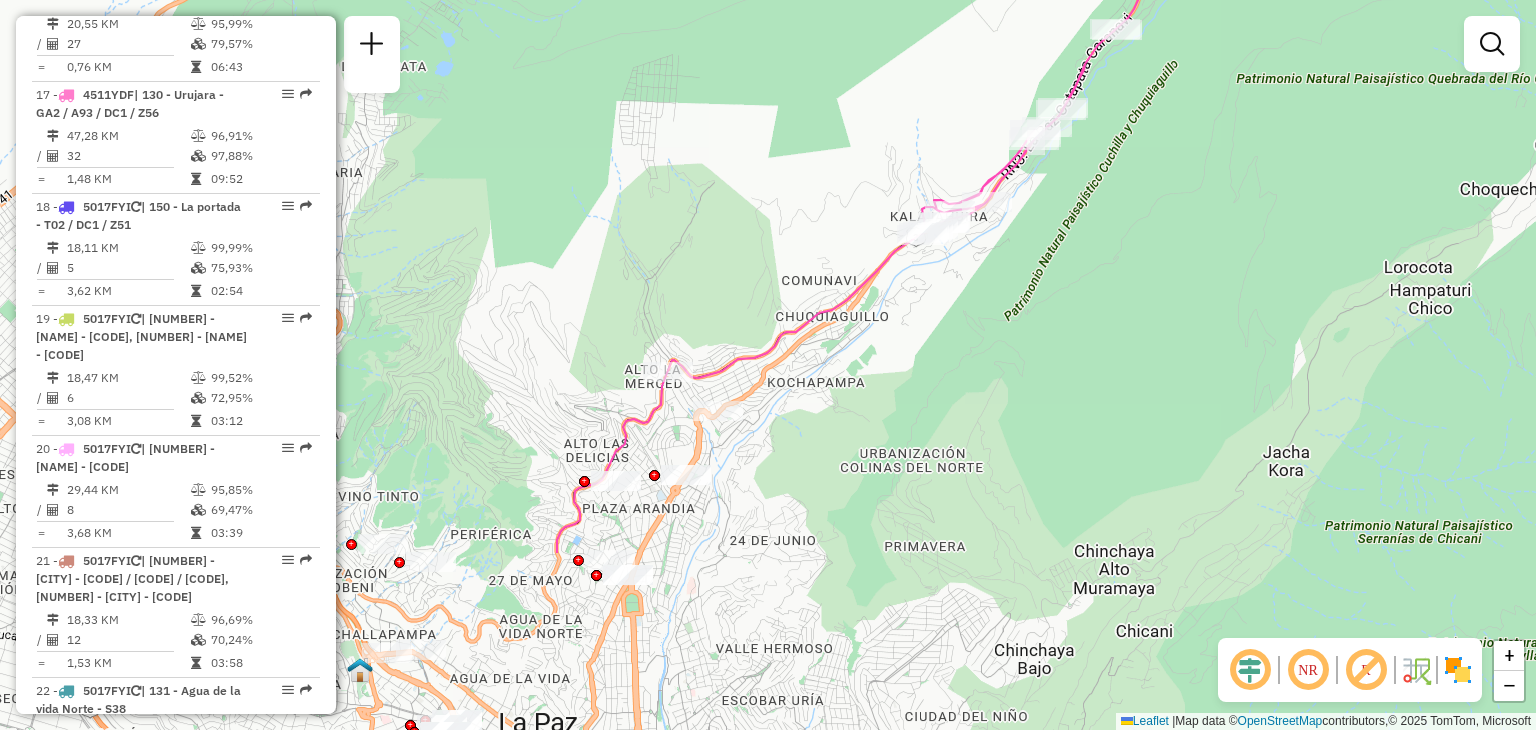 drag, startPoint x: 714, startPoint y: 361, endPoint x: 1007, endPoint y: 76, distance: 408.74686 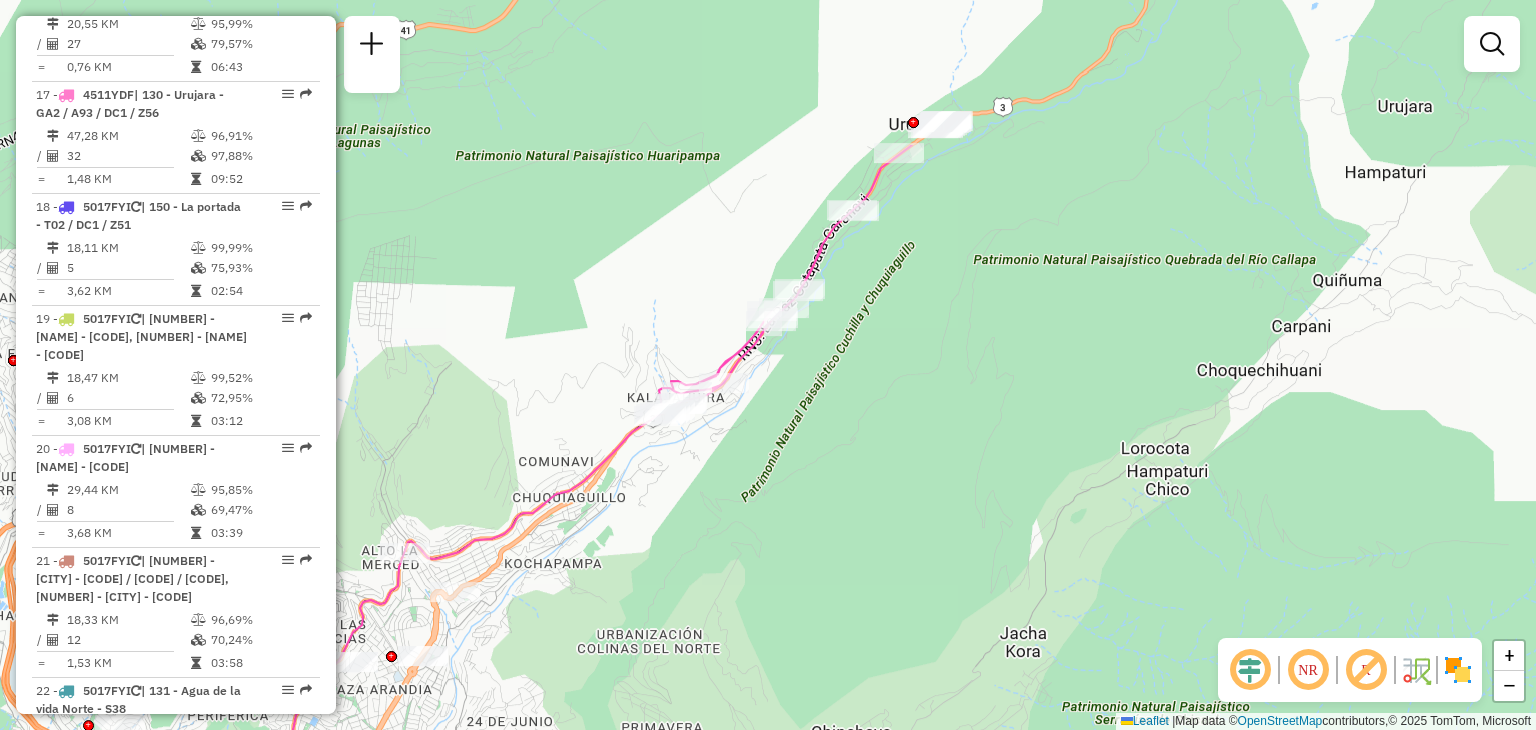 drag, startPoint x: 926, startPoint y: 225, endPoint x: 586, endPoint y: 493, distance: 432.92493 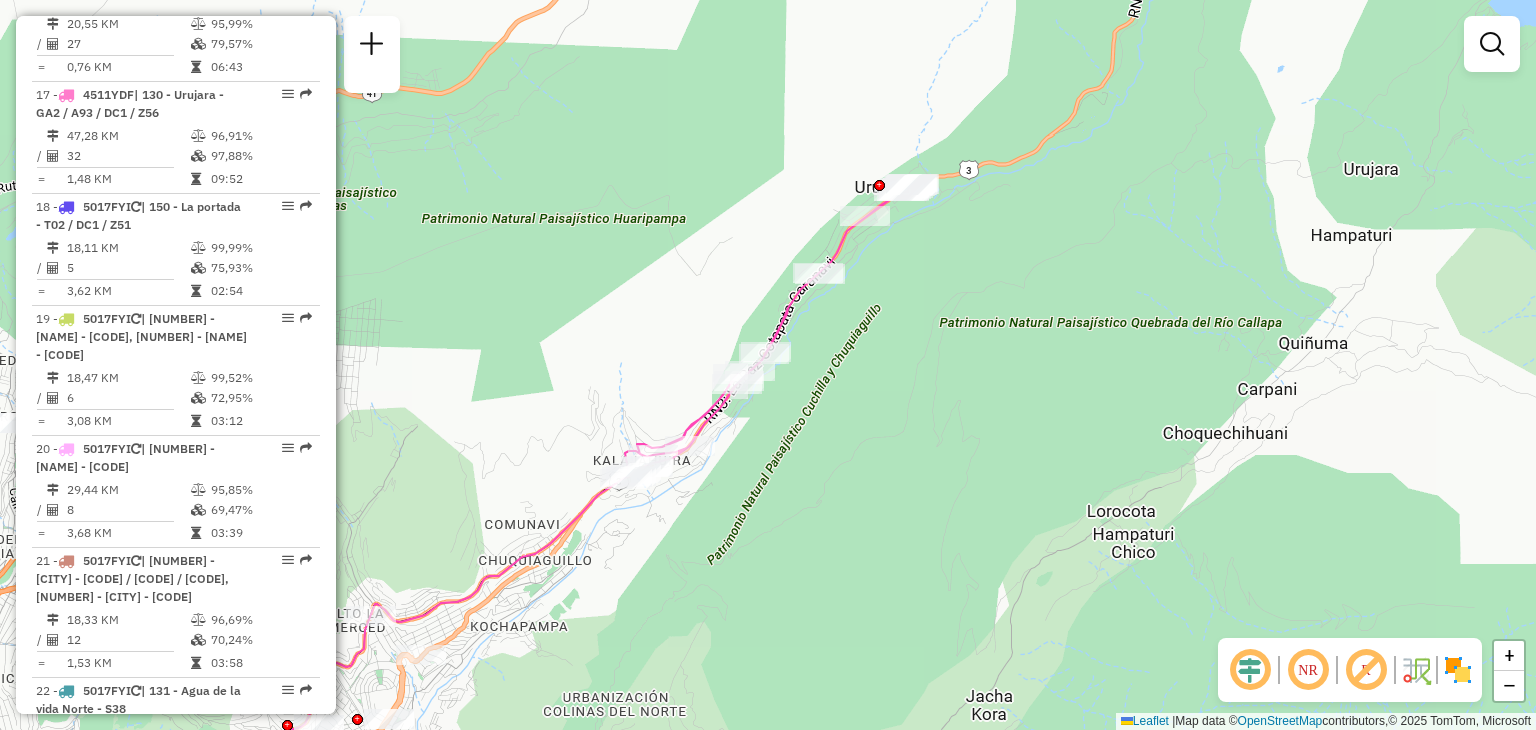 click on "Janela de atendimento Grade de atendimento Capacidade Transportadoras Veículos Cliente Pedidos  Rotas Selecione os dias de semana para filtrar as janelas de atendimento  Seg   Ter   Qua   Qui   Sex   Sáb   Dom  Informe o período da janela de atendimento: De: Até:  Filtrar exatamente a janela do cliente  Considerar janela de atendimento padrão  Selecione os dias de semana para filtrar as grades de atendimento  Seg   Ter   Qua   Qui   Sex   Sáb   Dom   Considerar clientes sem dia de atendimento cadastrado  Clientes fora do dia de atendimento selecionado Filtrar as atividades entre os valores definidos abaixo:  Peso mínimo:   Peso máximo:   Cubagem mínima:   Cubagem máxima:   De:   Até:  Filtrar as atividades entre o tempo de atendimento definido abaixo:  De:   Até:   Considerar capacidade total dos clientes não roteirizados Transportadora: Selecione um ou mais itens Tipo de veículo: Selecione um ou mais itens Veículo: Selecione um ou mais itens Motorista: Selecione um ou mais itens Nome: Rótulo:" 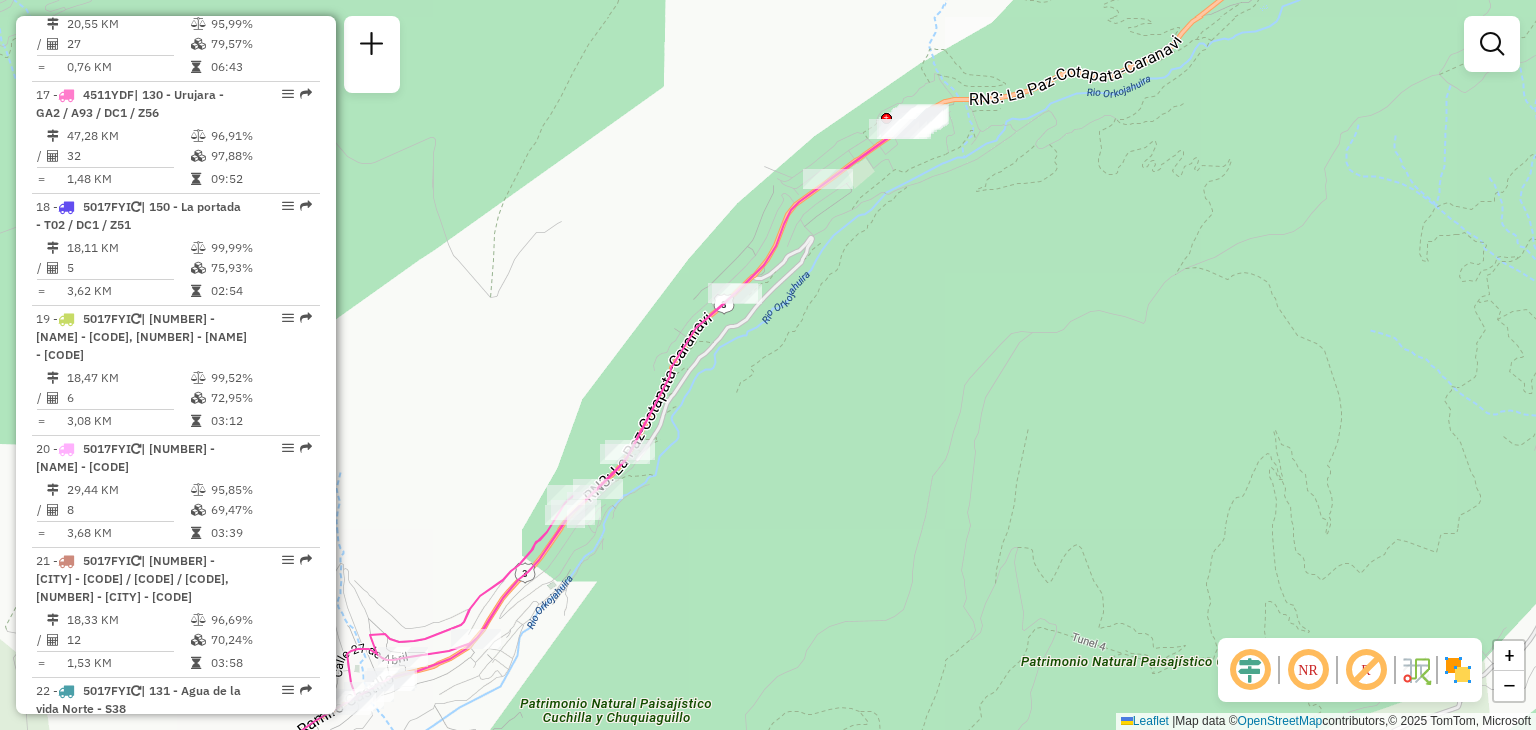 click on "Janela de atendimento Grade de atendimento Capacidade Transportadoras Veículos Cliente Pedidos  Rotas Selecione os dias de semana para filtrar as janelas de atendimento  Seg   Ter   Qua   Qui   Sex   Sáb   Dom  Informe o período da janela de atendimento: De: Até:  Filtrar exatamente a janela do cliente  Considerar janela de atendimento padrão  Selecione os dias de semana para filtrar as grades de atendimento  Seg   Ter   Qua   Qui   Sex   Sáb   Dom   Considerar clientes sem dia de atendimento cadastrado  Clientes fora do dia de atendimento selecionado Filtrar as atividades entre os valores definidos abaixo:  Peso mínimo:   Peso máximo:   Cubagem mínima:   Cubagem máxima:   De:   Até:  Filtrar as atividades entre o tempo de atendimento definido abaixo:  De:   Até:   Considerar capacidade total dos clientes não roteirizados Transportadora: Selecione um ou mais itens Tipo de veículo: Selecione um ou mais itens Veículo: Selecione um ou mais itens Motorista: Selecione um ou mais itens Nome: Rótulo:" 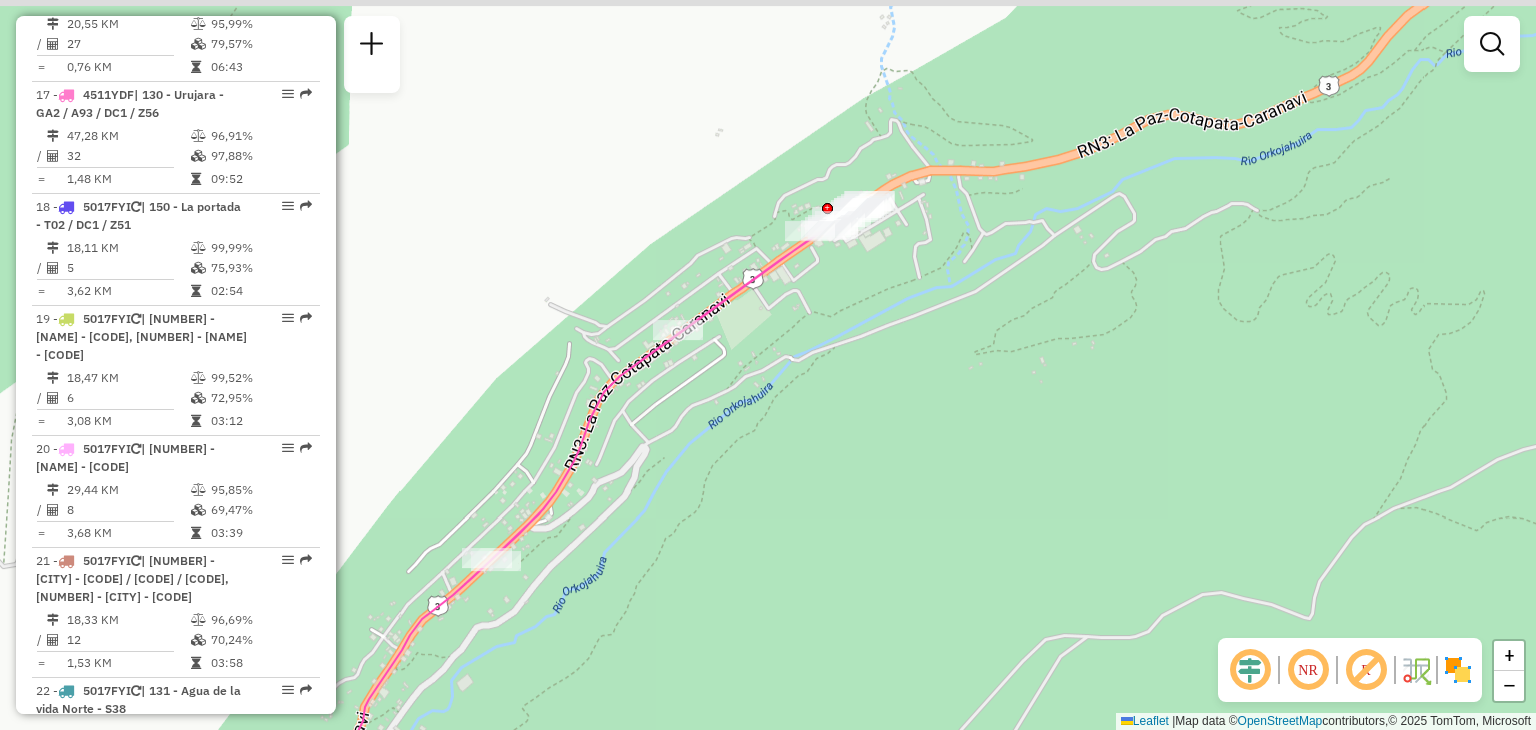 drag, startPoint x: 929, startPoint y: 111, endPoint x: 856, endPoint y: 287, distance: 190.53871 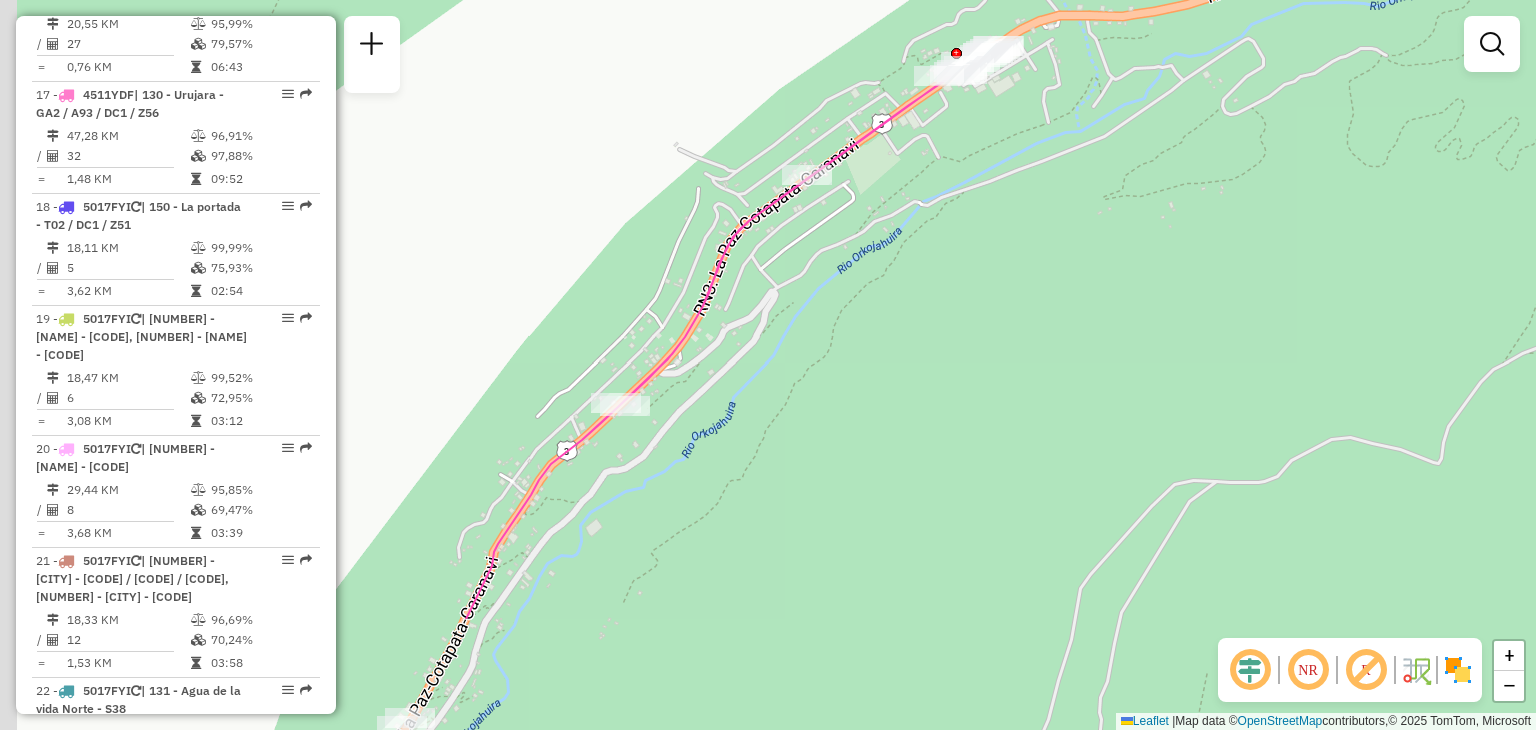 drag, startPoint x: 746, startPoint y: 389, endPoint x: 958, endPoint y: 106, distance: 353.60007 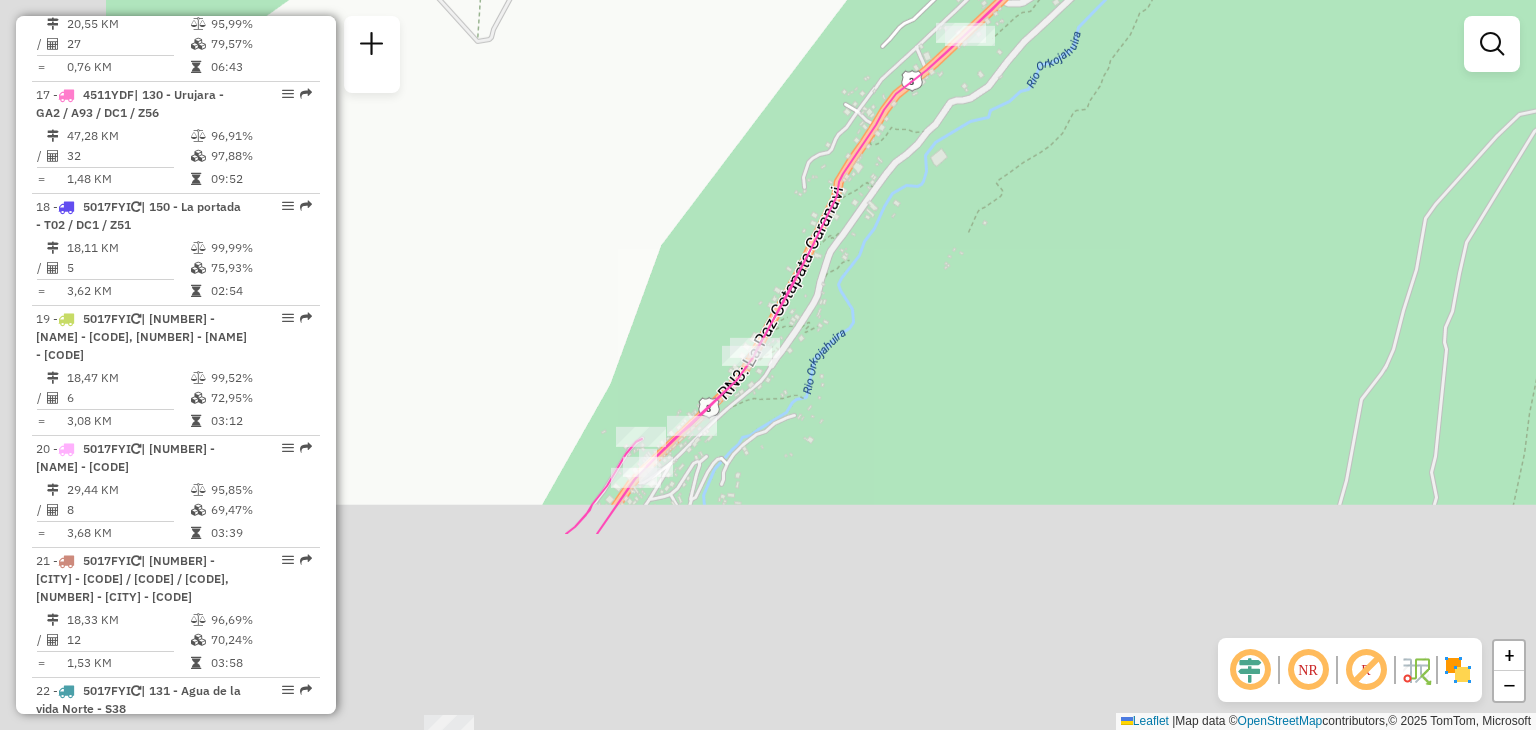 drag, startPoint x: 556, startPoint y: 535, endPoint x: 842, endPoint y: 237, distance: 413.03754 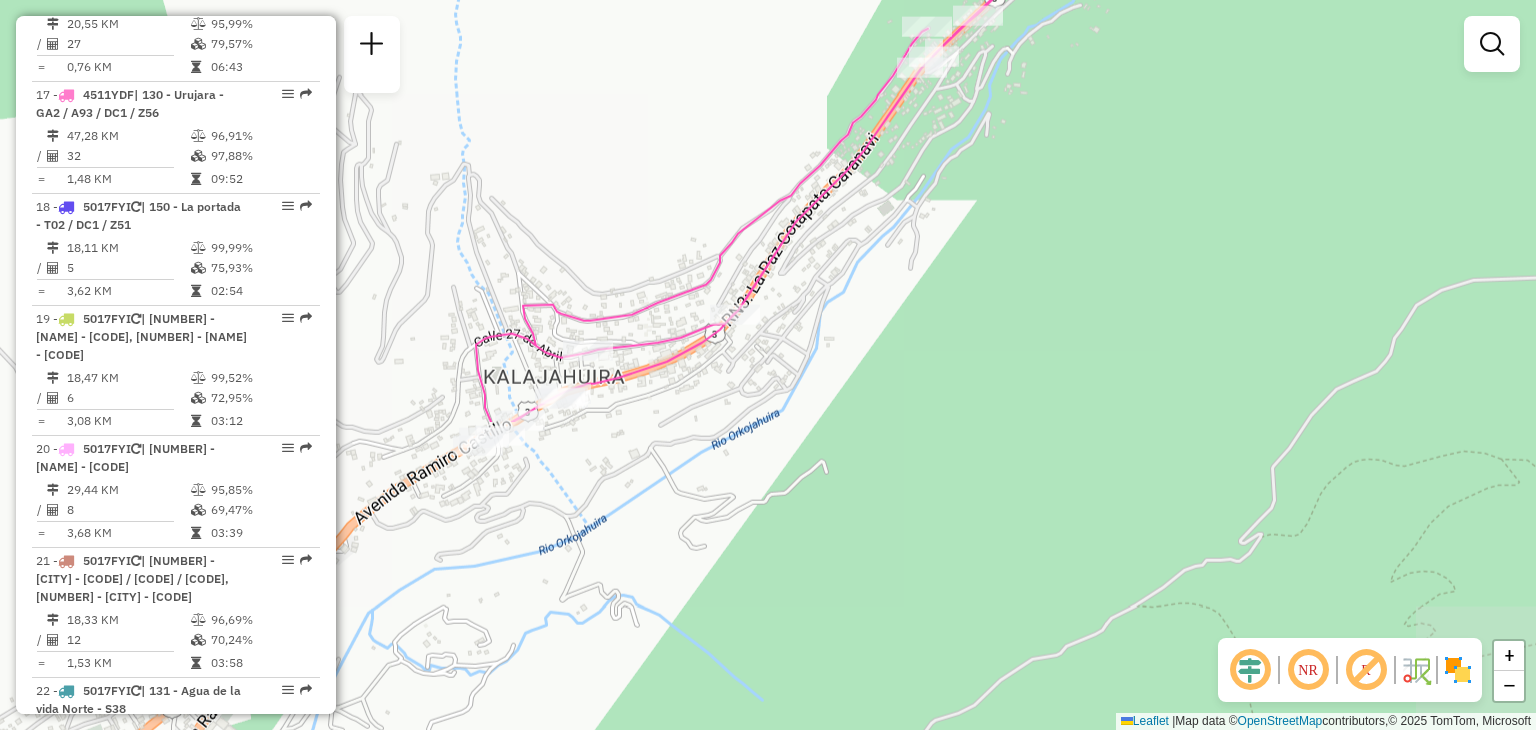 drag, startPoint x: 620, startPoint y: 560, endPoint x: 949, endPoint y: 159, distance: 518.69257 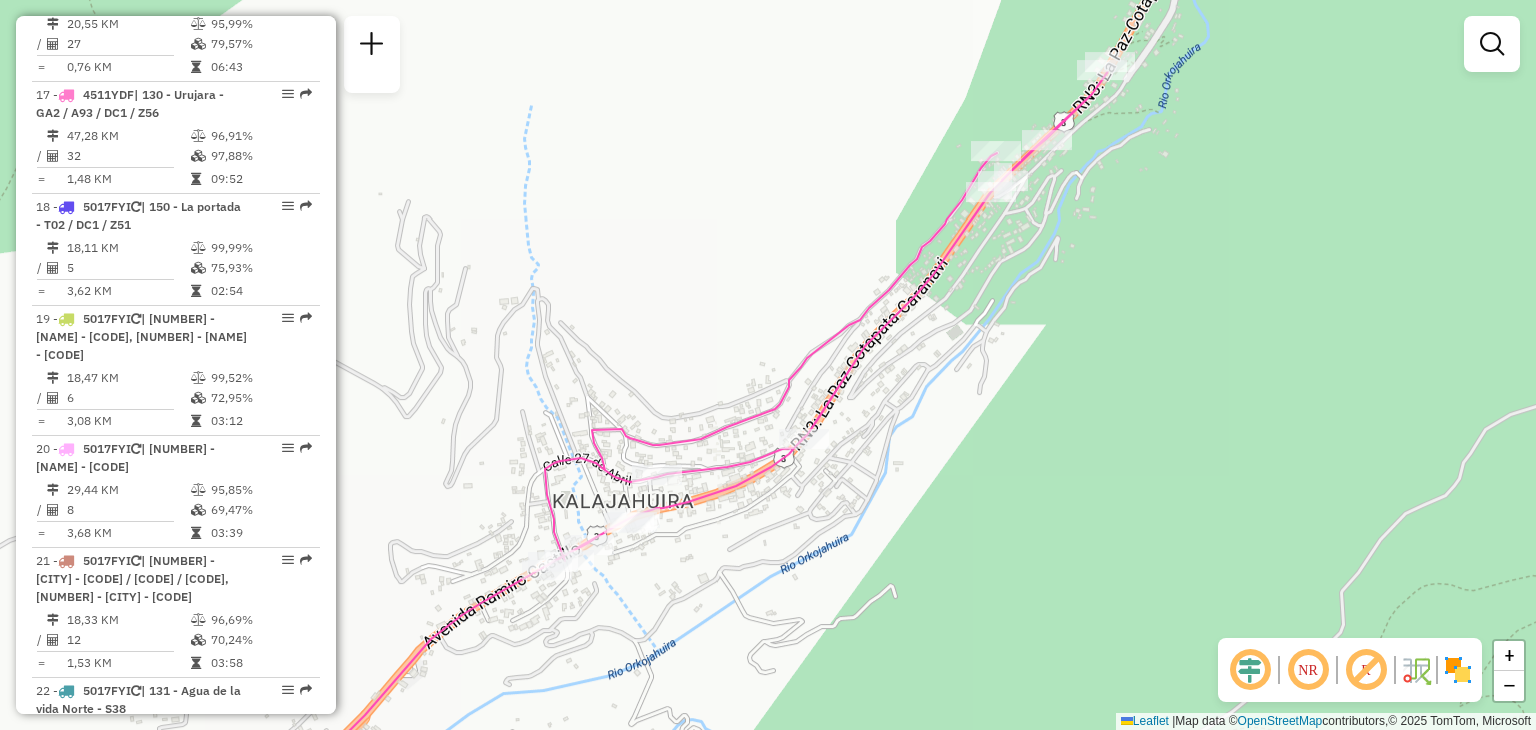 drag, startPoint x: 630, startPoint y: 429, endPoint x: 601, endPoint y: 629, distance: 202.09157 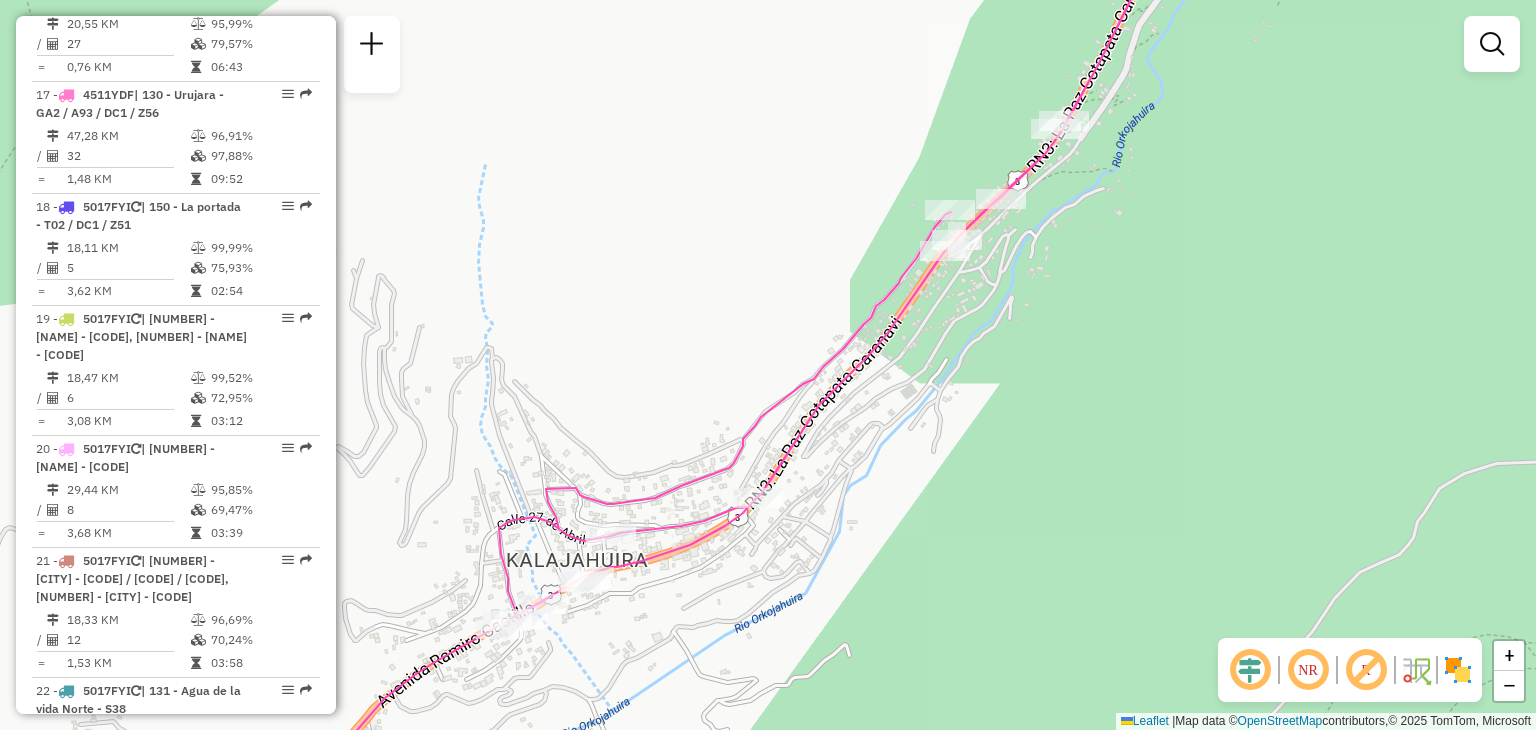 drag, startPoint x: 915, startPoint y: 386, endPoint x: 665, endPoint y: 656, distance: 367.96738 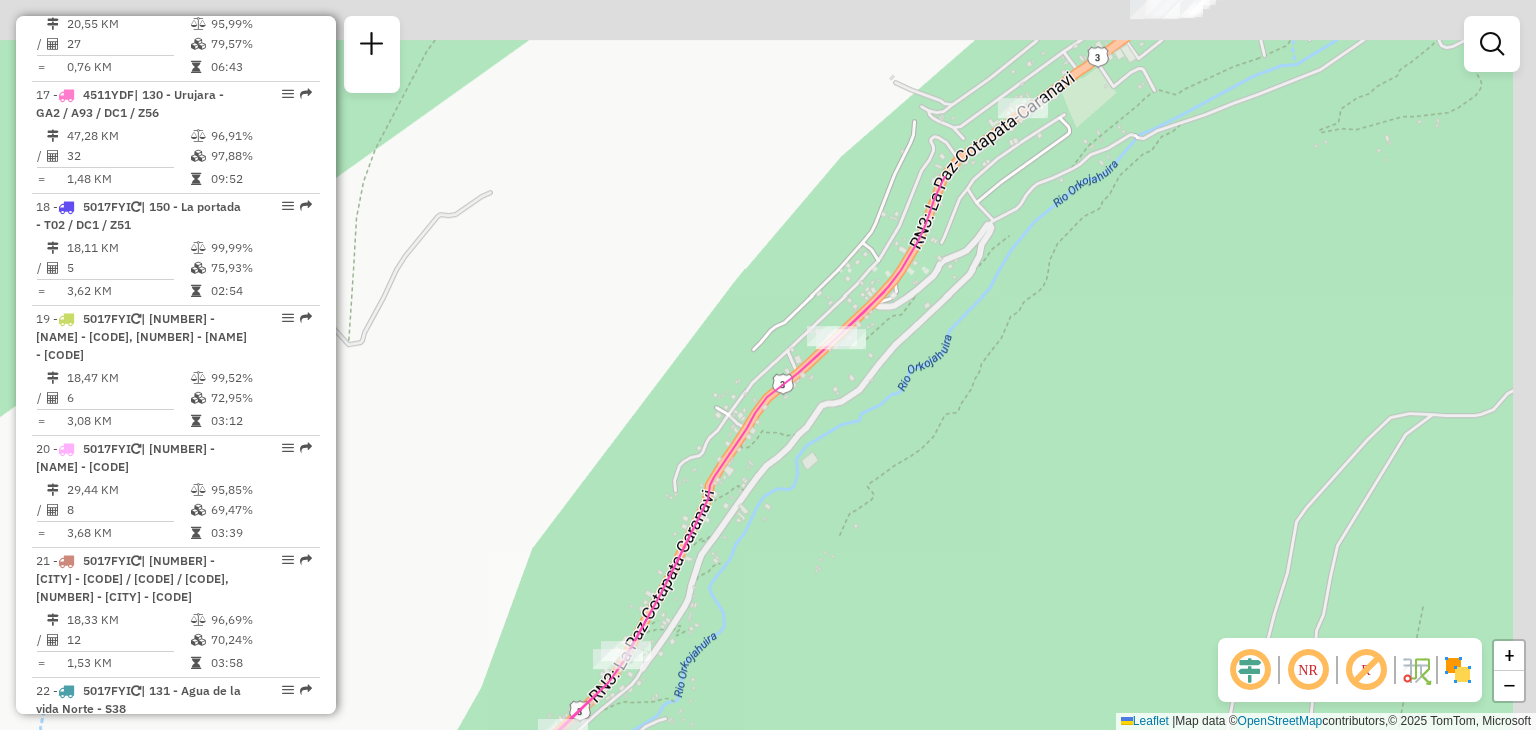 drag, startPoint x: 859, startPoint y: 364, endPoint x: 658, endPoint y: 648, distance: 347.93246 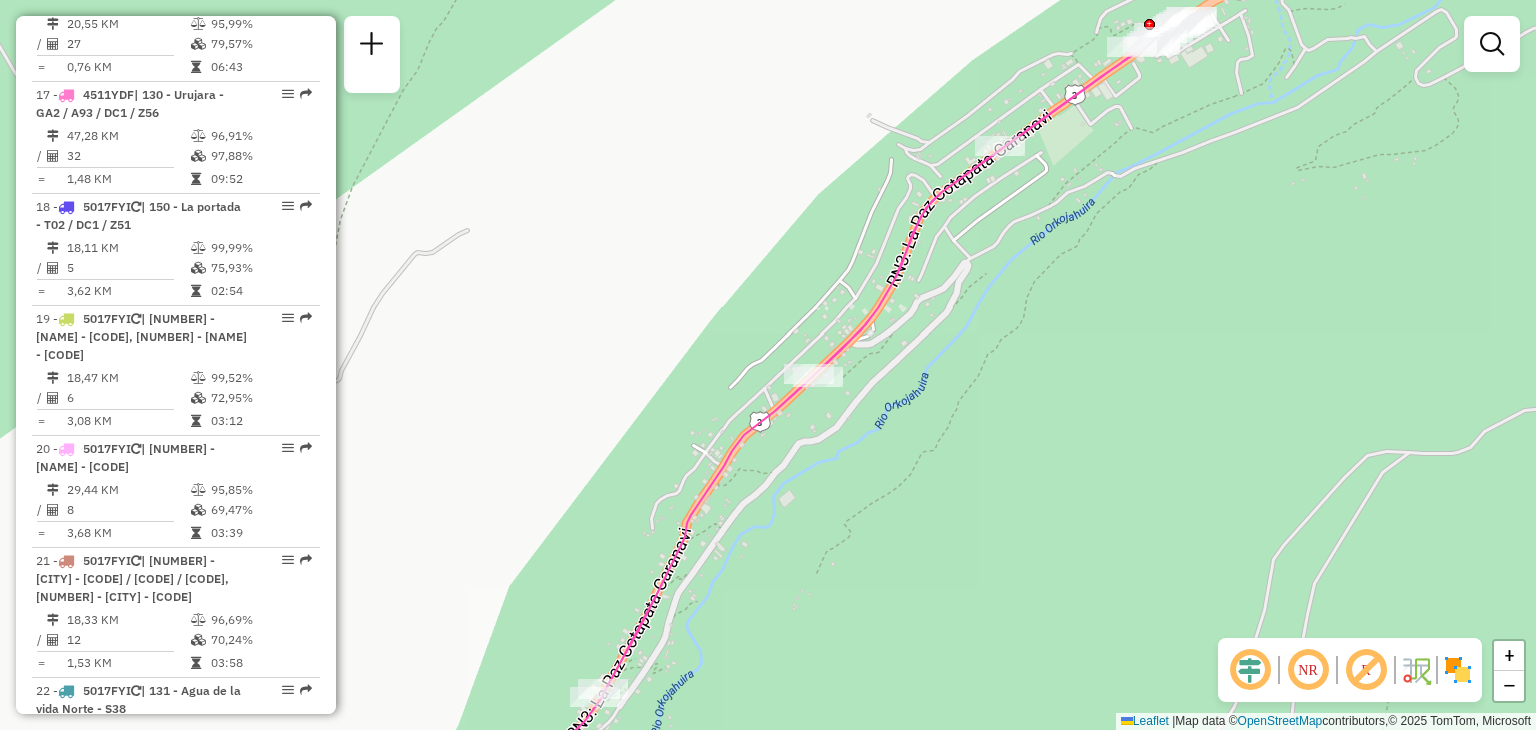 drag, startPoint x: 796, startPoint y: 527, endPoint x: 642, endPoint y: 696, distance: 228.64165 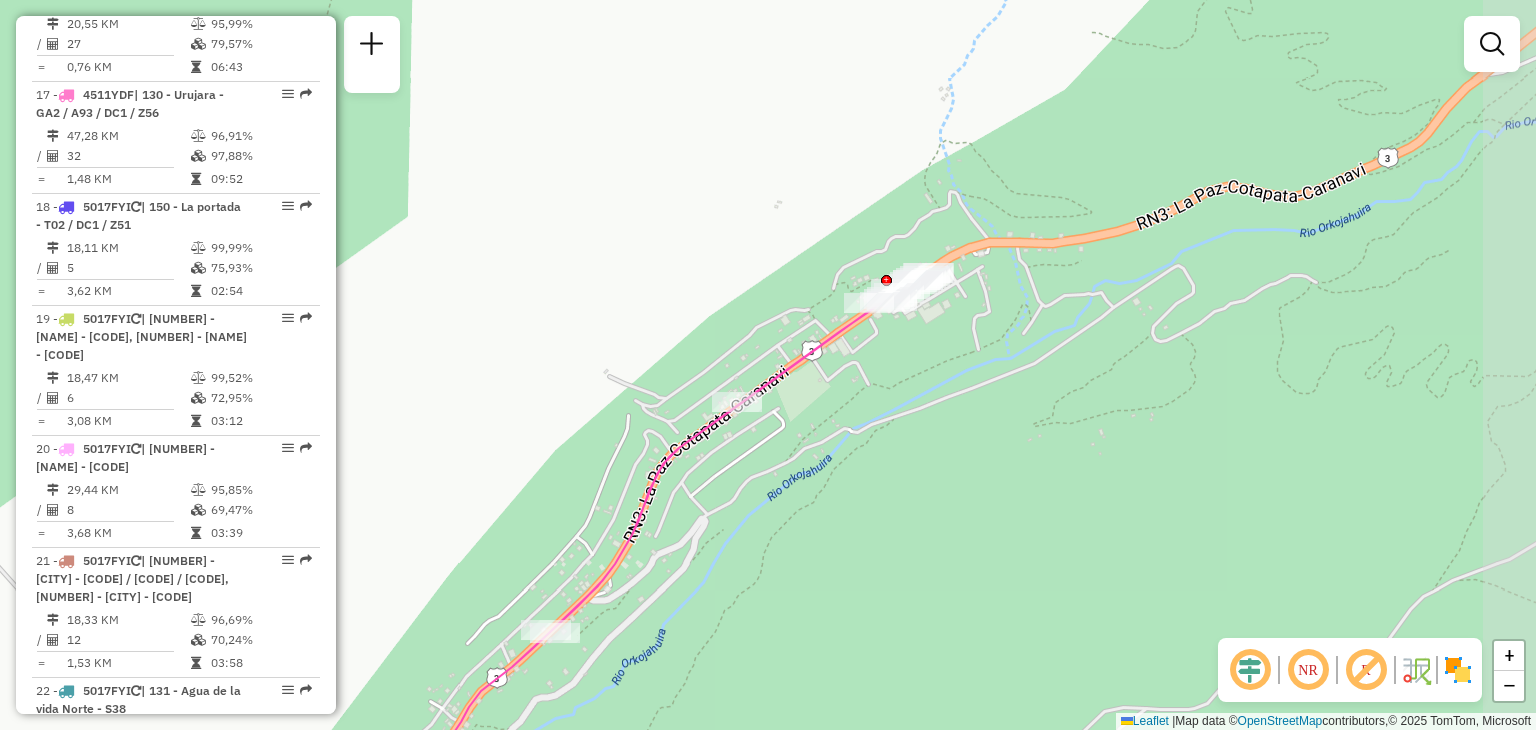 drag, startPoint x: 997, startPoint y: 283, endPoint x: 892, endPoint y: 362, distance: 131.40015 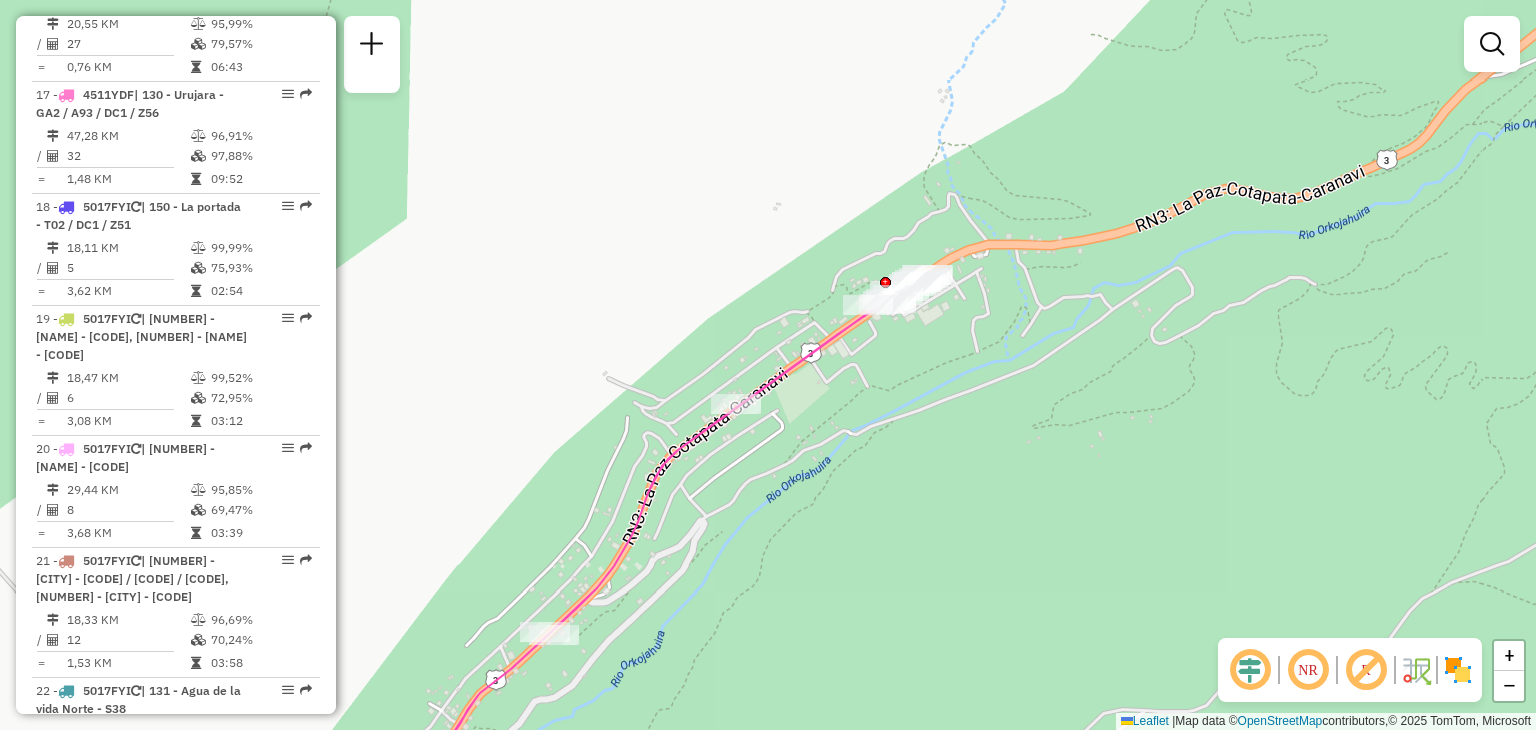 drag, startPoint x: 812, startPoint y: 412, endPoint x: 918, endPoint y: 262, distance: 183.67363 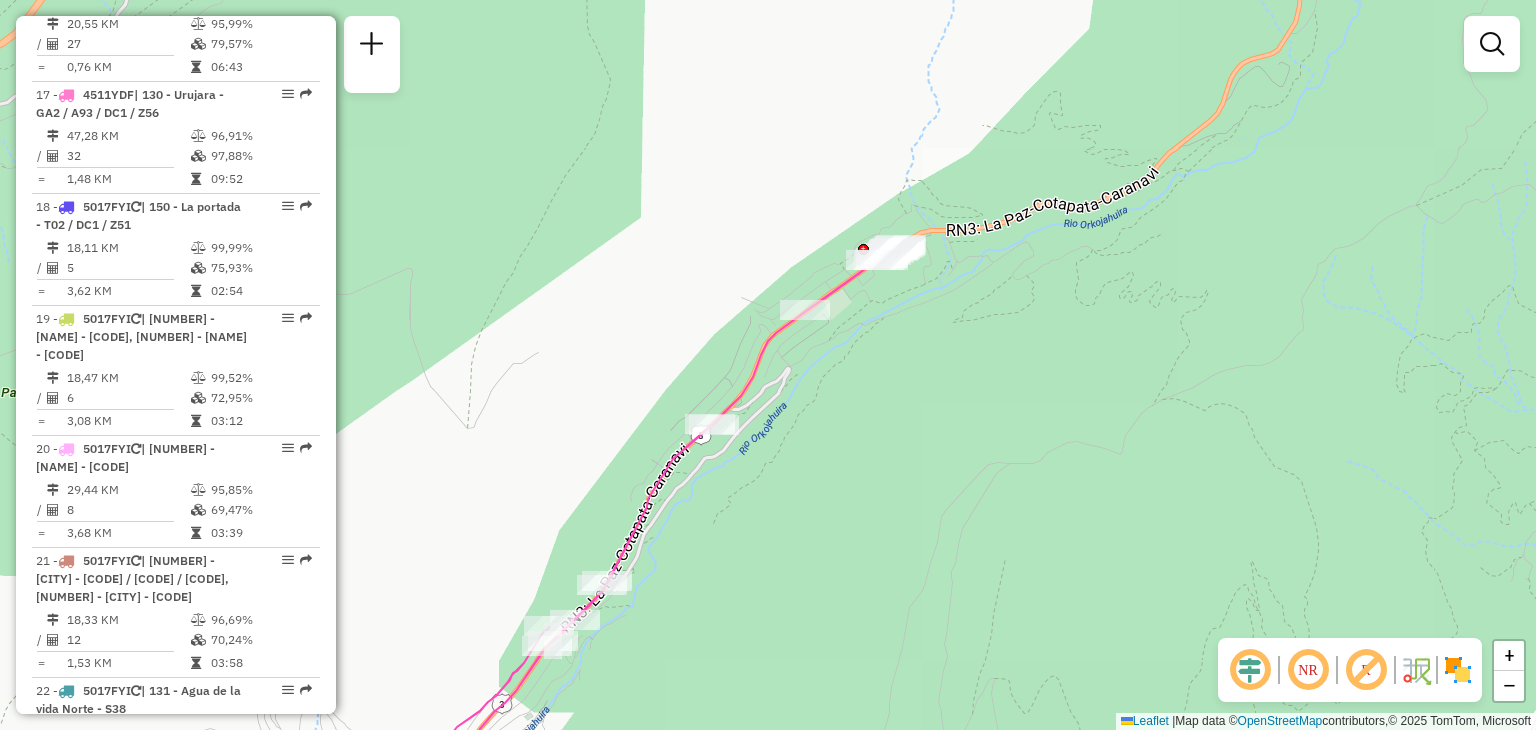 drag, startPoint x: 785, startPoint y: 472, endPoint x: 984, endPoint y: 215, distance: 325.03845 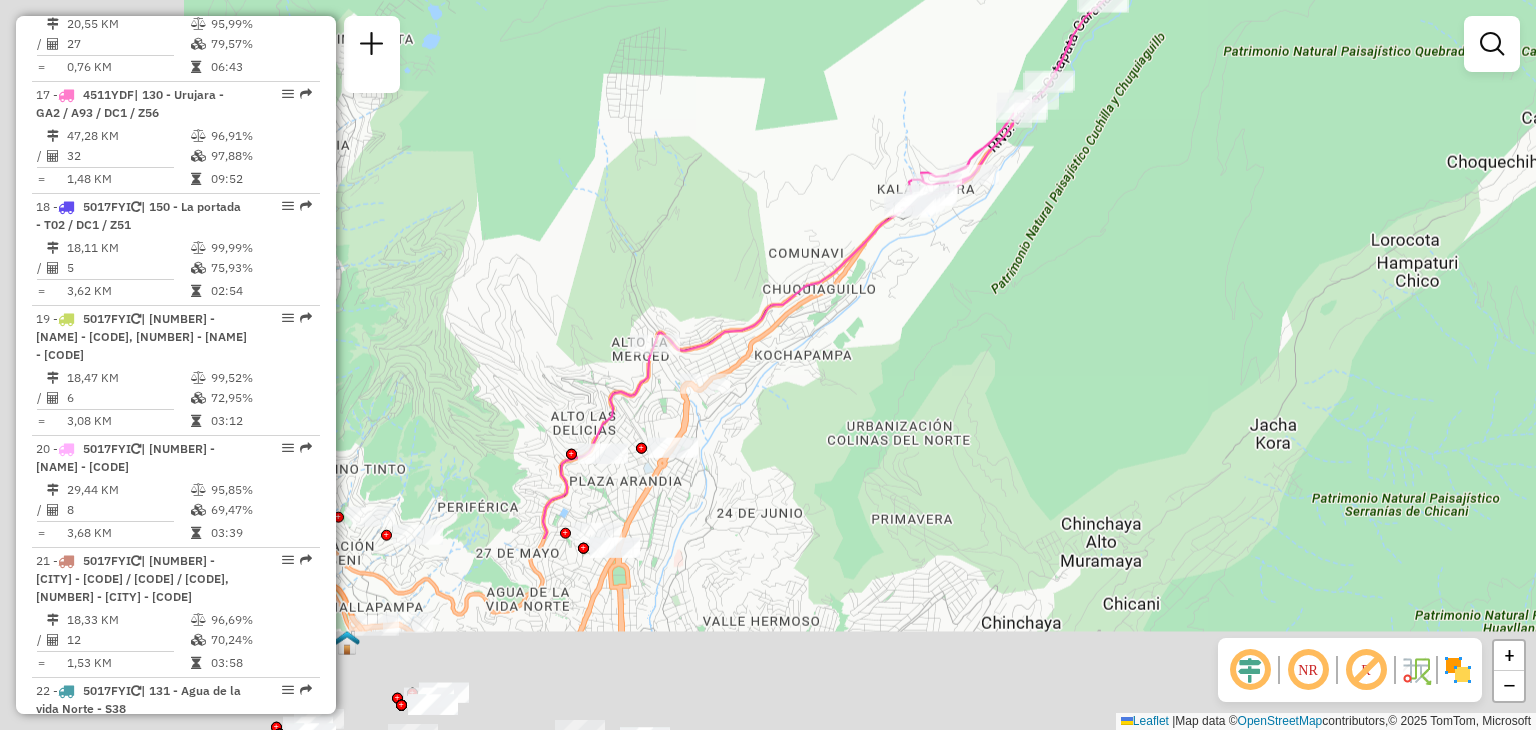 drag, startPoint x: 693, startPoint y: 596, endPoint x: 979, endPoint y: 313, distance: 402.34937 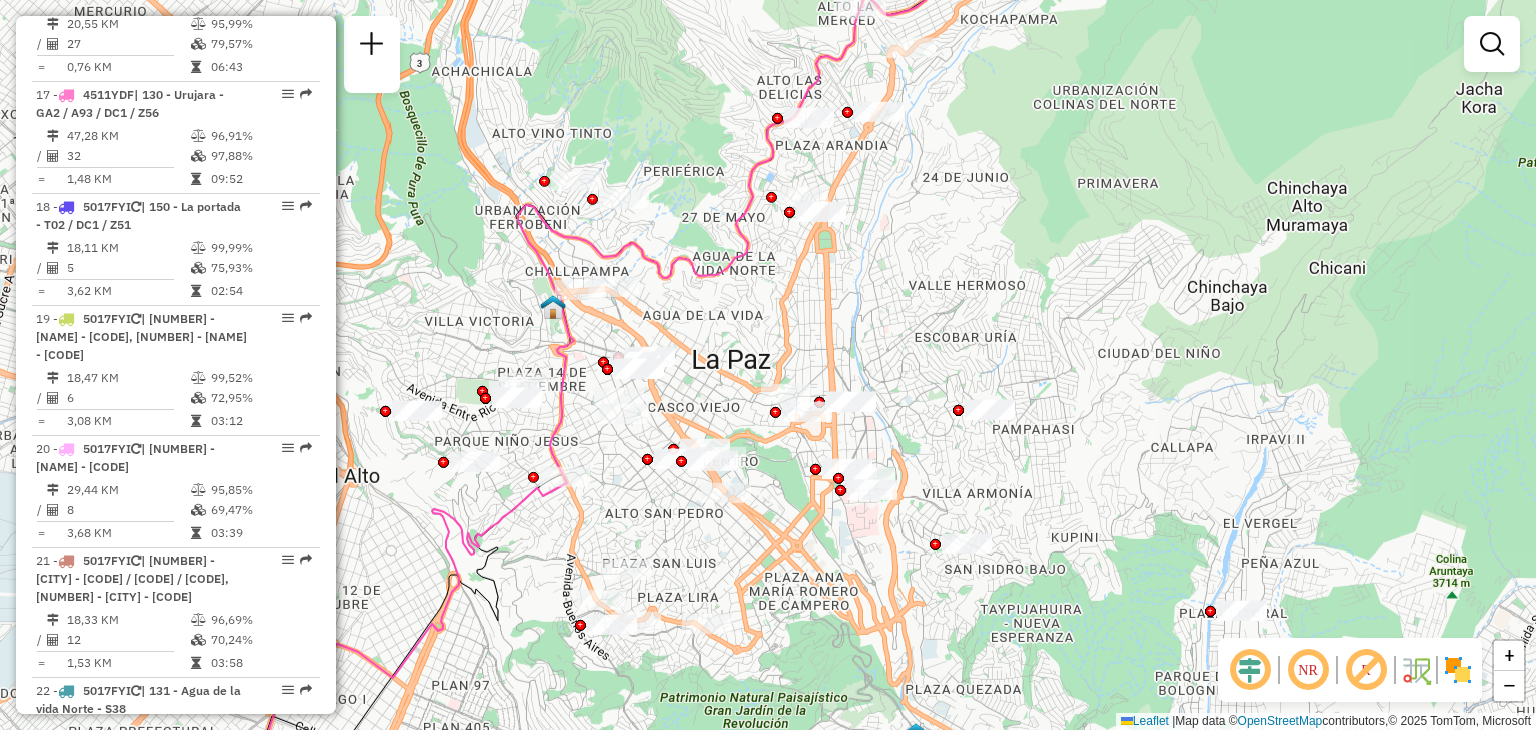 drag, startPoint x: 740, startPoint y: 357, endPoint x: 726, endPoint y: 497, distance: 140.69826 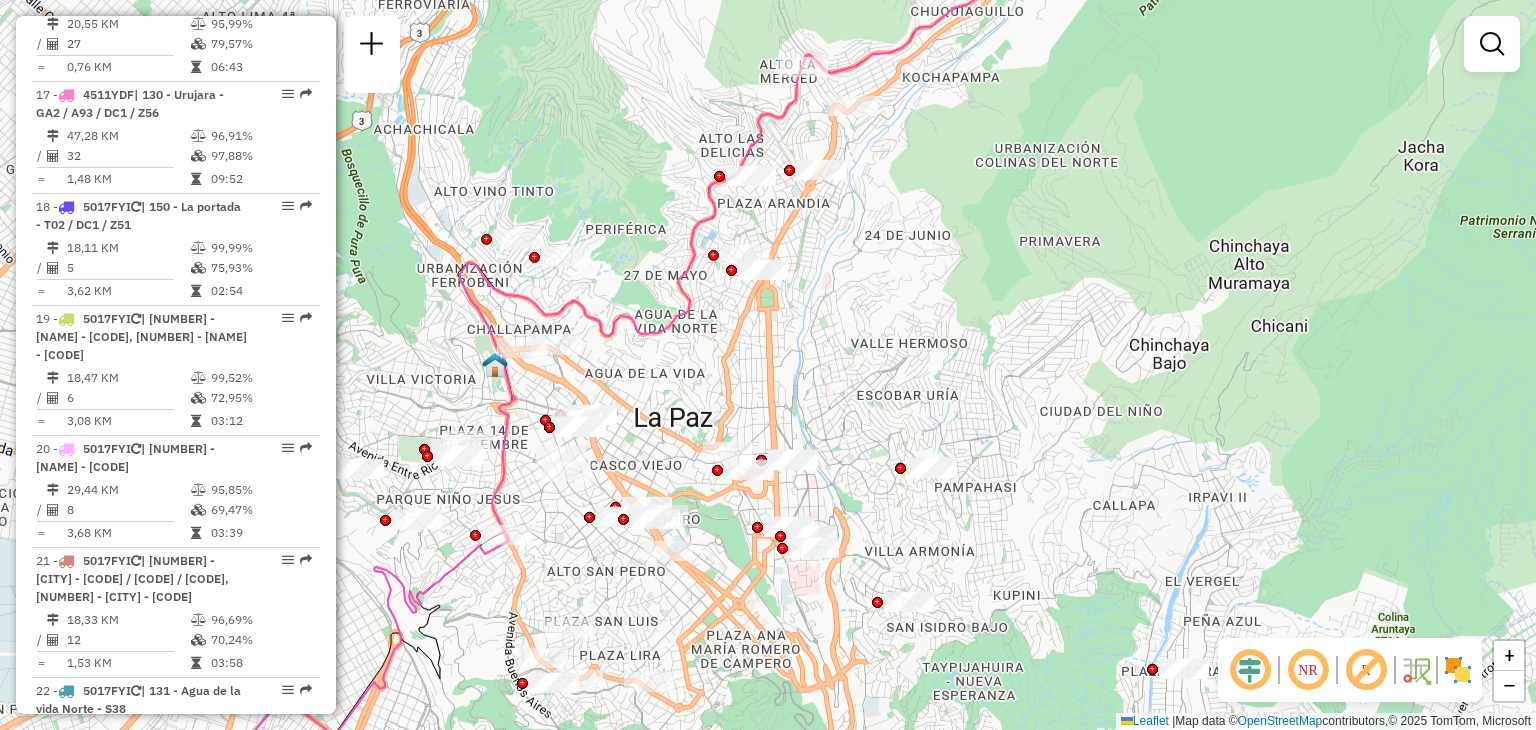 drag, startPoint x: 680, startPoint y: 485, endPoint x: 630, endPoint y: 423, distance: 79.64923 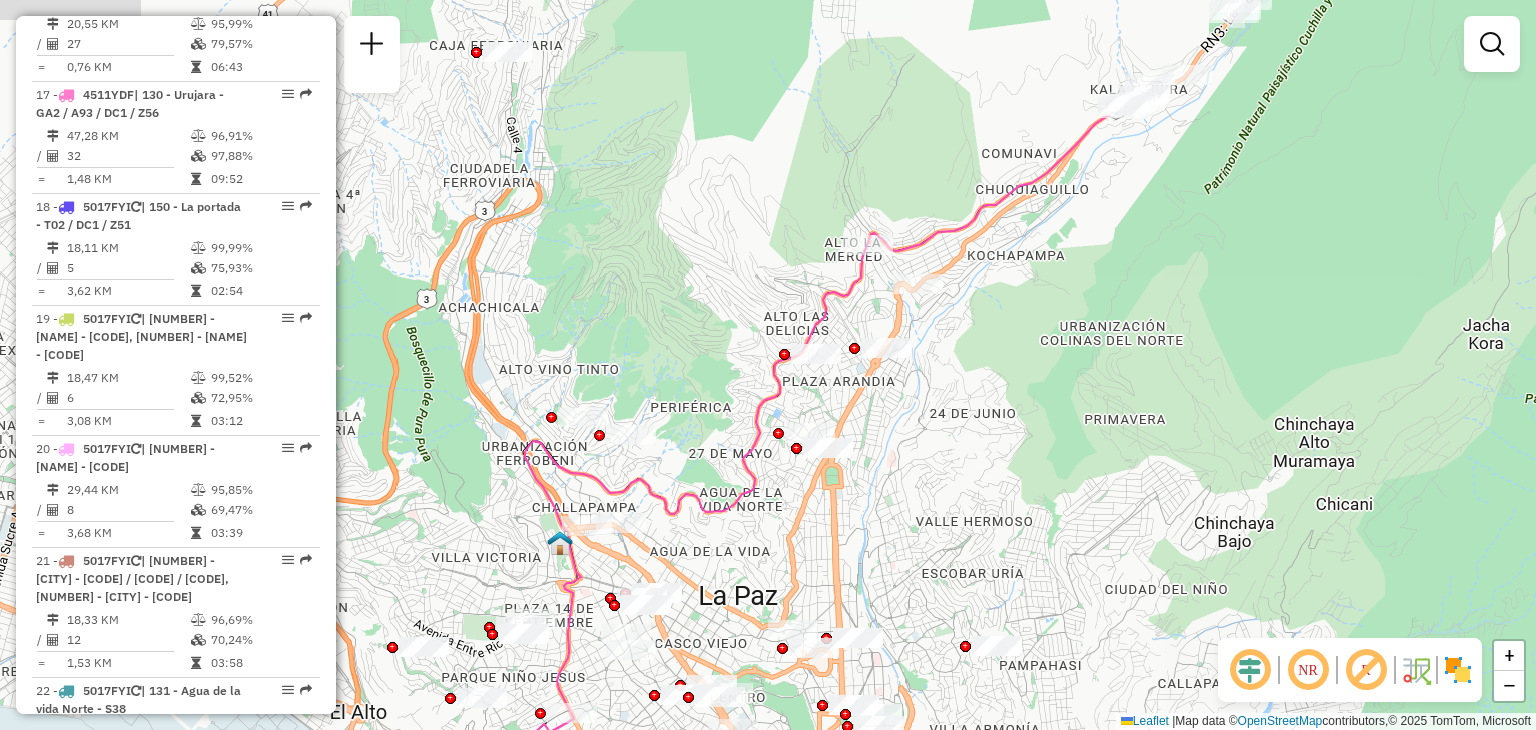 drag, startPoint x: 680, startPoint y: 389, endPoint x: 737, endPoint y: 580, distance: 199.32385 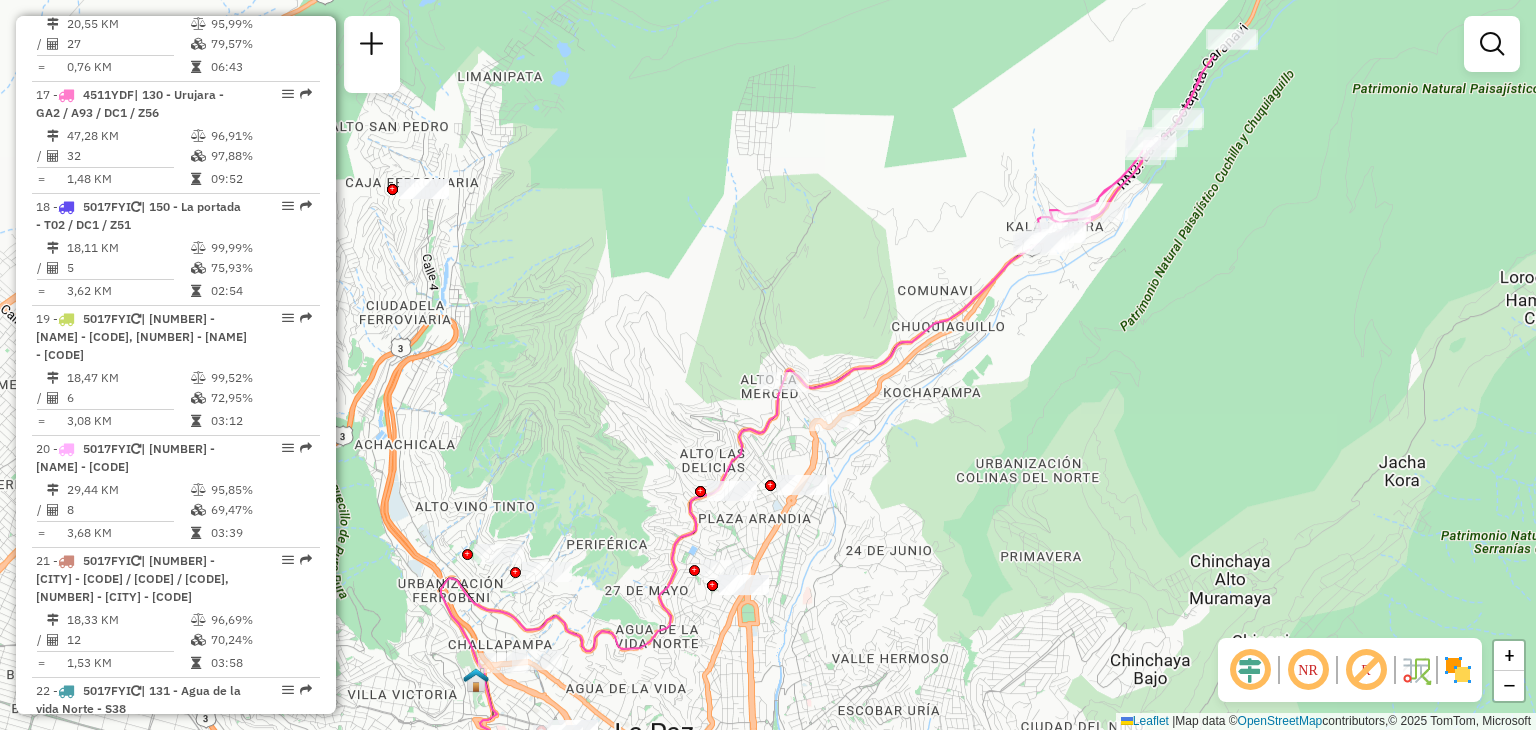 drag, startPoint x: 835, startPoint y: 441, endPoint x: 774, endPoint y: 558, distance: 131.94696 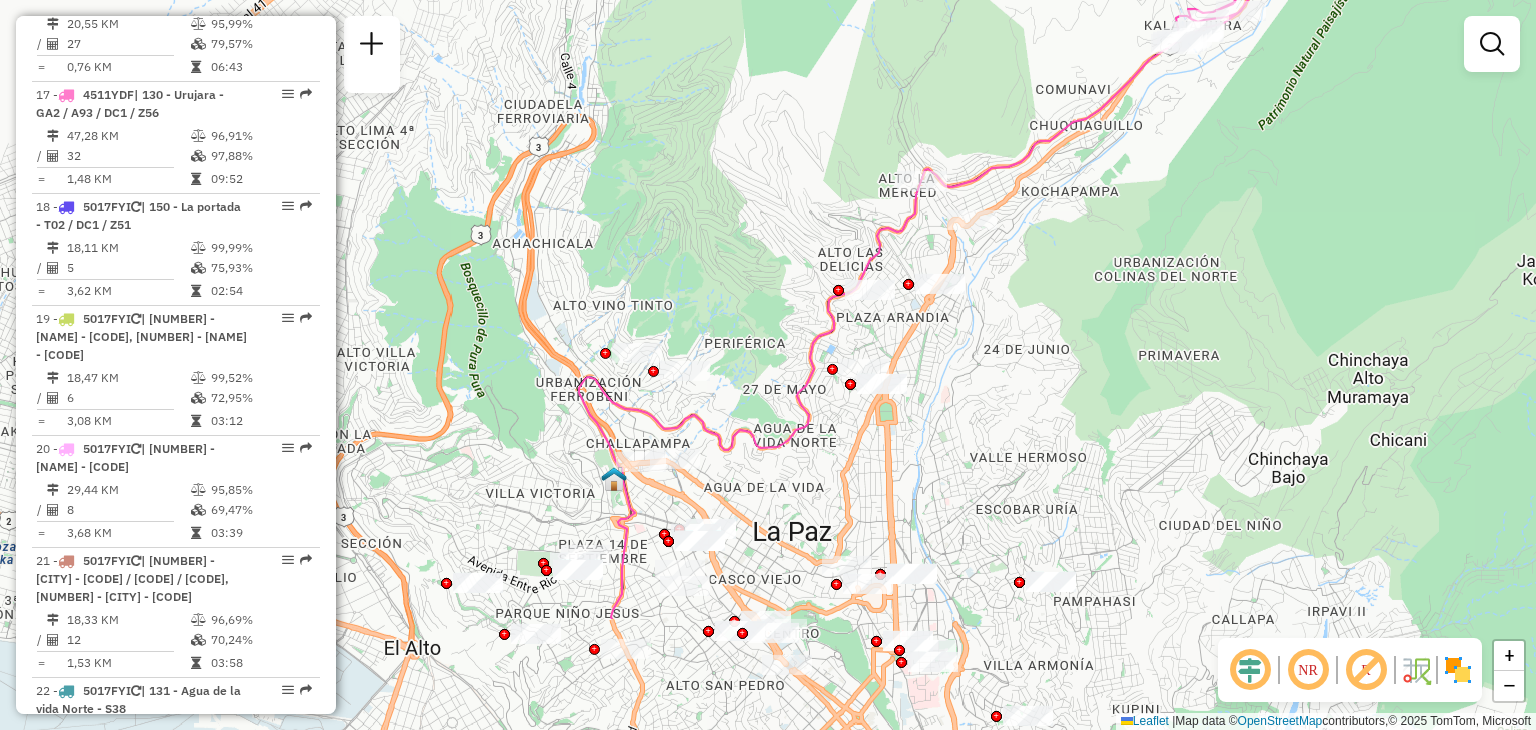 drag, startPoint x: 710, startPoint y: 633, endPoint x: 649, endPoint y: 706, distance: 95.131485 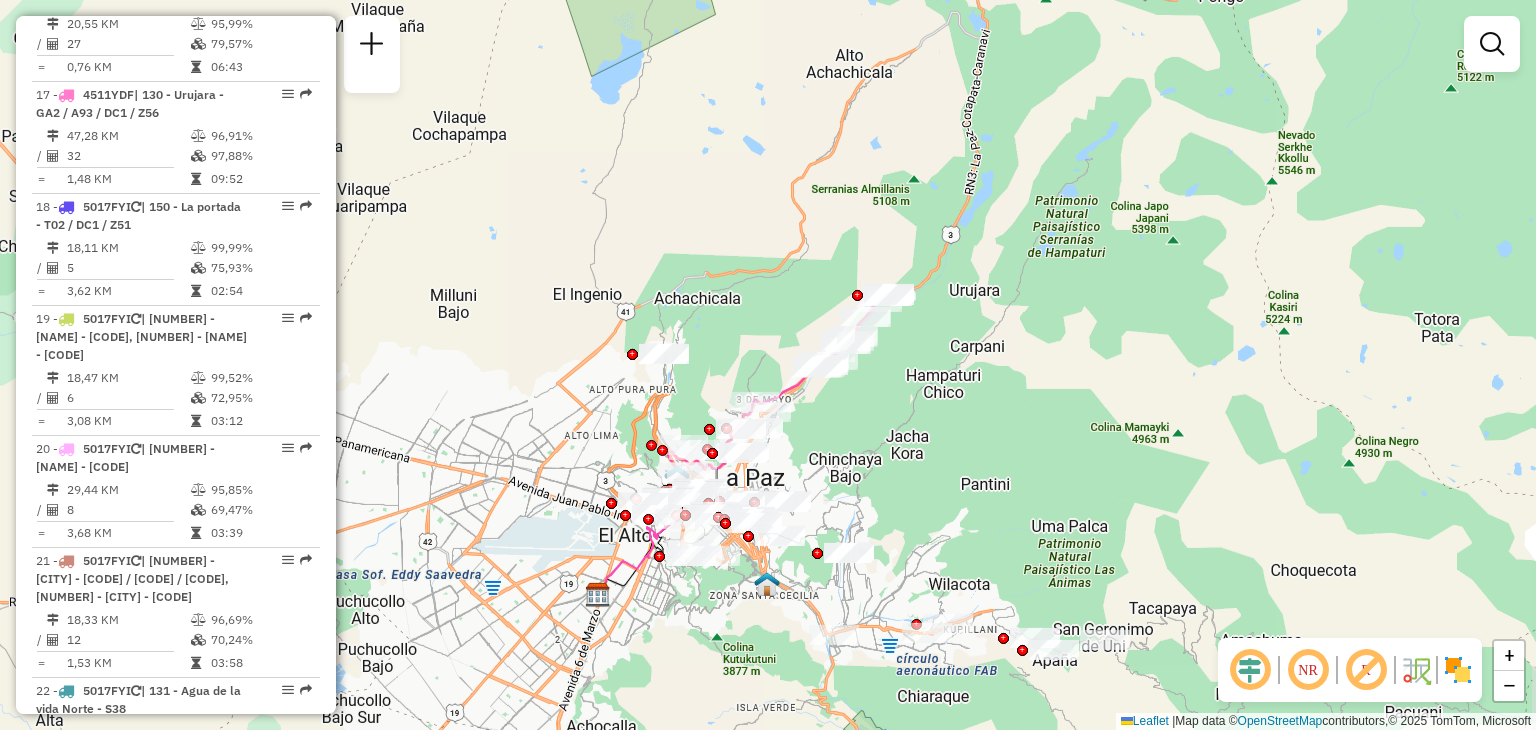 click on "Janela de atendimento Grade de atendimento Capacidade Transportadoras Veículos Cliente Pedidos  Rotas Selecione os dias de semana para filtrar as janelas de atendimento  Seg   Ter   Qua   Qui   Sex   Sáb   Dom  Informe o período da janela de atendimento: De: Até:  Filtrar exatamente a janela do cliente  Considerar janela de atendimento padrão  Selecione os dias de semana para filtrar as grades de atendimento  Seg   Ter   Qua   Qui   Sex   Sáb   Dom   Considerar clientes sem dia de atendimento cadastrado  Clientes fora do dia de atendimento selecionado Filtrar as atividades entre os valores definidos abaixo:  Peso mínimo:   Peso máximo:   Cubagem mínima:   Cubagem máxima:   De:   Até:  Filtrar as atividades entre o tempo de atendimento definido abaixo:  De:   Até:   Considerar capacidade total dos clientes não roteirizados Transportadora: Selecione um ou mais itens Tipo de veículo: Selecione um ou mais itens Veículo: Selecione um ou mais itens Motorista: Selecione um ou mais itens Nome: Rótulo:" 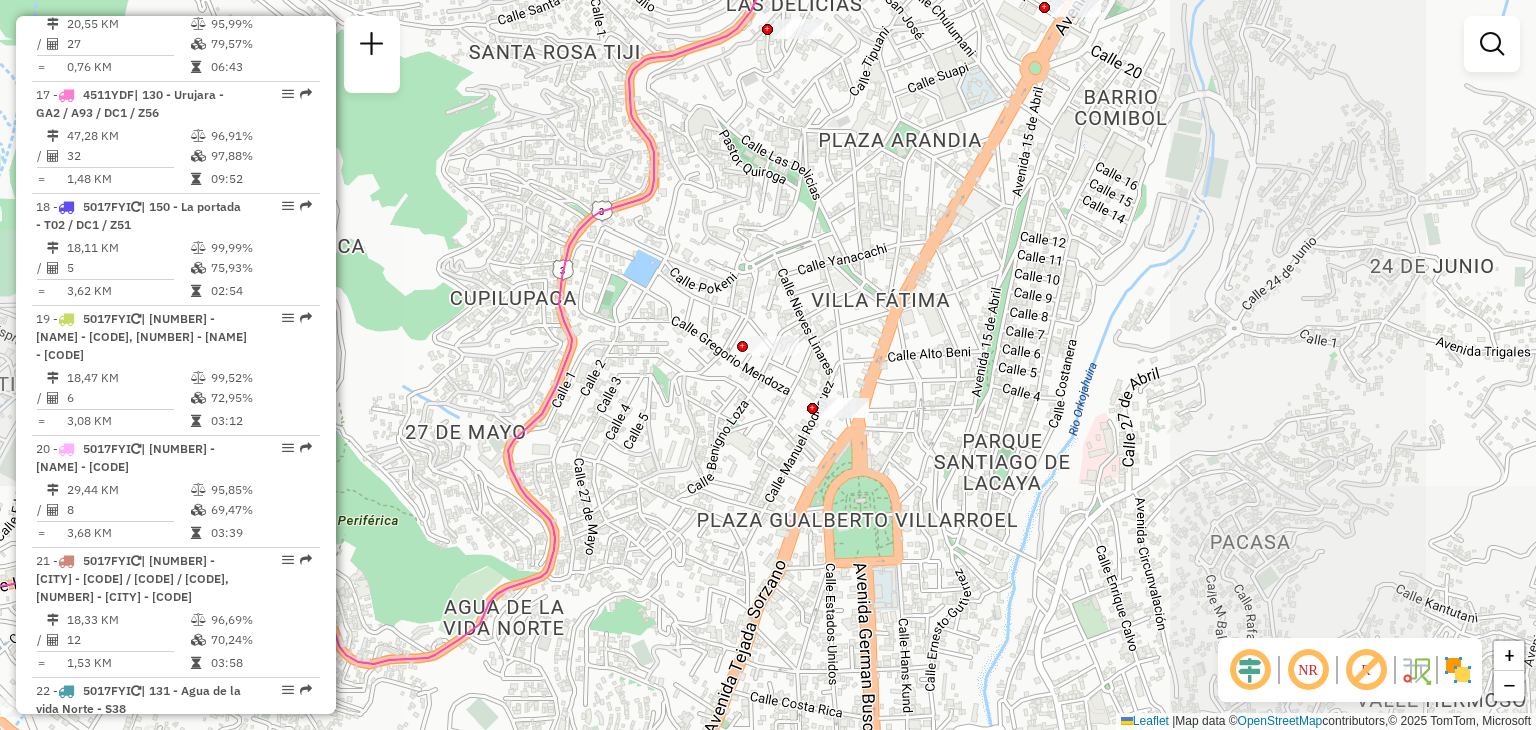 click on "Janela de atendimento Grade de atendimento Capacidade Transportadoras Veículos Cliente Pedidos  Rotas Selecione os dias de semana para filtrar as janelas de atendimento  Seg   Ter   Qua   Qui   Sex   Sáb   Dom  Informe o período da janela de atendimento: De: Até:  Filtrar exatamente a janela do cliente  Considerar janela de atendimento padrão  Selecione os dias de semana para filtrar as grades de atendimento  Seg   Ter   Qua   Qui   Sex   Sáb   Dom   Considerar clientes sem dia de atendimento cadastrado  Clientes fora do dia de atendimento selecionado Filtrar as atividades entre os valores definidos abaixo:  Peso mínimo:   Peso máximo:   Cubagem mínima:   Cubagem máxima:   De:   Até:  Filtrar as atividades entre o tempo de atendimento definido abaixo:  De:   Até:   Considerar capacidade total dos clientes não roteirizados Transportadora: Selecione um ou mais itens Tipo de veículo: Selecione um ou mais itens Veículo: Selecione um ou mais itens Motorista: Selecione um ou mais itens Nome: Rótulo:" 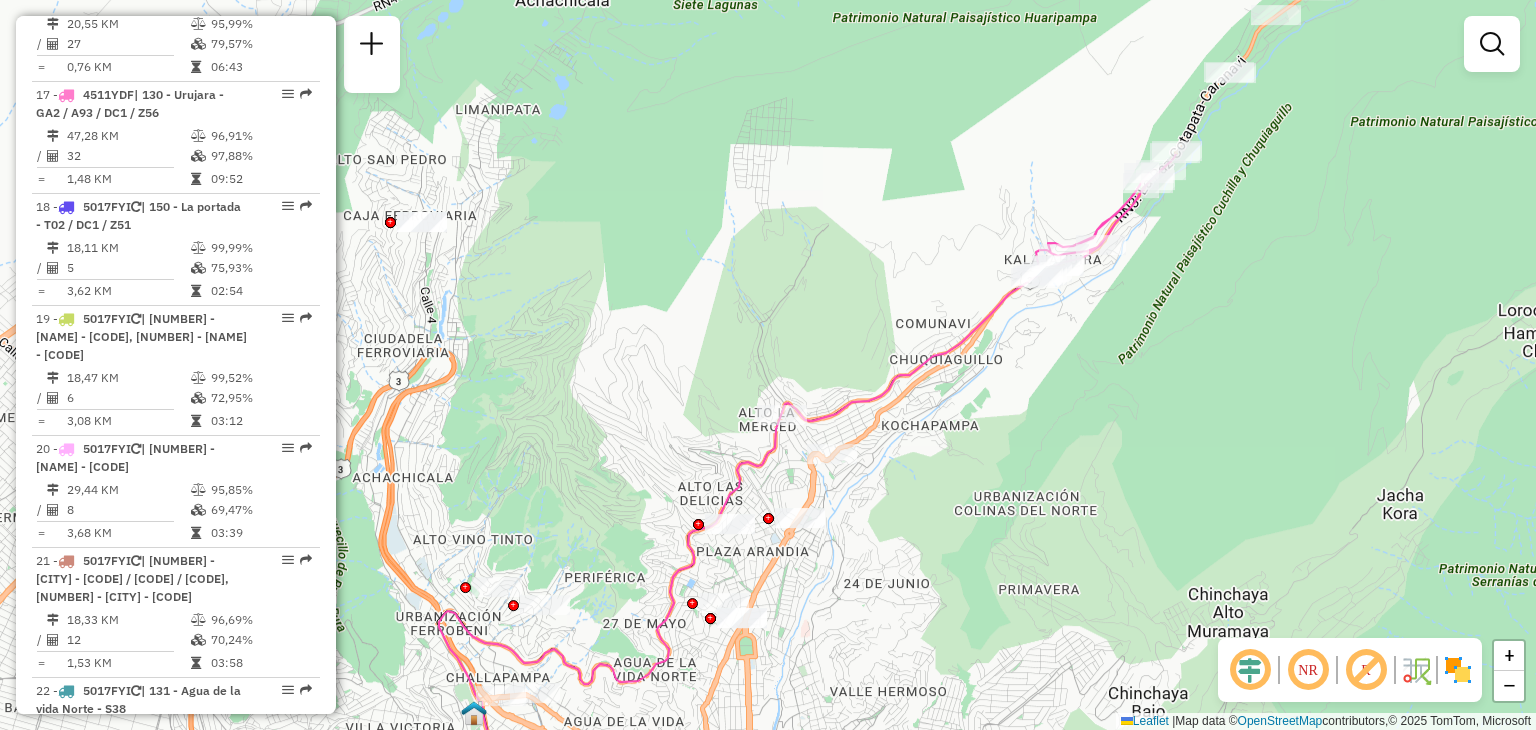drag, startPoint x: 896, startPoint y: 312, endPoint x: 883, endPoint y: 537, distance: 225.37524 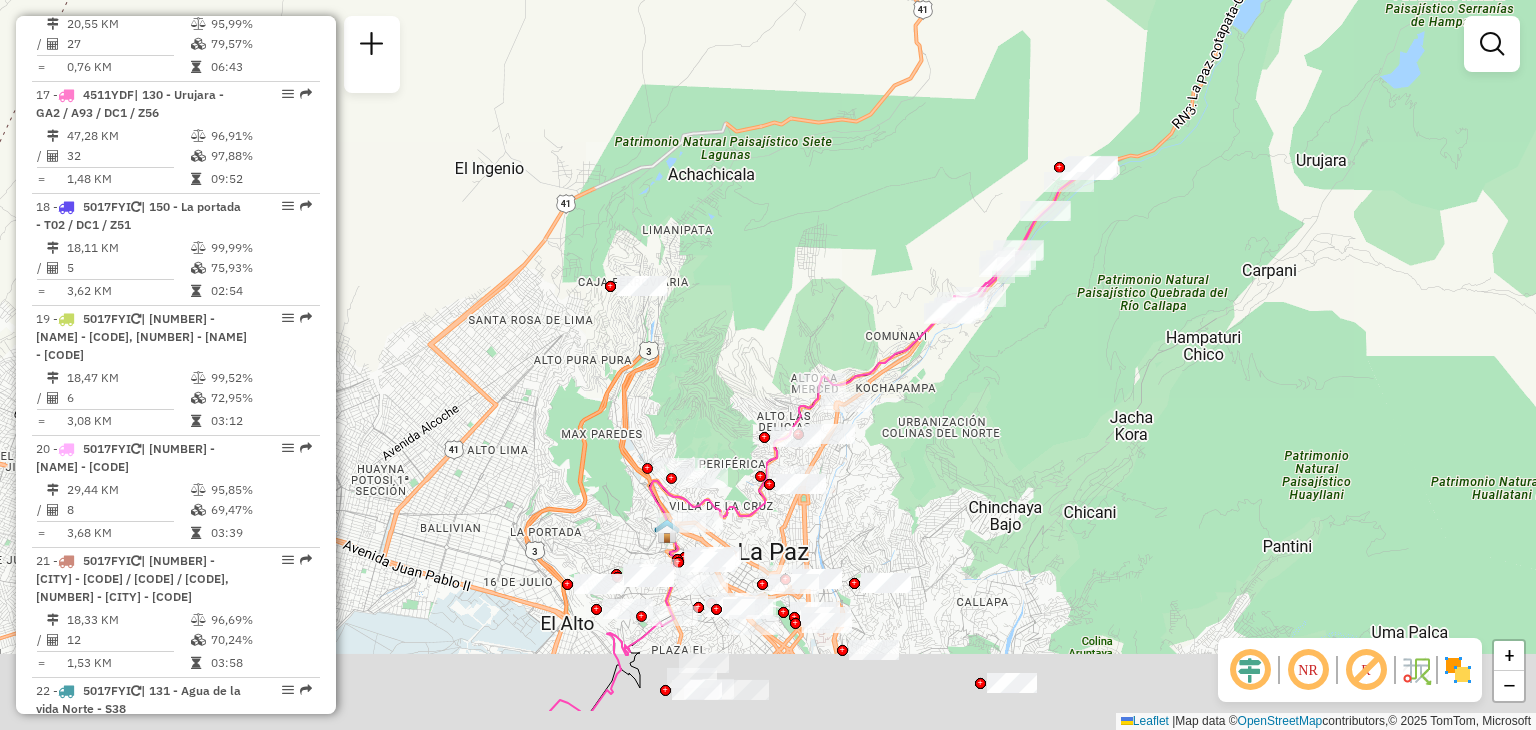drag, startPoint x: 771, startPoint y: 589, endPoint x: 748, endPoint y: 449, distance: 141.87671 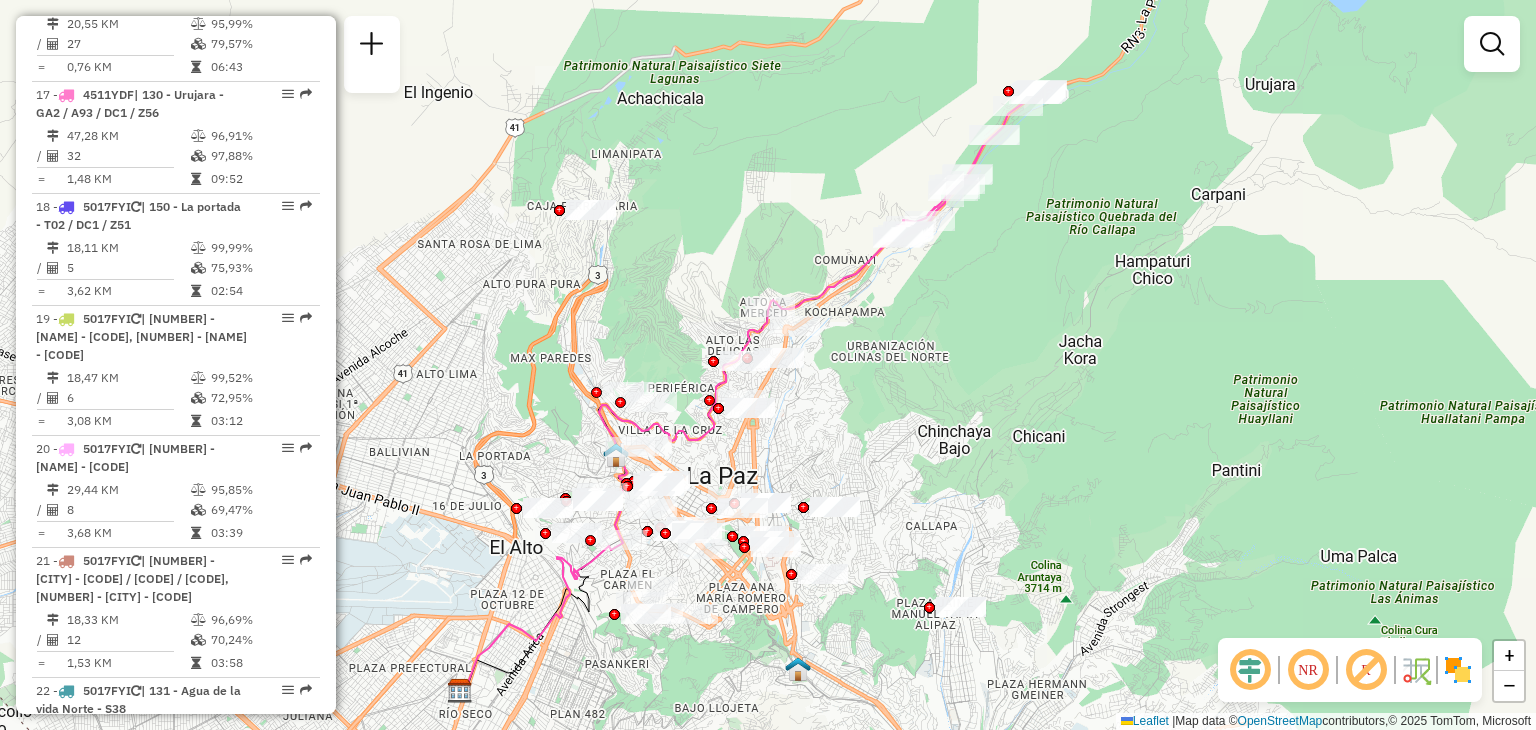 click on "Janela de atendimento Grade de atendimento Capacidade Transportadoras Veículos Cliente Pedidos  Rotas Selecione os dias de semana para filtrar as janelas de atendimento  Seg   Ter   Qua   Qui   Sex   Sáb   Dom  Informe o período da janela de atendimento: De: Até:  Filtrar exatamente a janela do cliente  Considerar janela de atendimento padrão  Selecione os dias de semana para filtrar as grades de atendimento  Seg   Ter   Qua   Qui   Sex   Sáb   Dom   Considerar clientes sem dia de atendimento cadastrado  Clientes fora do dia de atendimento selecionado Filtrar as atividades entre os valores definidos abaixo:  Peso mínimo:   Peso máximo:   Cubagem mínima:   Cubagem máxima:   De:   Até:  Filtrar as atividades entre o tempo de atendimento definido abaixo:  De:   Até:   Considerar capacidade total dos clientes não roteirizados Transportadora: Selecione um ou mais itens Tipo de veículo: Selecione um ou mais itens Veículo: Selecione um ou mais itens Motorista: Selecione um ou mais itens Nome: Rótulo:" 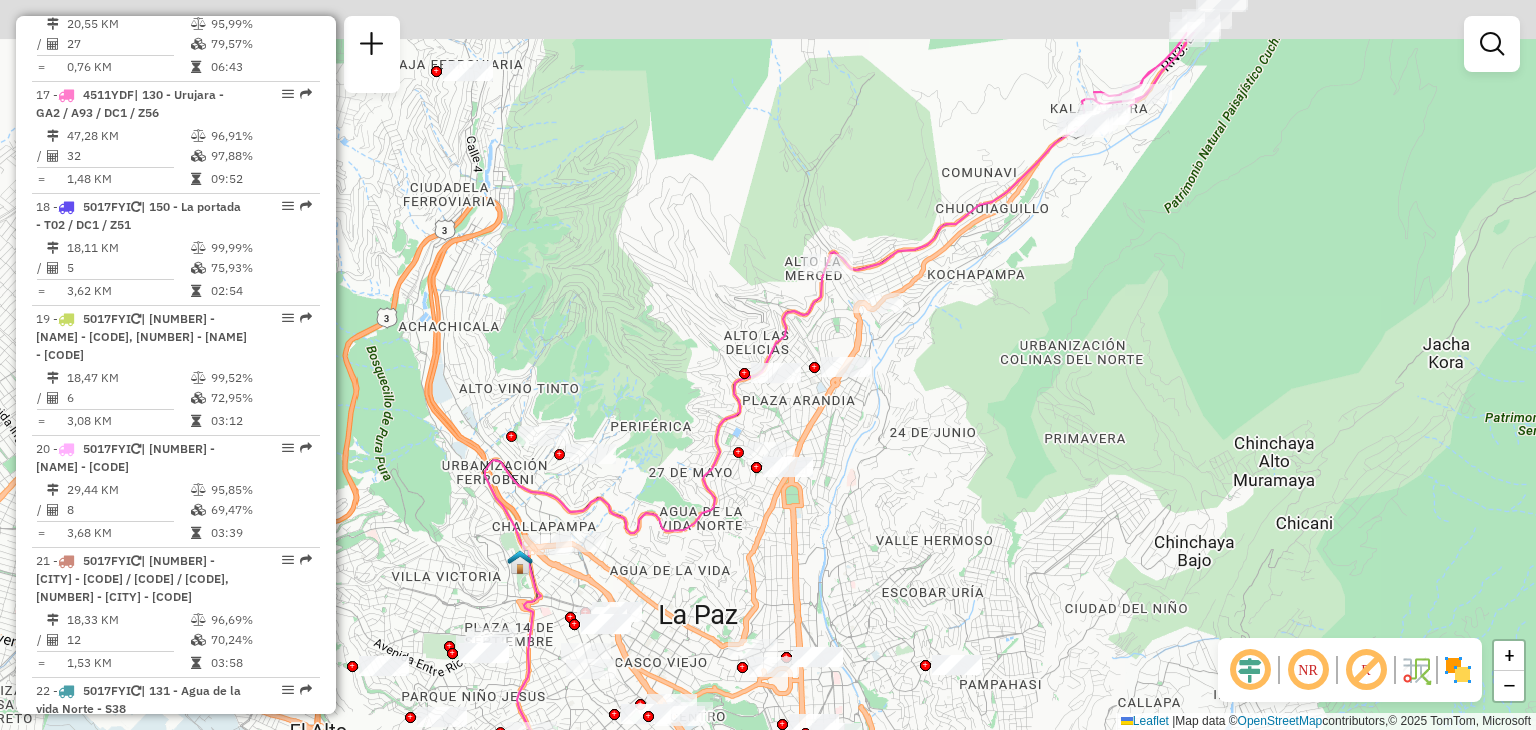 drag, startPoint x: 799, startPoint y: 435, endPoint x: 828, endPoint y: 549, distance: 117.630775 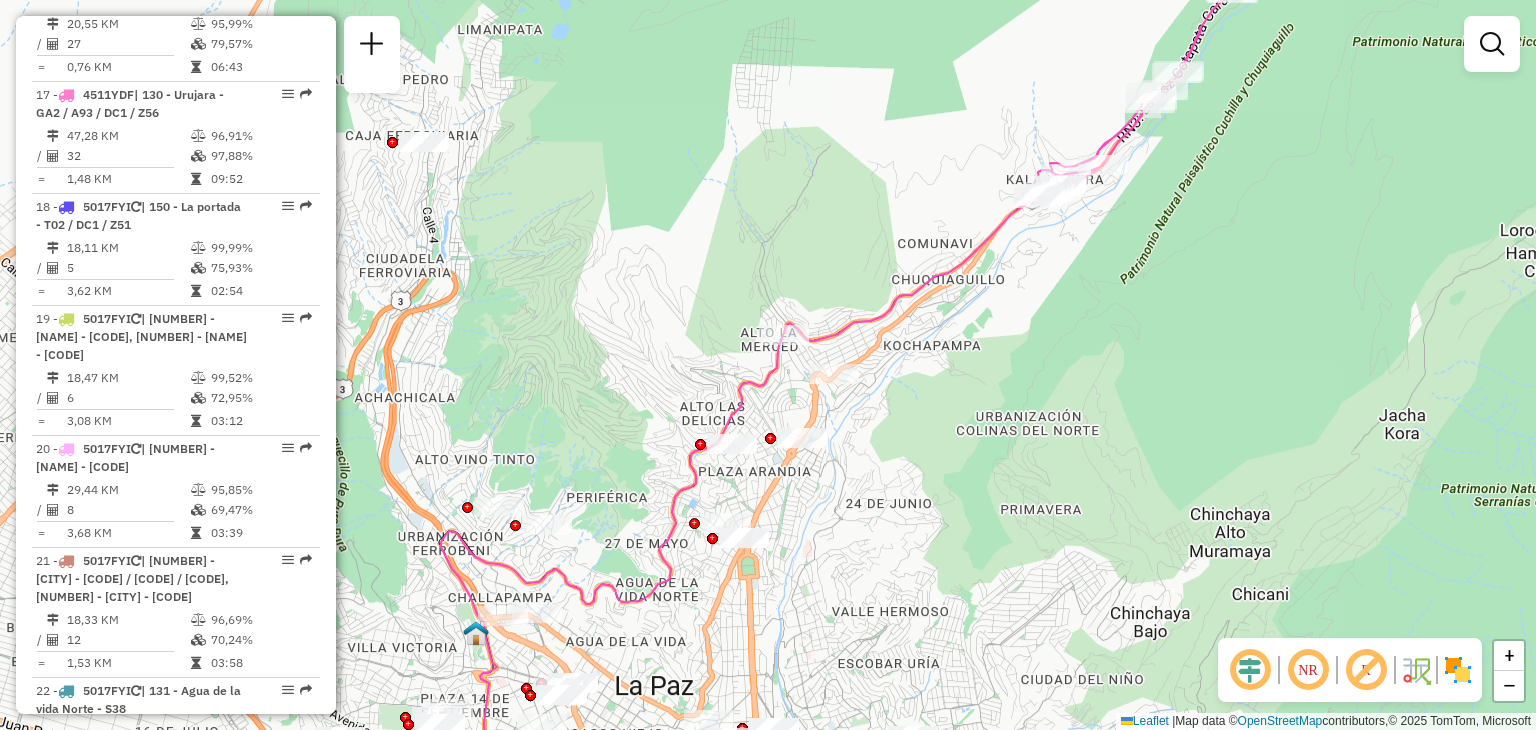 drag, startPoint x: 1008, startPoint y: 288, endPoint x: 800, endPoint y: 575, distance: 354.44745 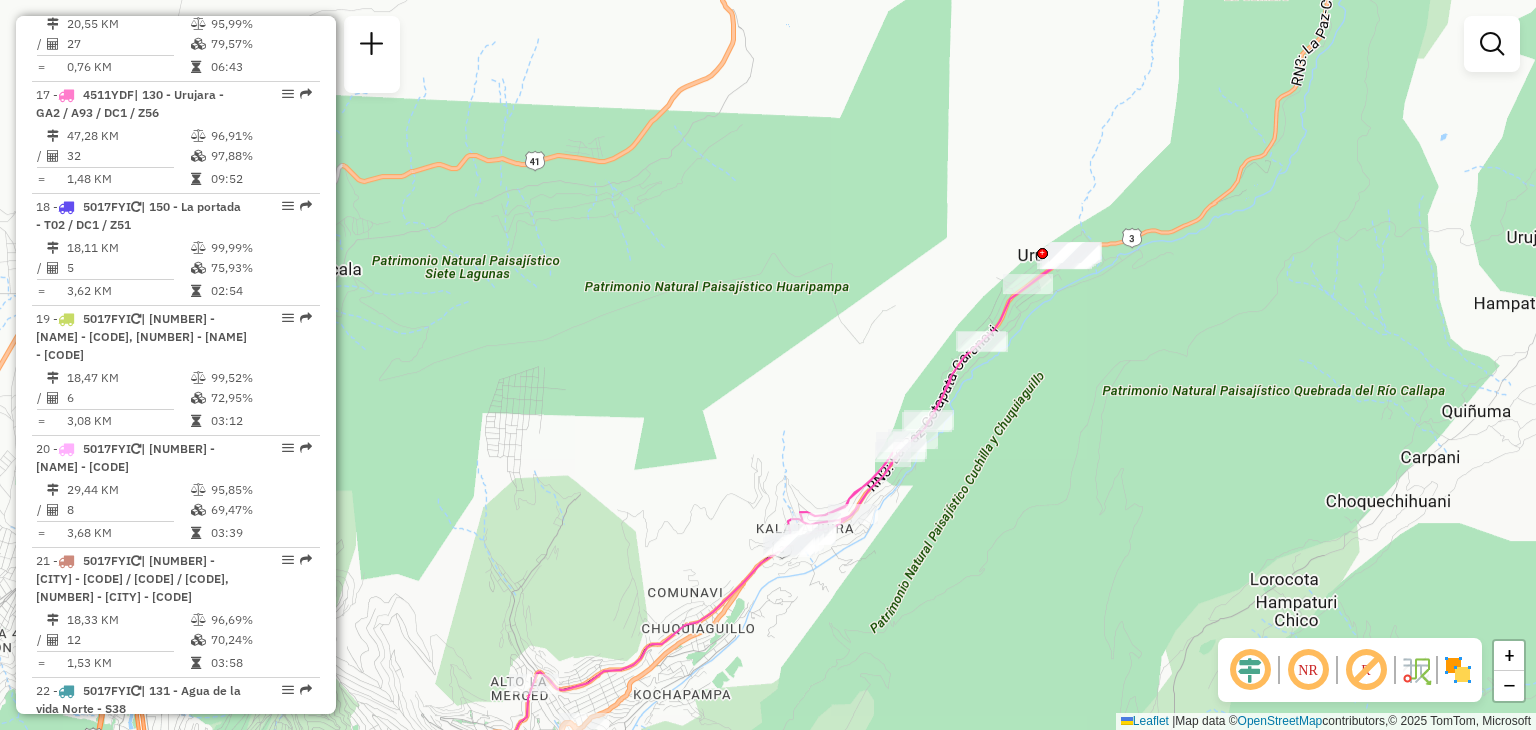 drag, startPoint x: 990, startPoint y: 464, endPoint x: 930, endPoint y: 554, distance: 108.16654 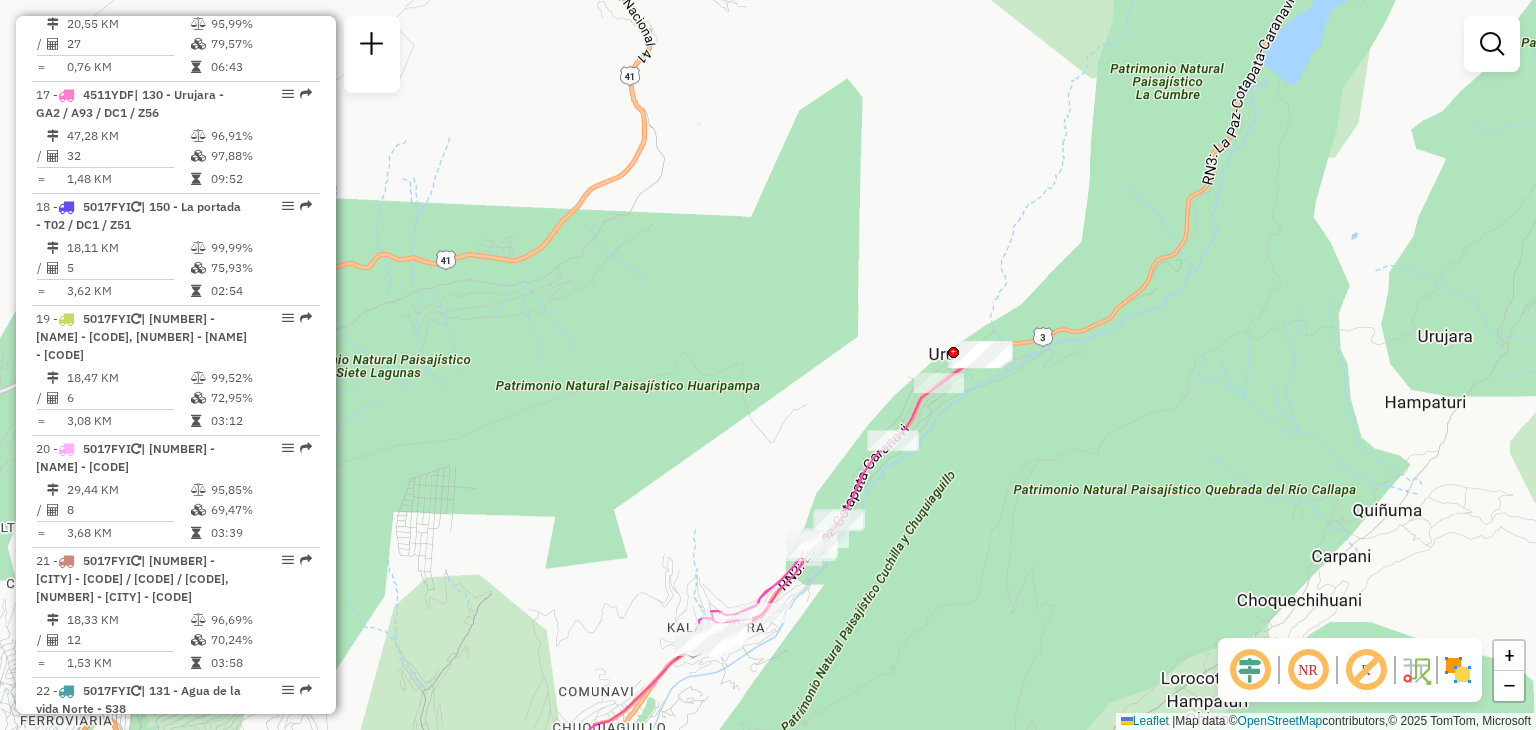 drag, startPoint x: 1061, startPoint y: 405, endPoint x: 950, endPoint y: 530, distance: 167.17058 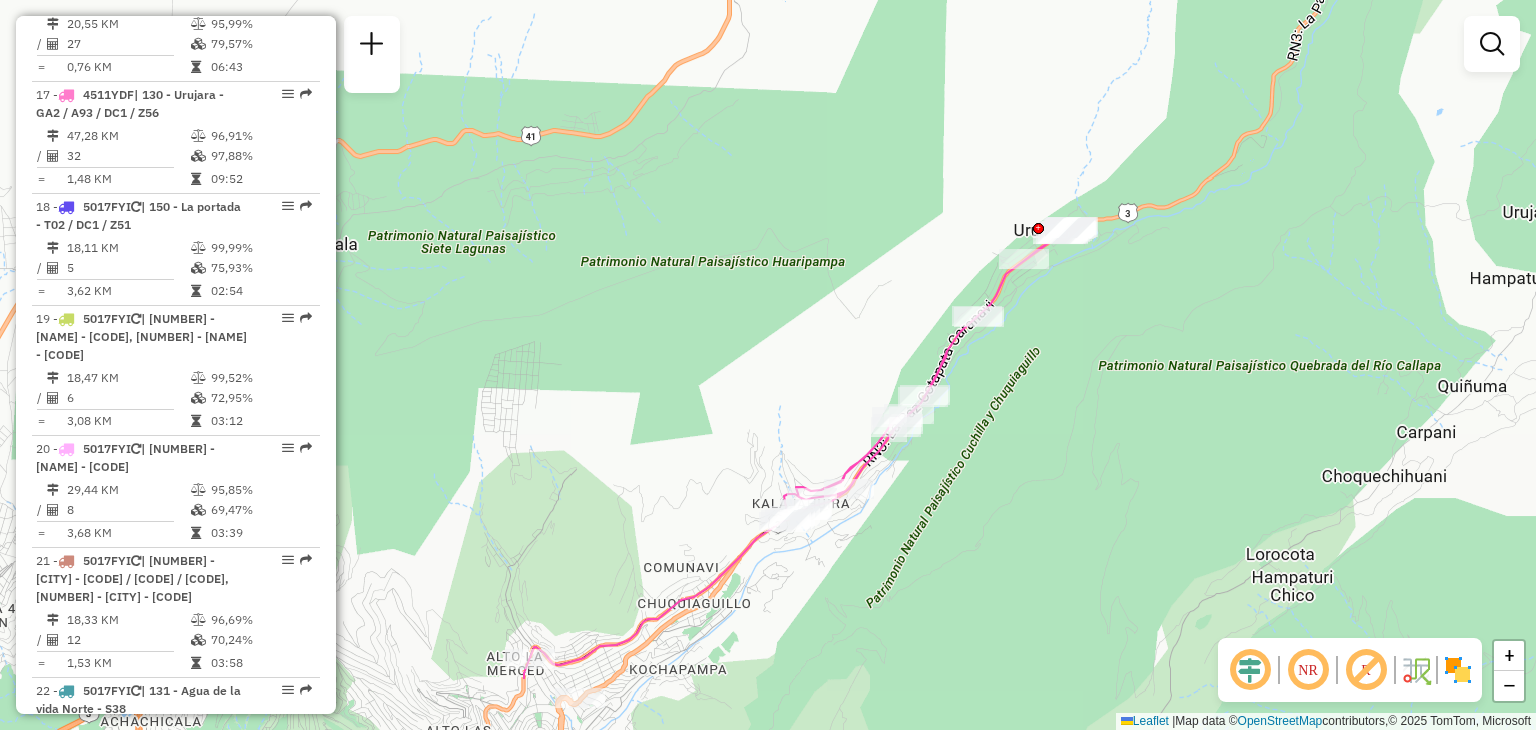 drag, startPoint x: 933, startPoint y: 596, endPoint x: 1018, endPoint y: 471, distance: 151.16217 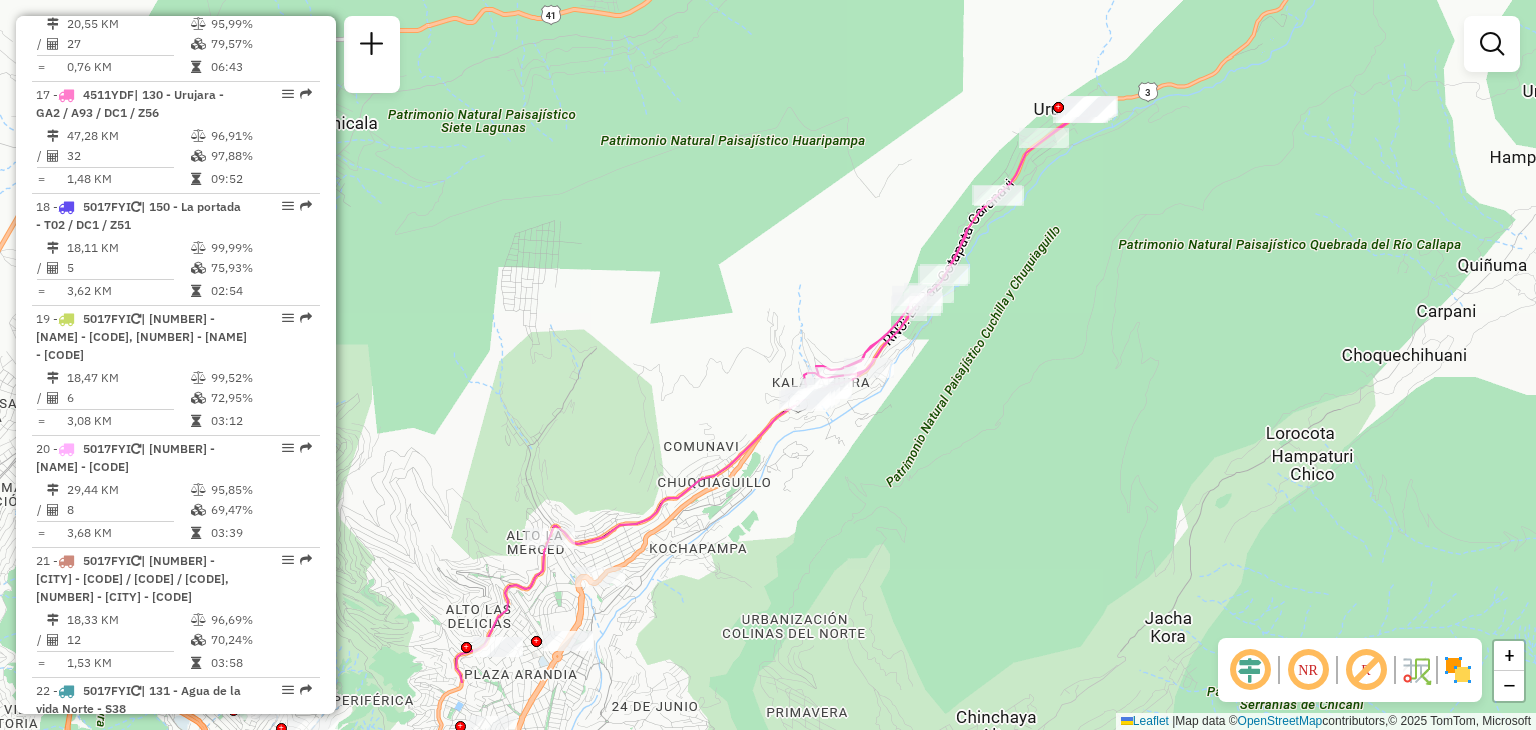 drag, startPoint x: 888, startPoint y: 520, endPoint x: 889, endPoint y: 442, distance: 78.00641 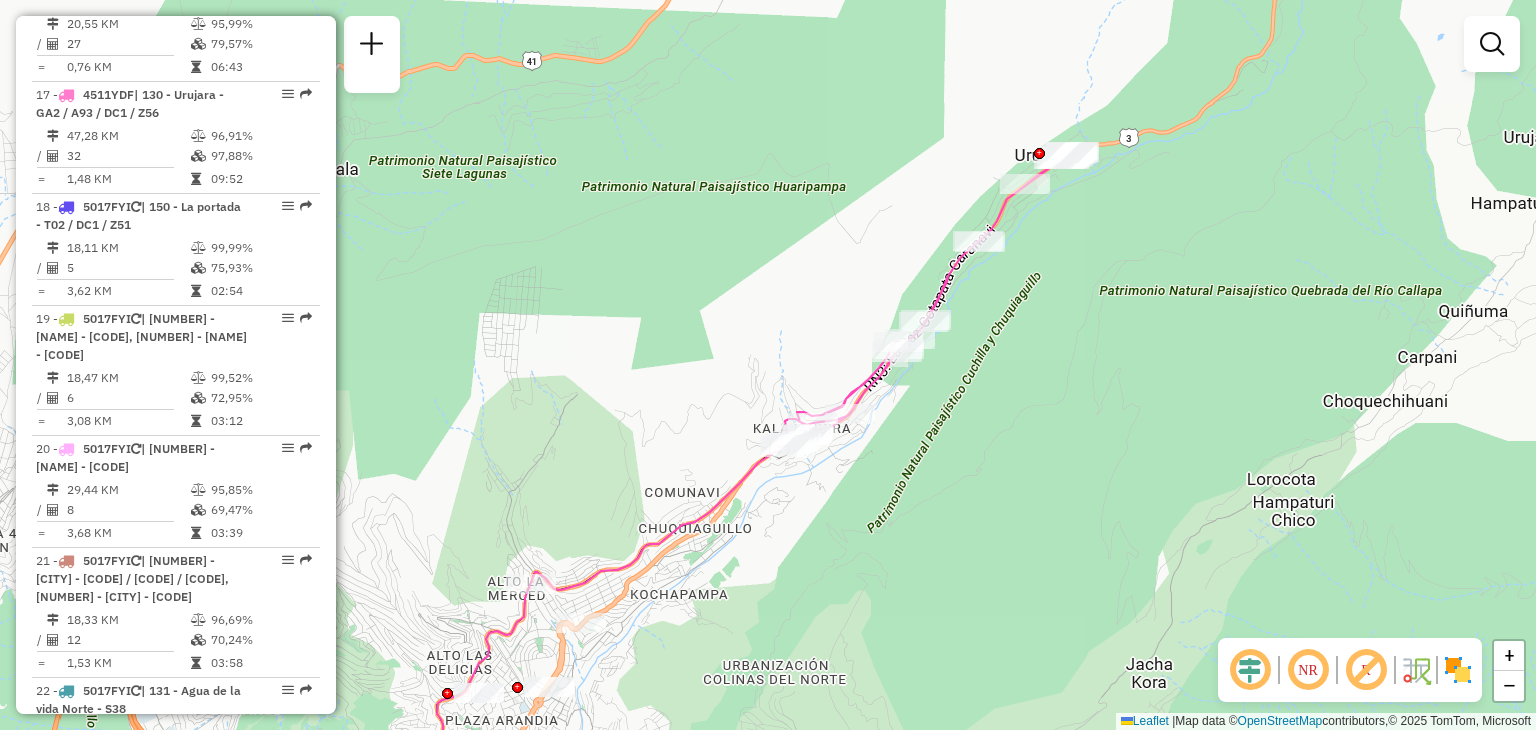 drag, startPoint x: 592, startPoint y: 328, endPoint x: 740, endPoint y: 108, distance: 265.14902 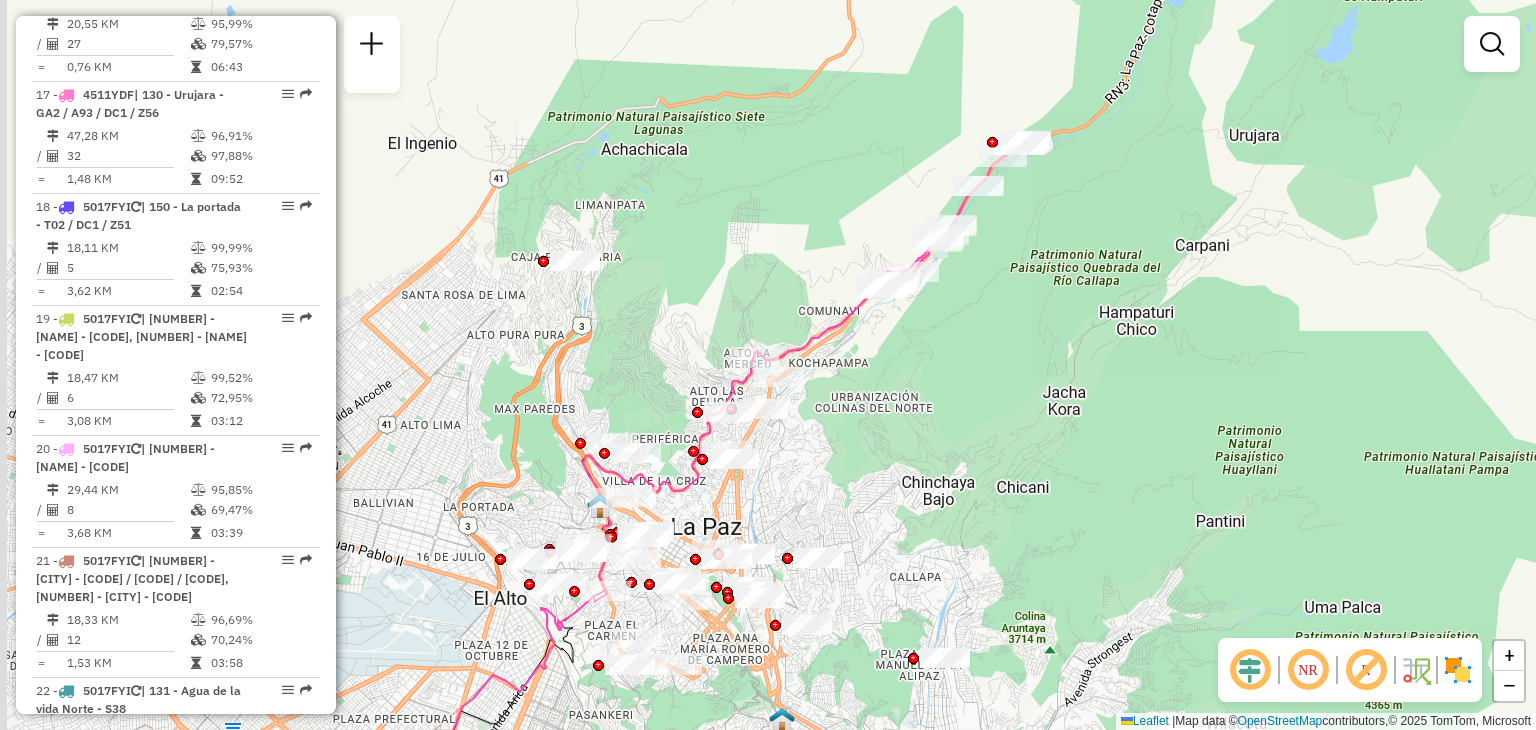 drag, startPoint x: 733, startPoint y: 162, endPoint x: 770, endPoint y: 155, distance: 37.65634 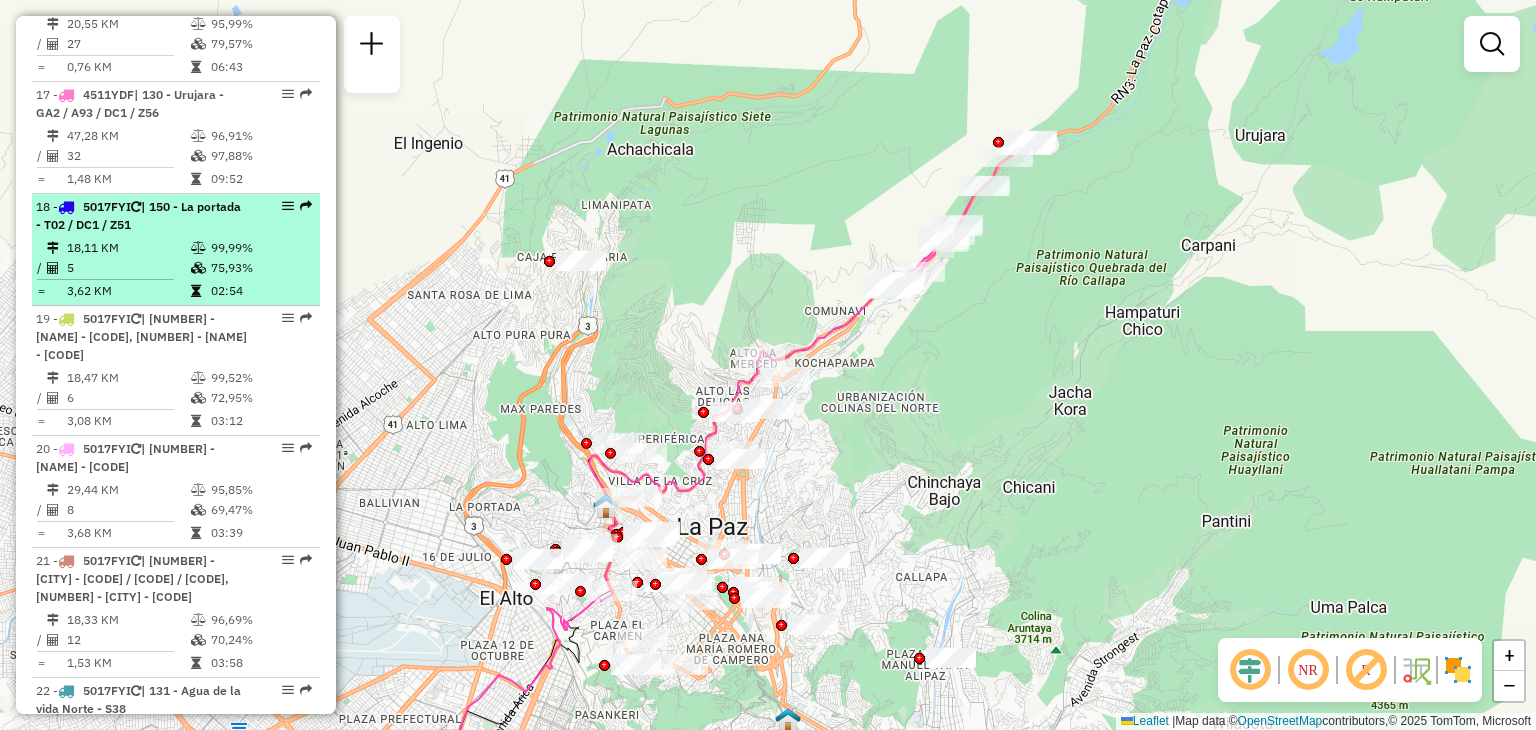 click on "02:54" at bounding box center [260, 291] 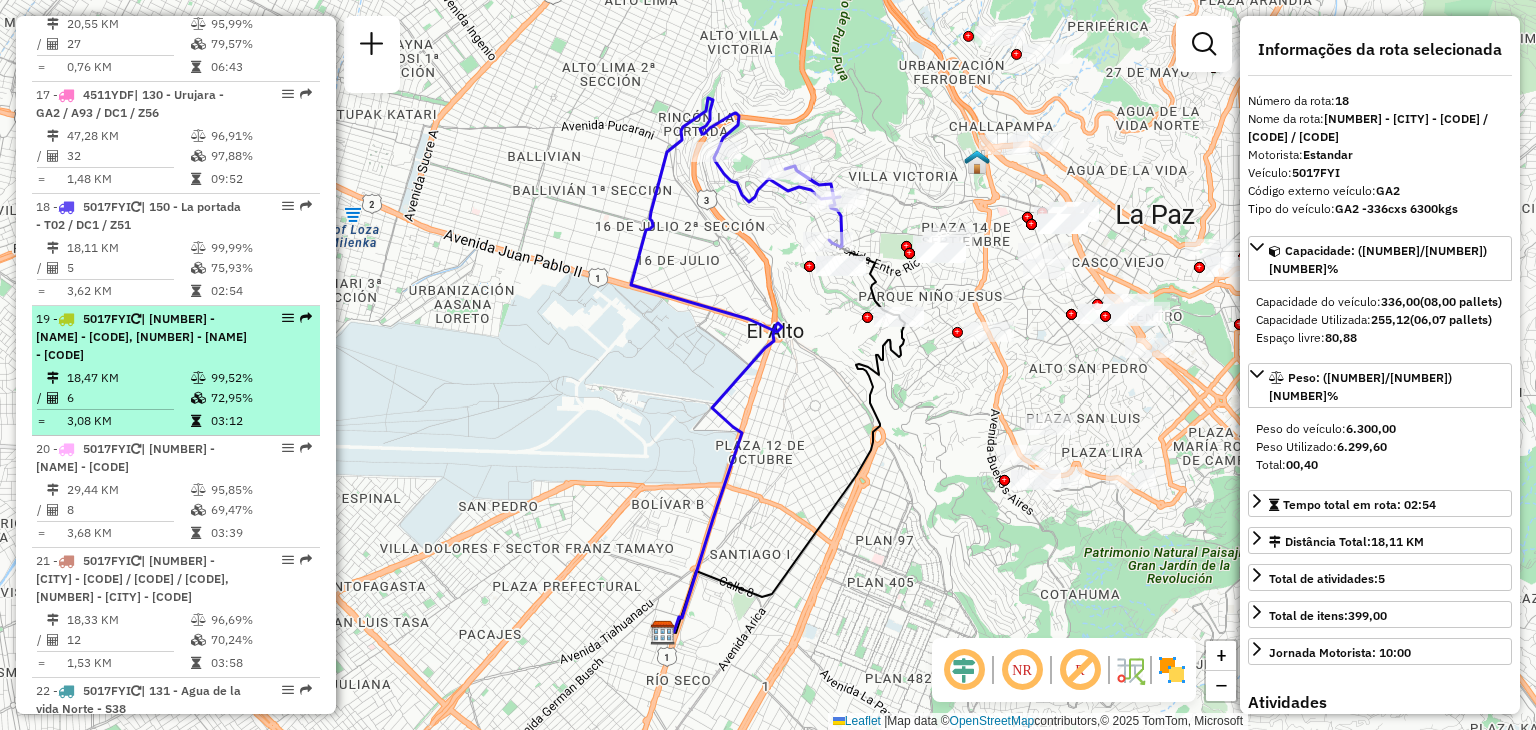 click on "| 161 - Zona las nieves - SN7 / A93 / S18, 163 - Plaza Lira - A90" at bounding box center [141, 336] 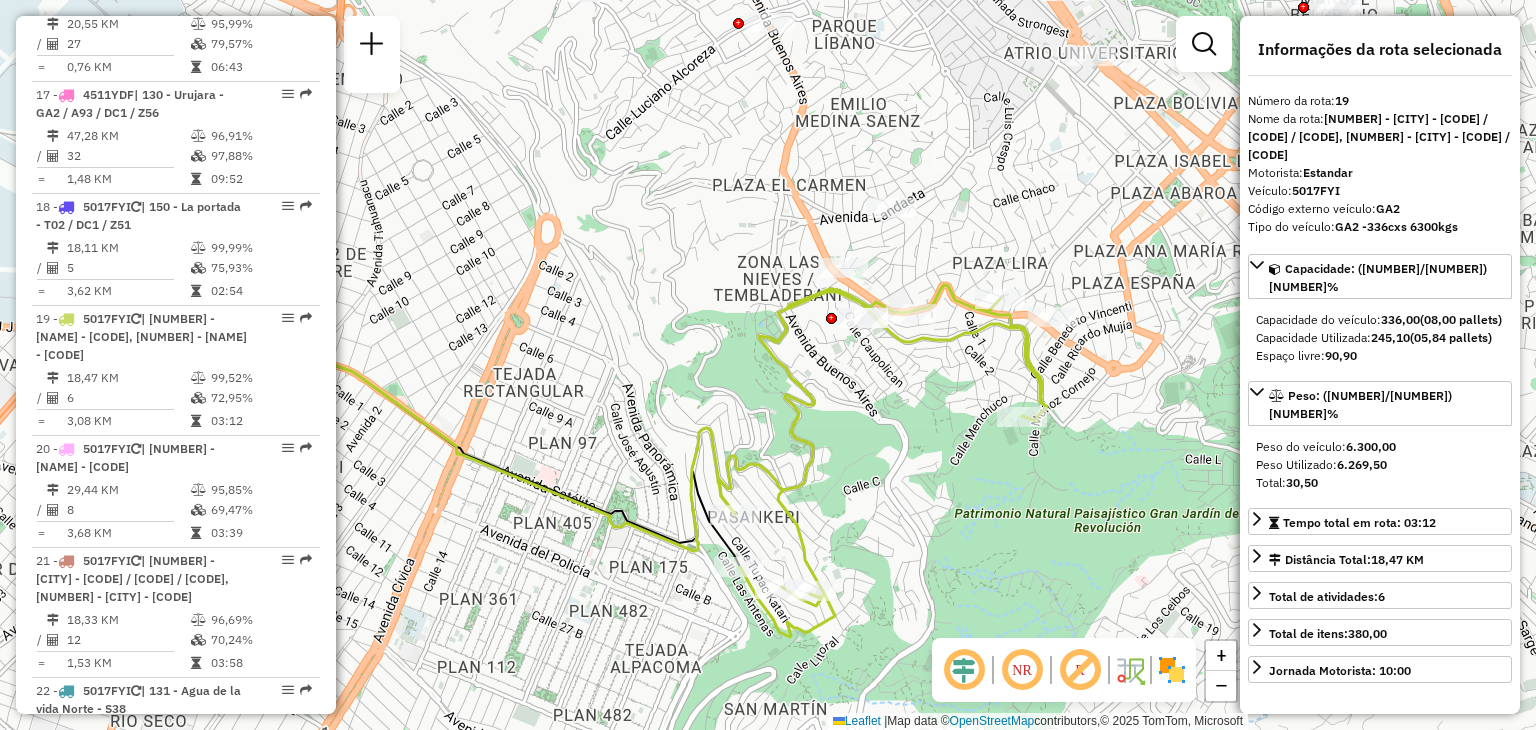 drag, startPoint x: 586, startPoint y: 272, endPoint x: 462, endPoint y: 391, distance: 171.86331 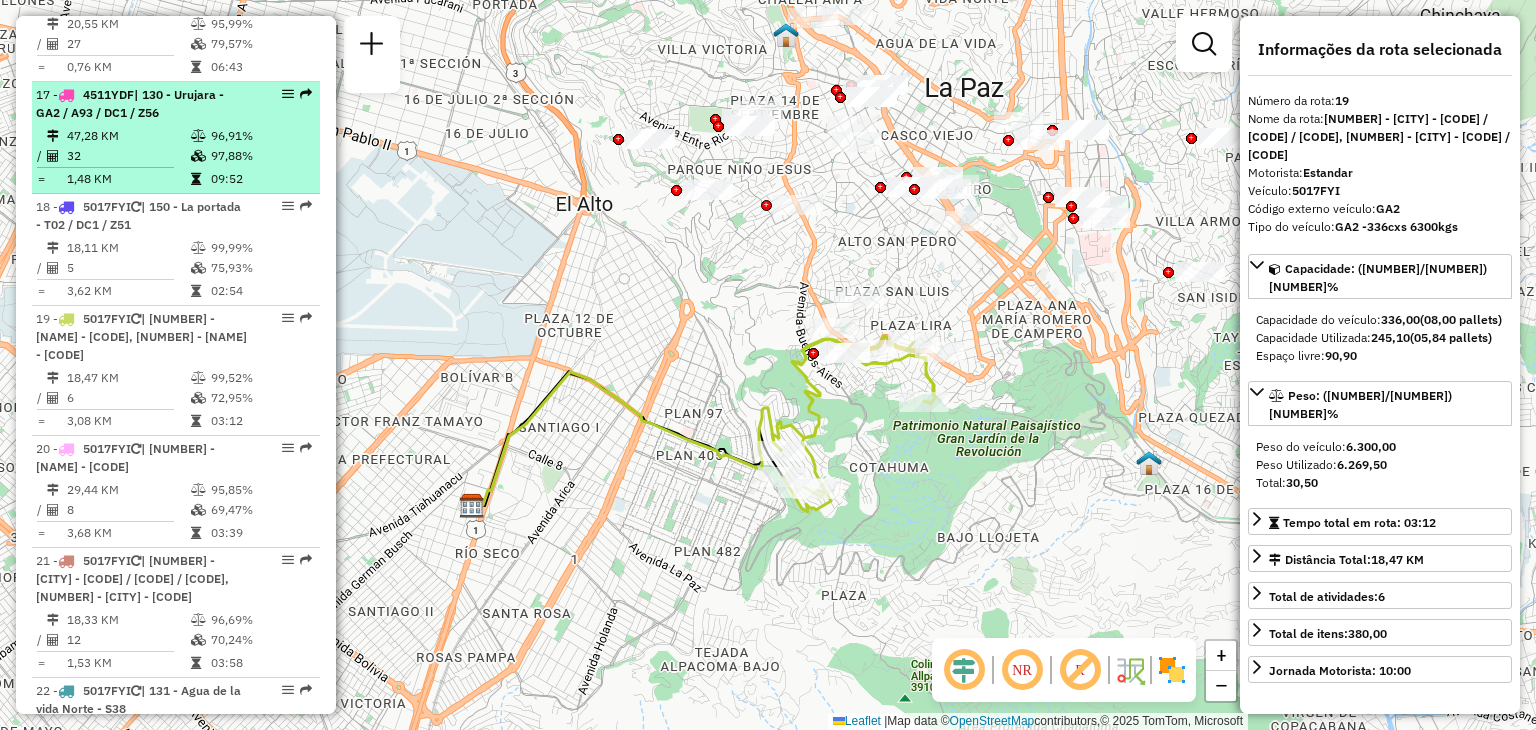 click at bounding box center [198, 156] 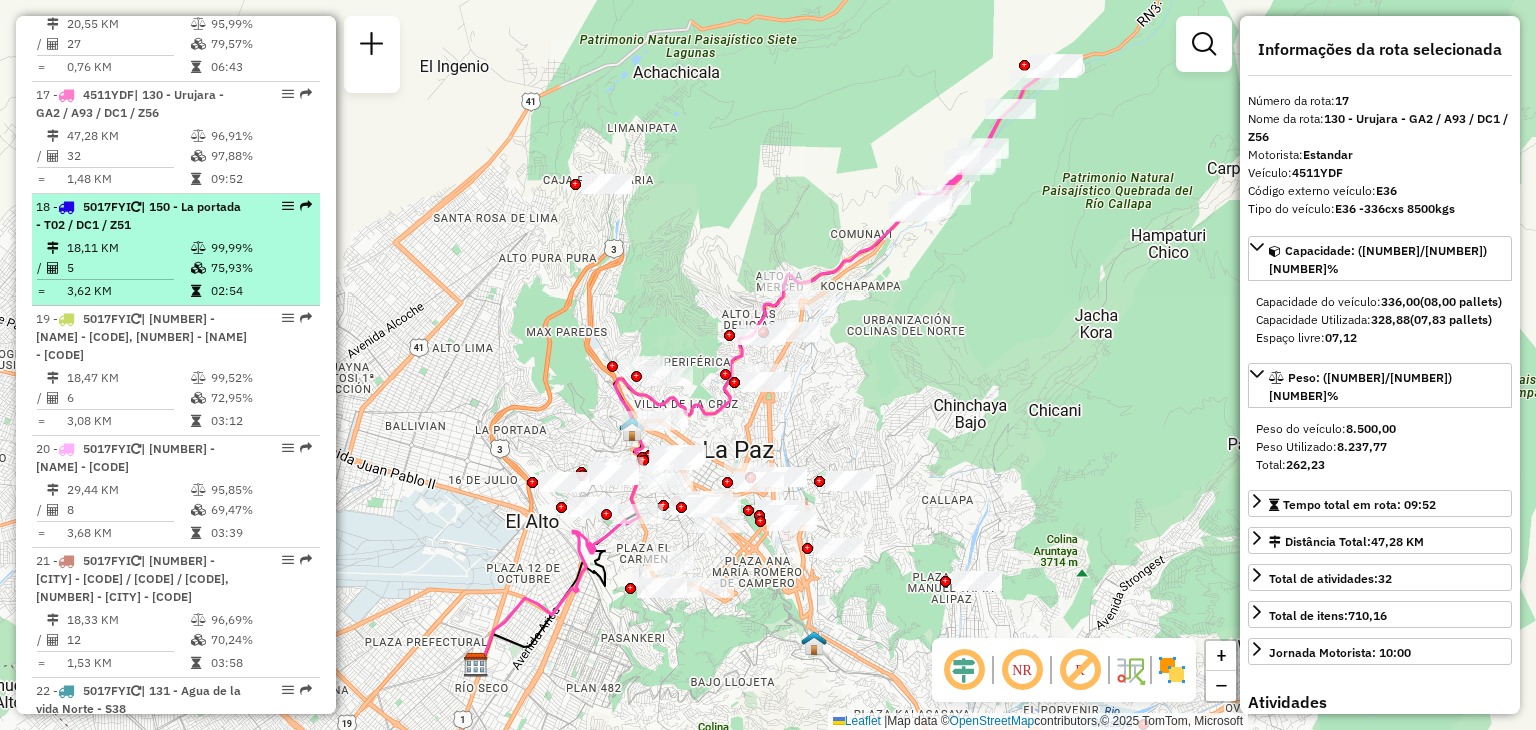click on "5" at bounding box center (128, 268) 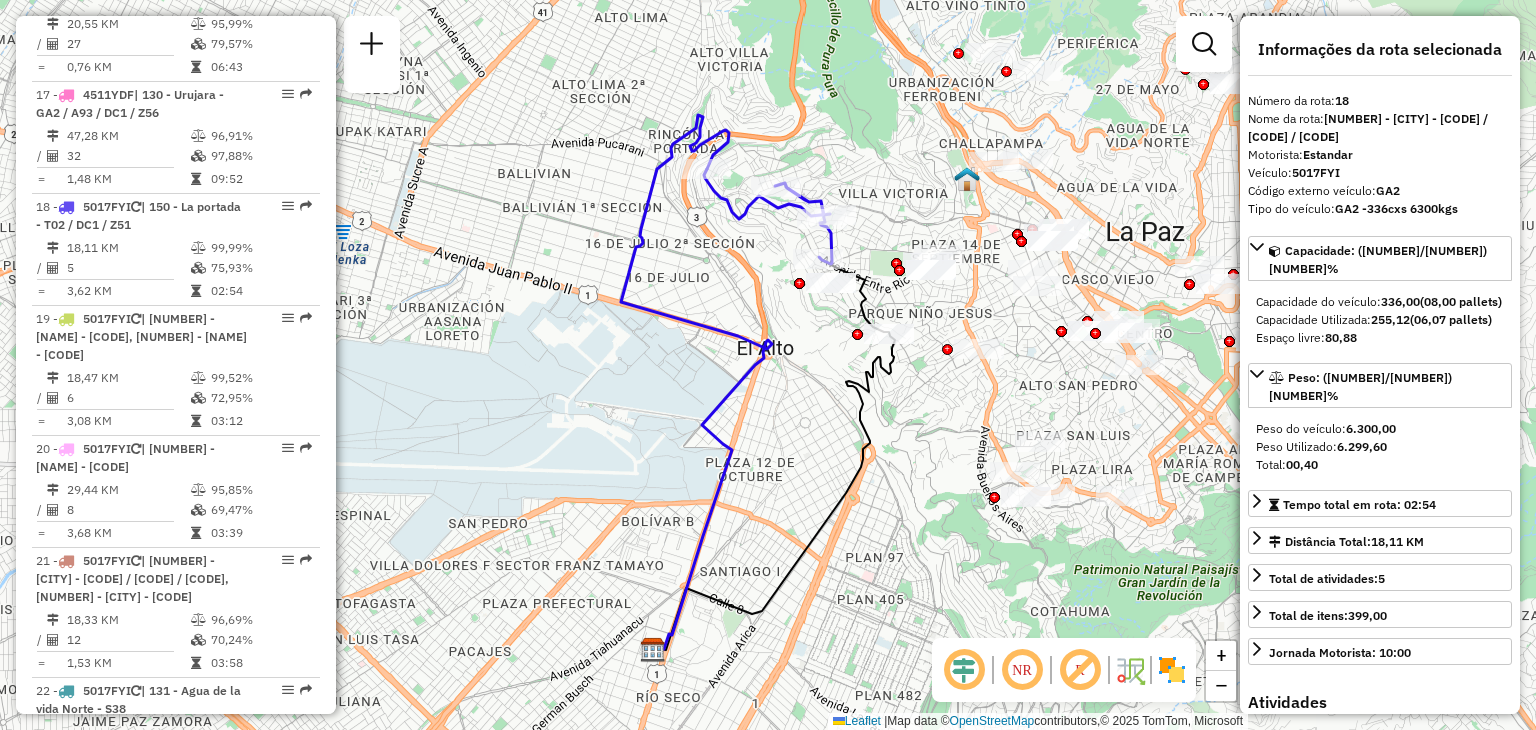 drag, startPoint x: 673, startPoint y: 272, endPoint x: 616, endPoint y: 371, distance: 114.236595 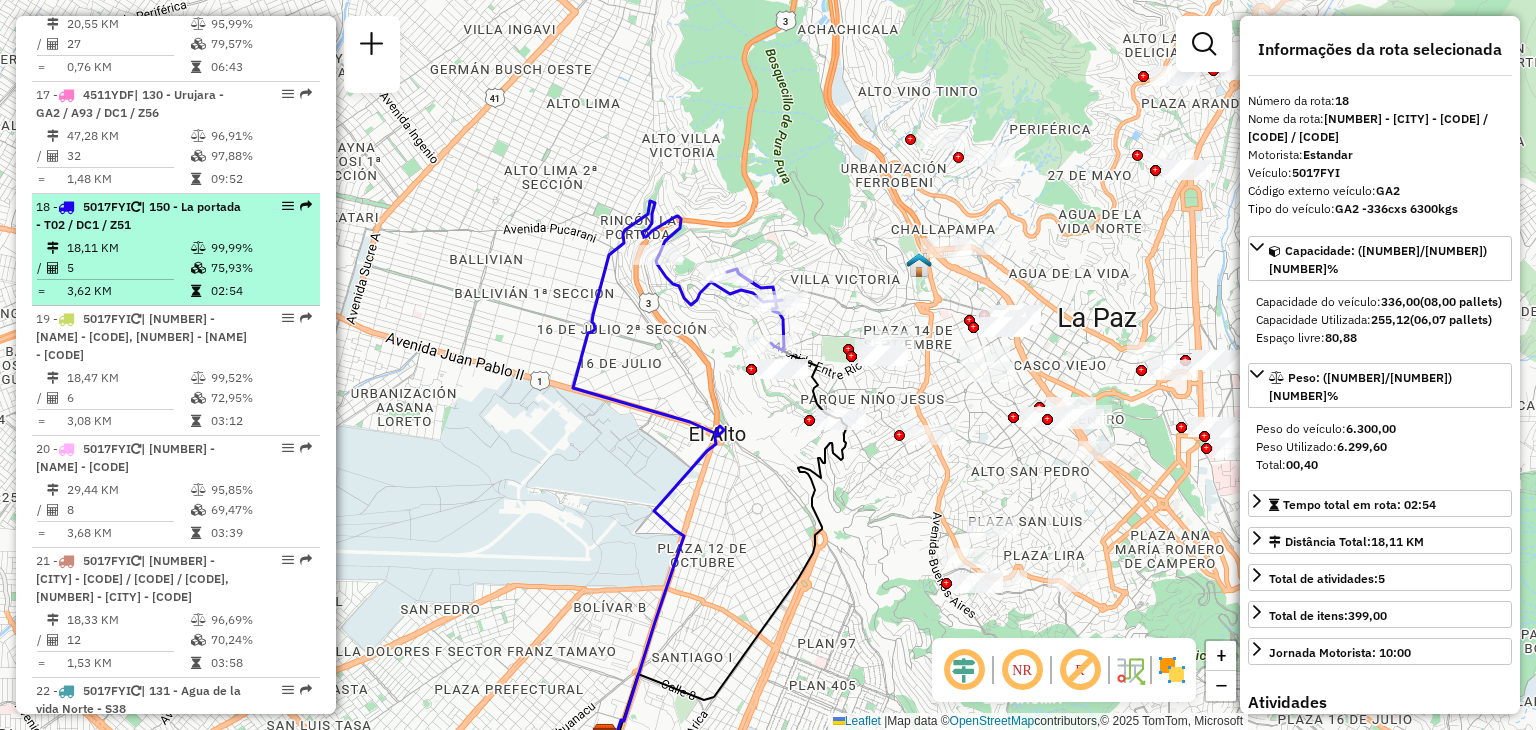click at bounding box center (198, 268) 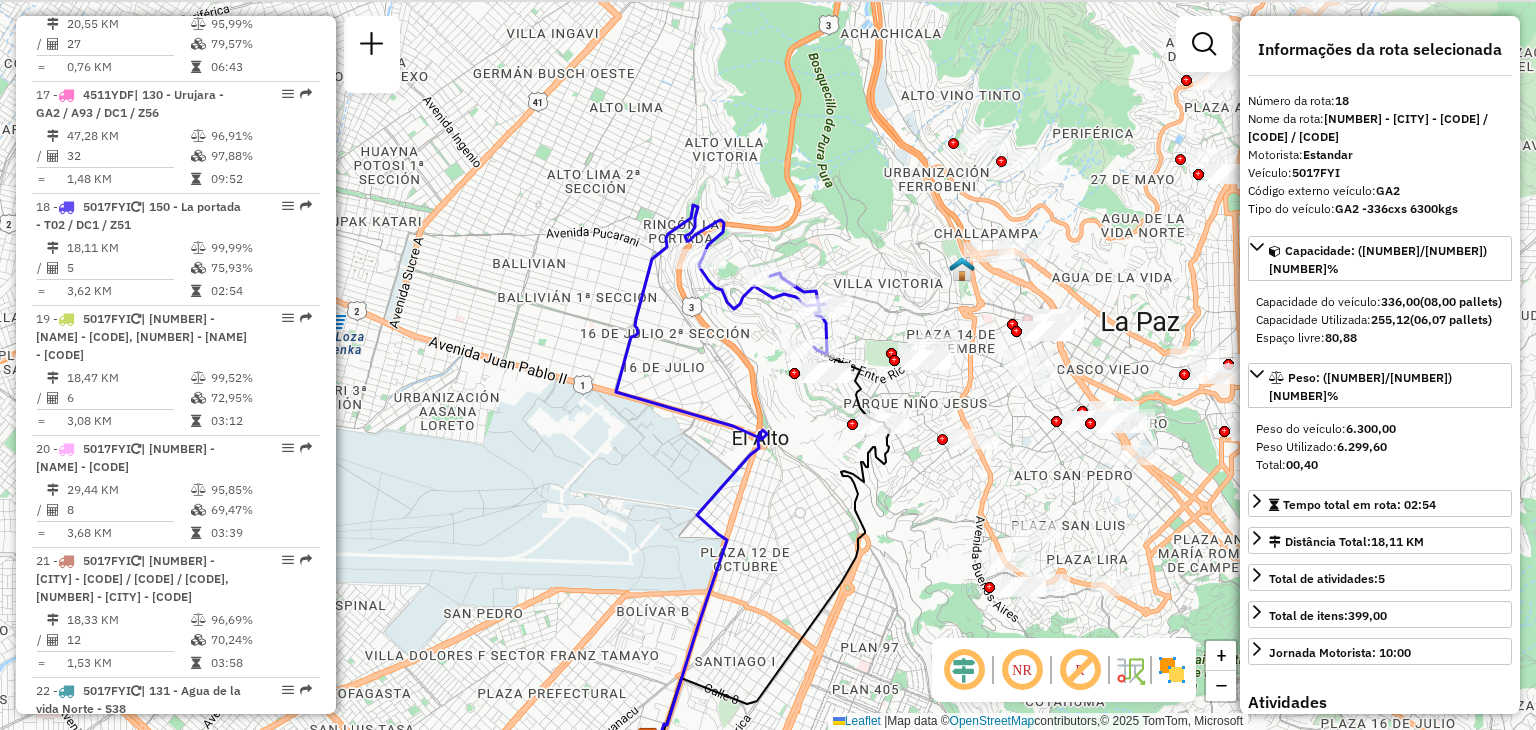 drag, startPoint x: 487, startPoint y: 181, endPoint x: 472, endPoint y: 288, distance: 108.04629 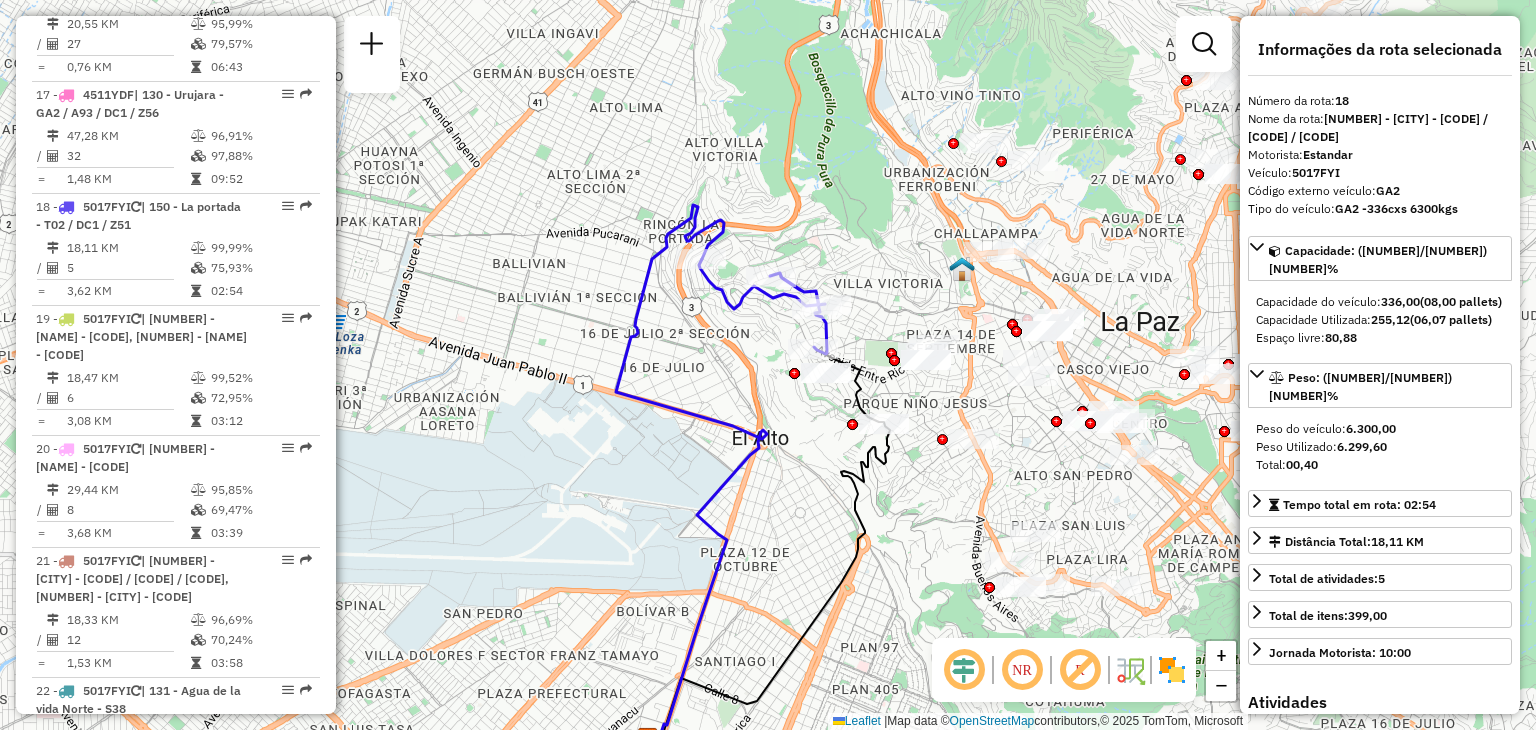 drag, startPoint x: 705, startPoint y: 424, endPoint x: 704, endPoint y: 479, distance: 55.00909 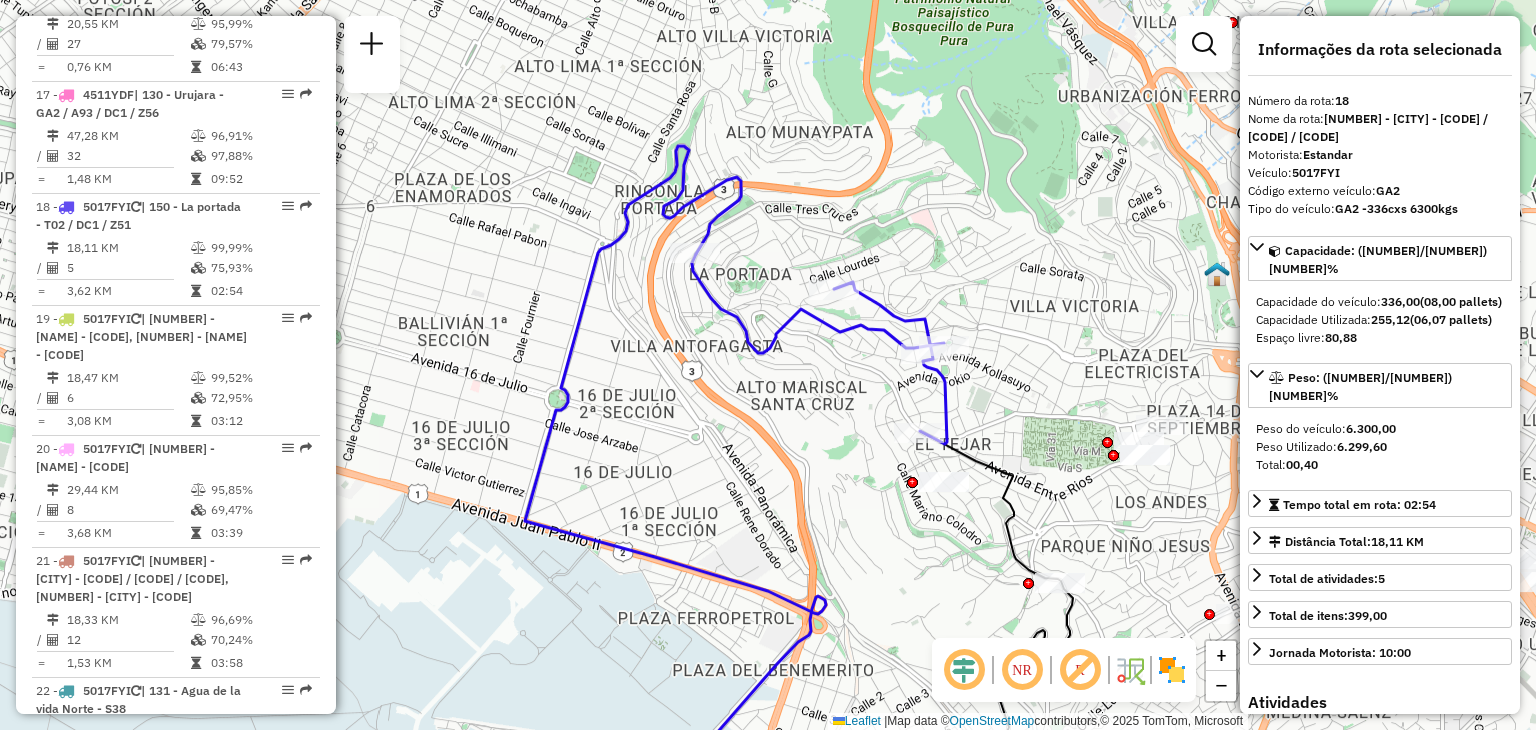drag, startPoint x: 731, startPoint y: 489, endPoint x: 808, endPoint y: 479, distance: 77.64664 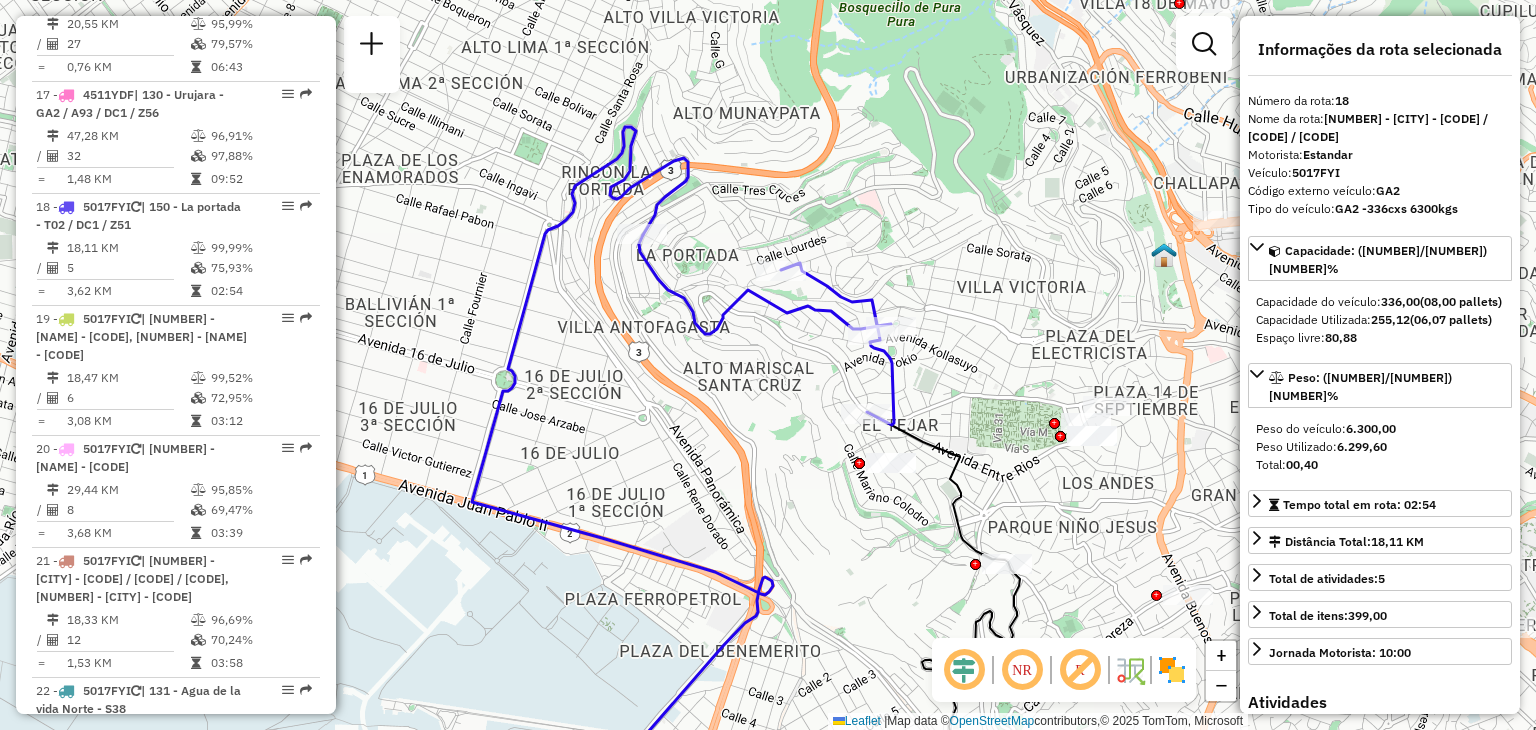 drag, startPoint x: 728, startPoint y: 369, endPoint x: 634, endPoint y: 346, distance: 96.77293 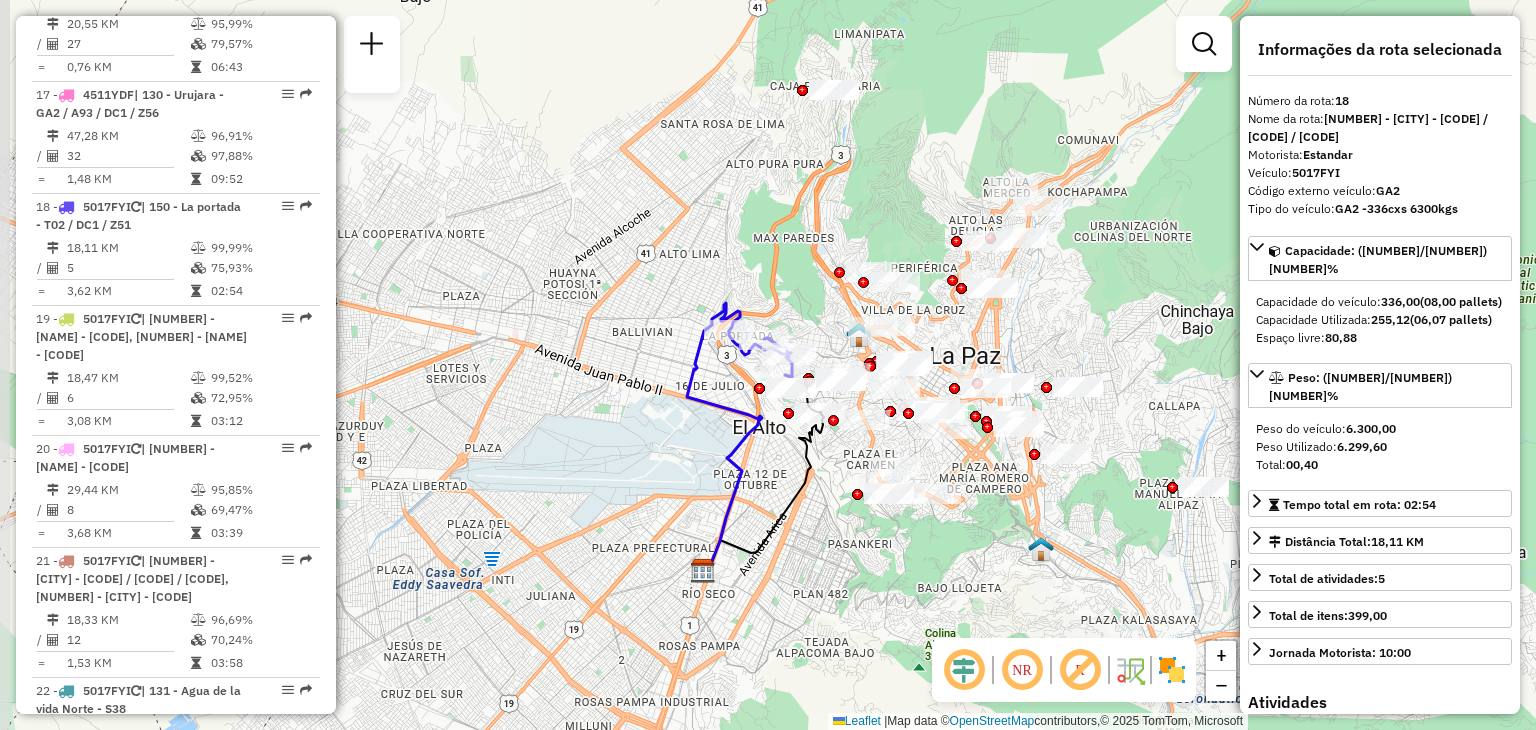 drag, startPoint x: 738, startPoint y: 257, endPoint x: 569, endPoint y: 132, distance: 210.20467 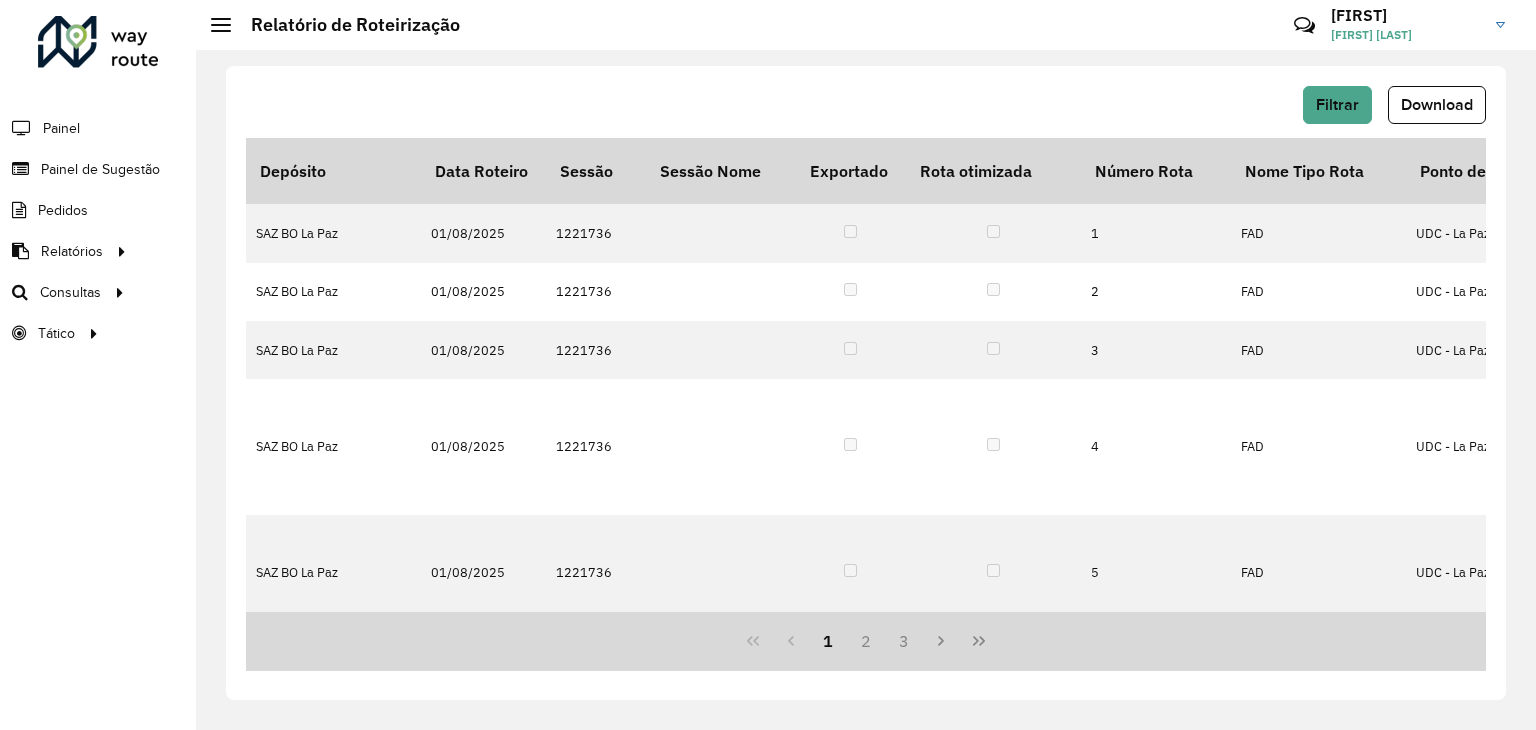 scroll, scrollTop: 0, scrollLeft: 0, axis: both 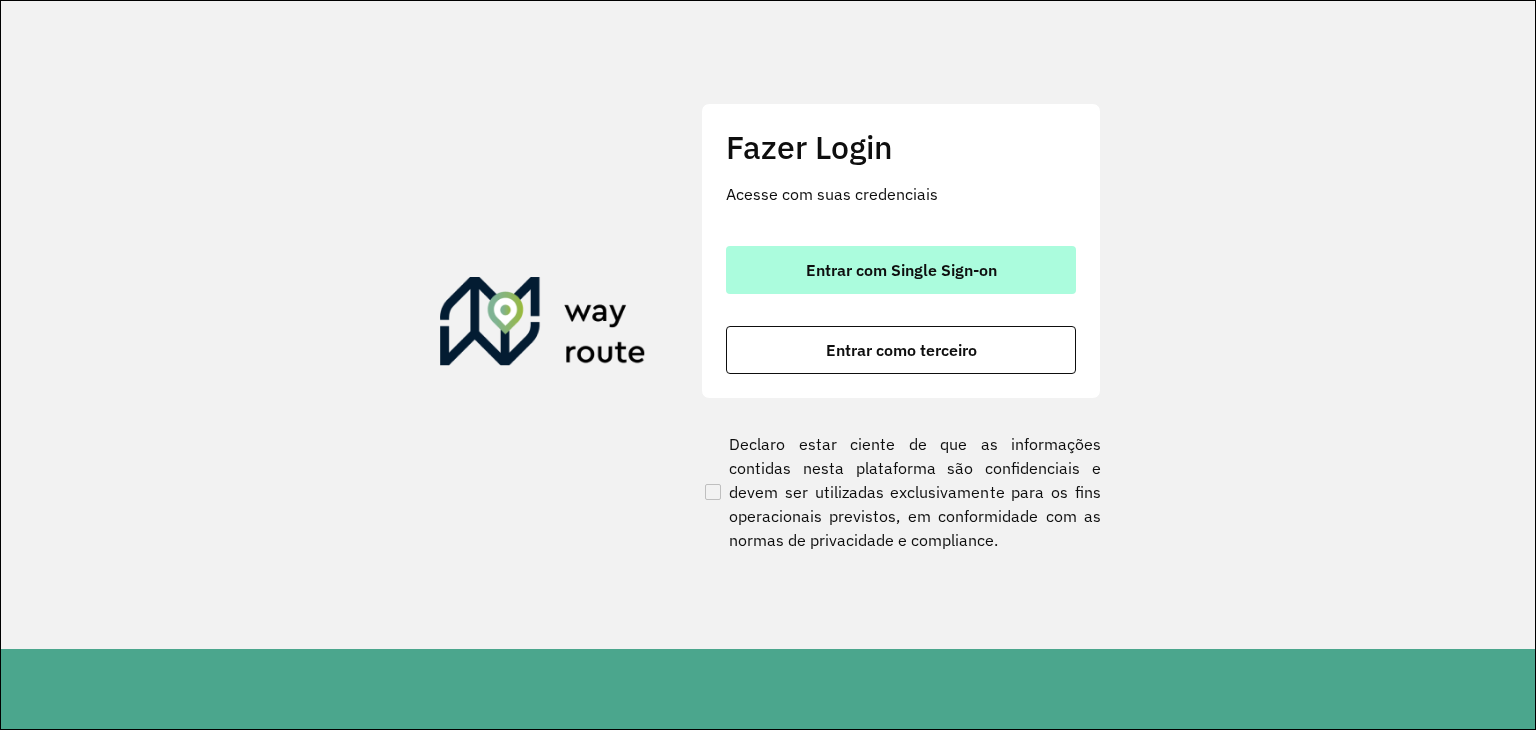 click on "Entrar com Single Sign-on" at bounding box center (901, 270) 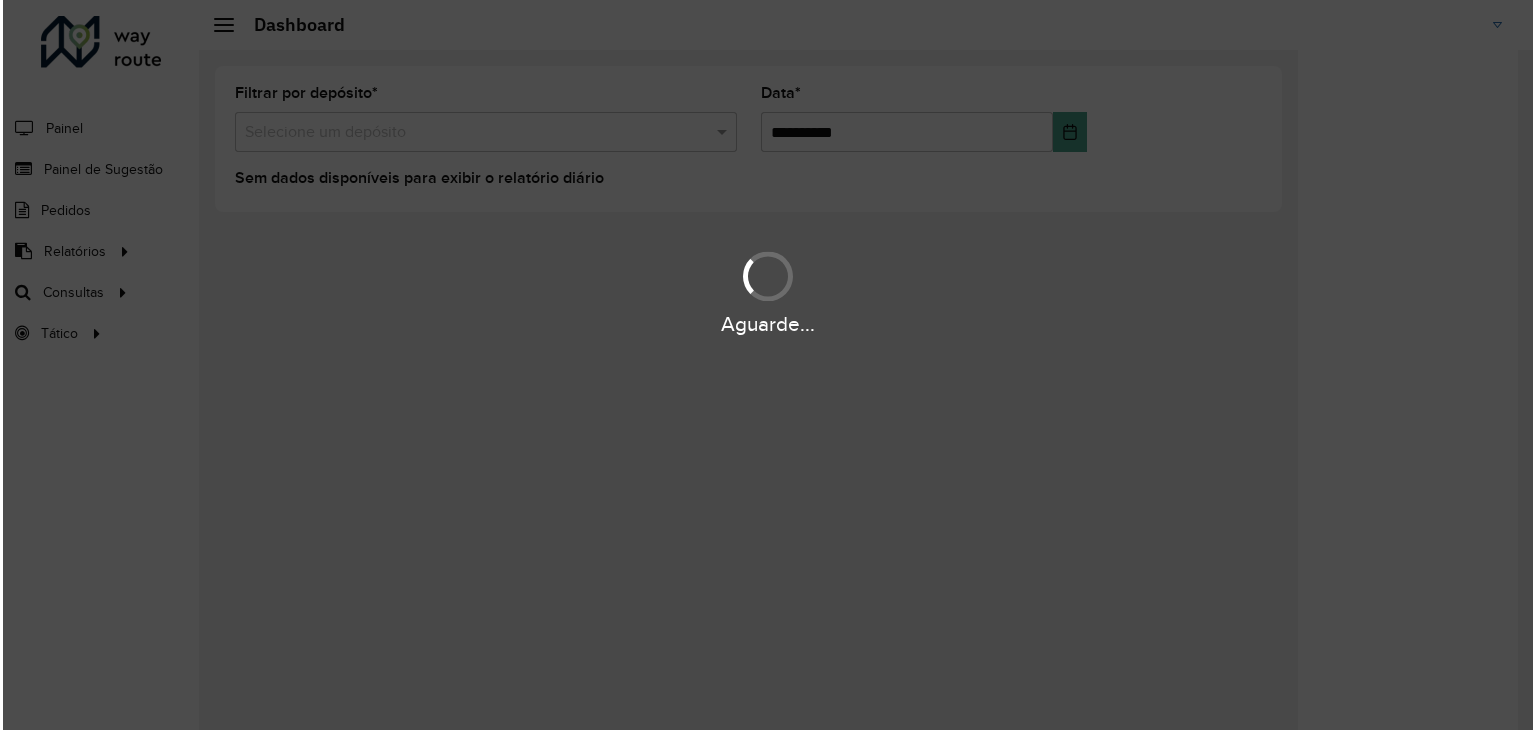scroll, scrollTop: 0, scrollLeft: 0, axis: both 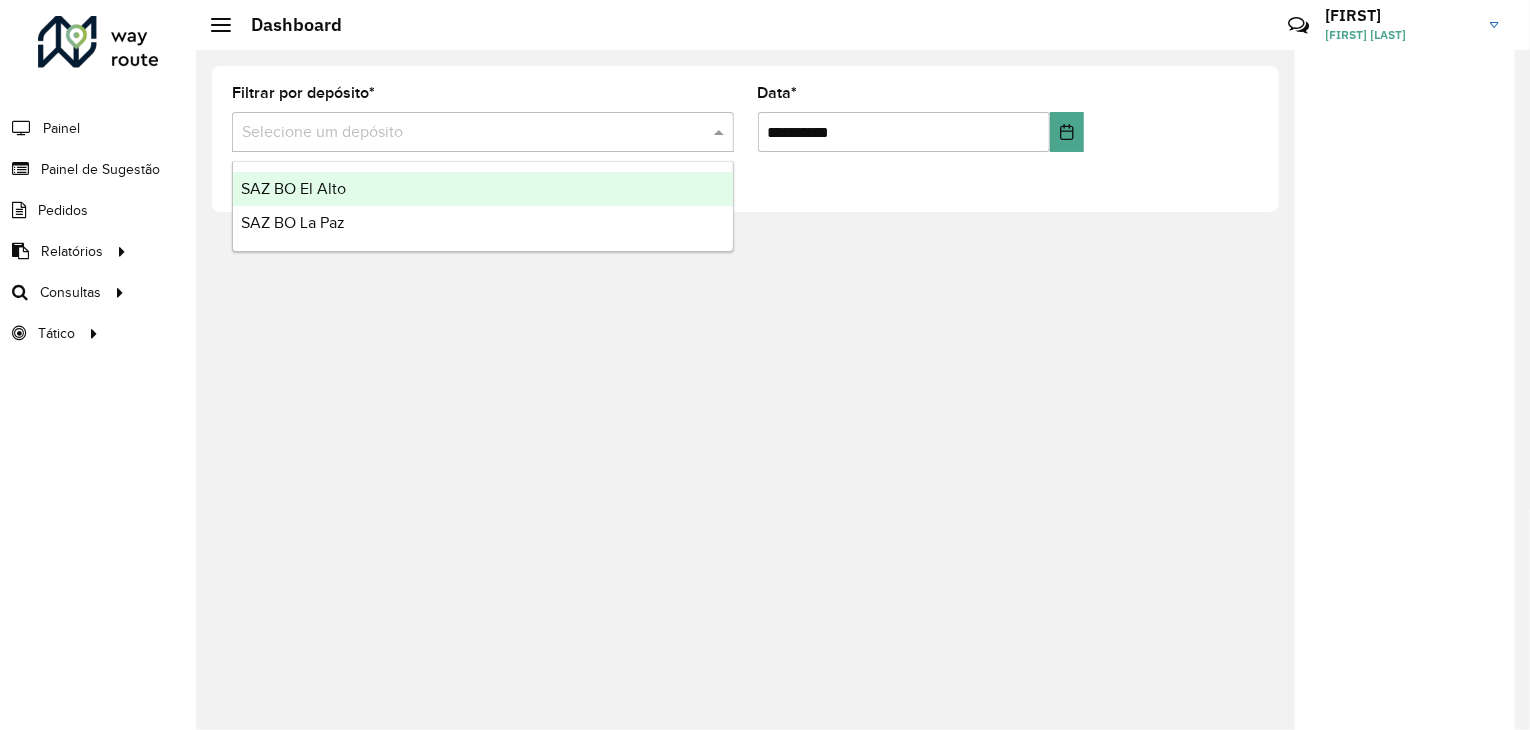 click at bounding box center (463, 133) 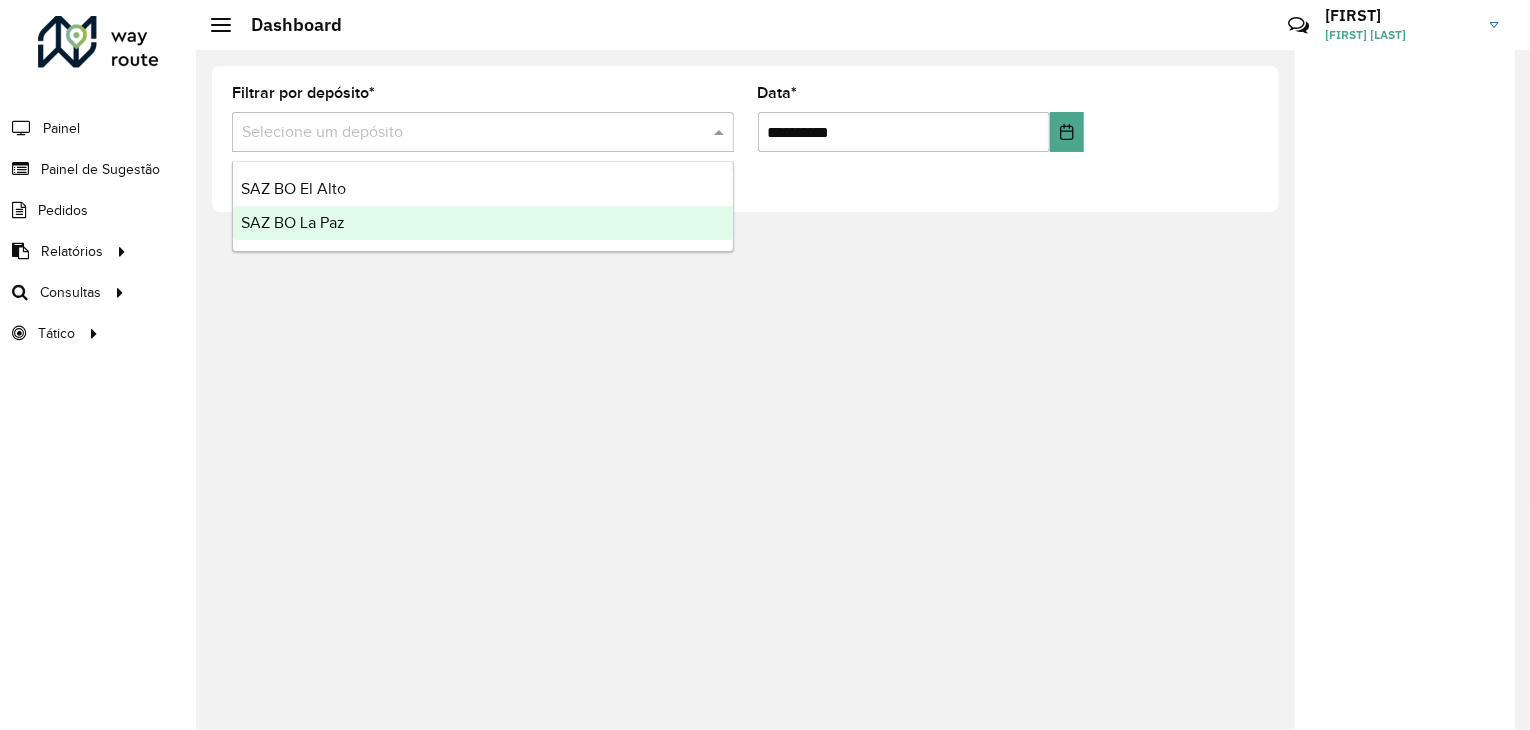 click on "SAZ BO La Paz" at bounding box center [483, 223] 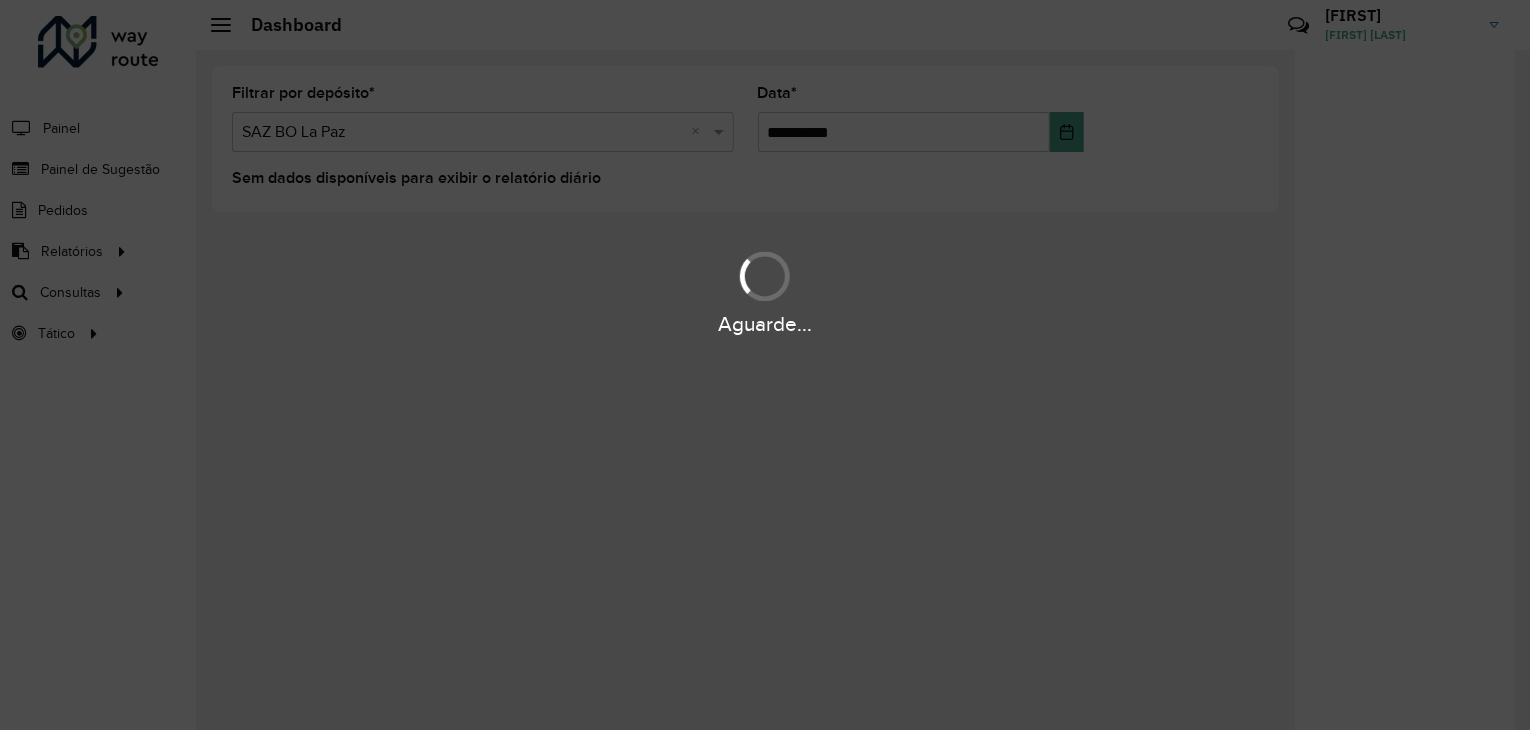 click on "Aguarde..." at bounding box center (765, 365) 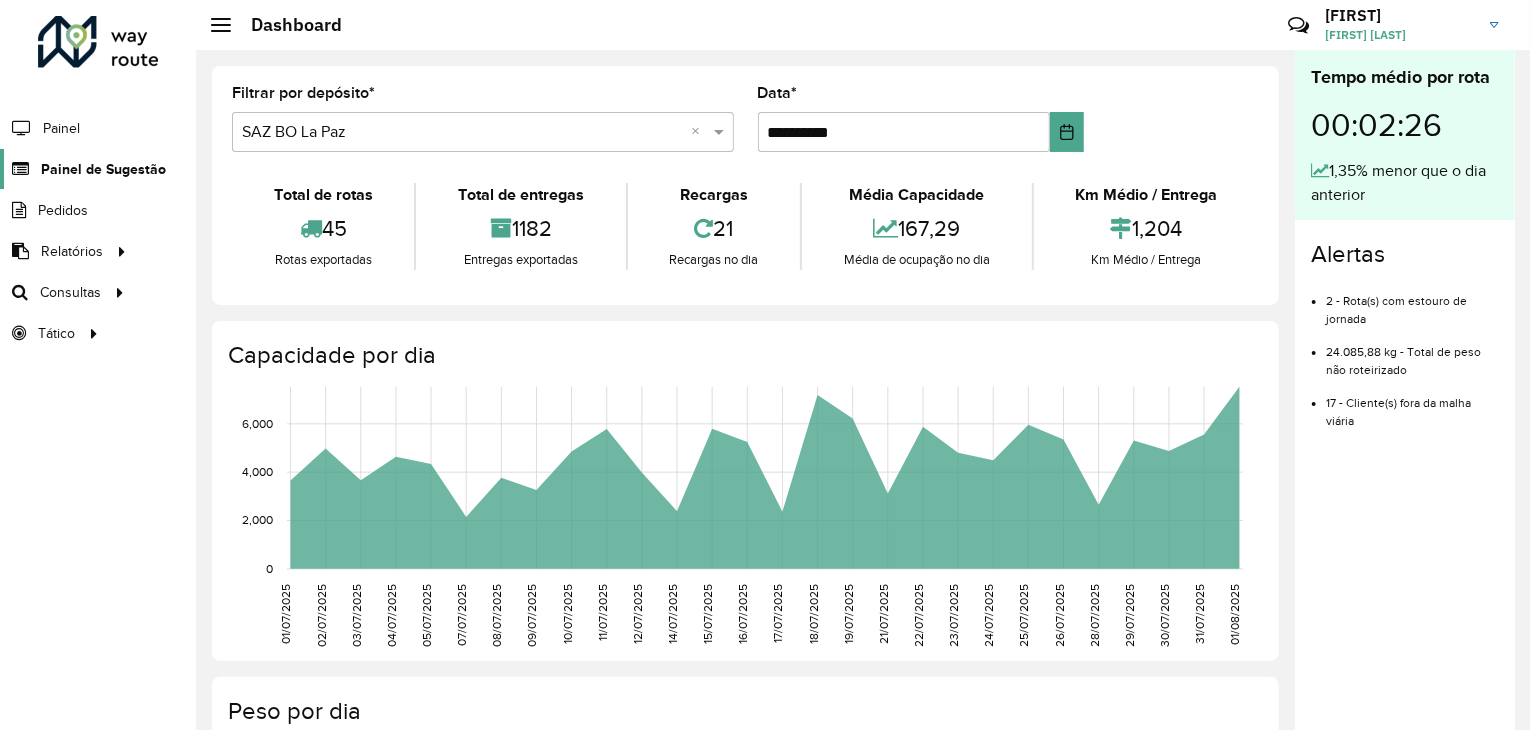 click on "Painel de Sugestão" 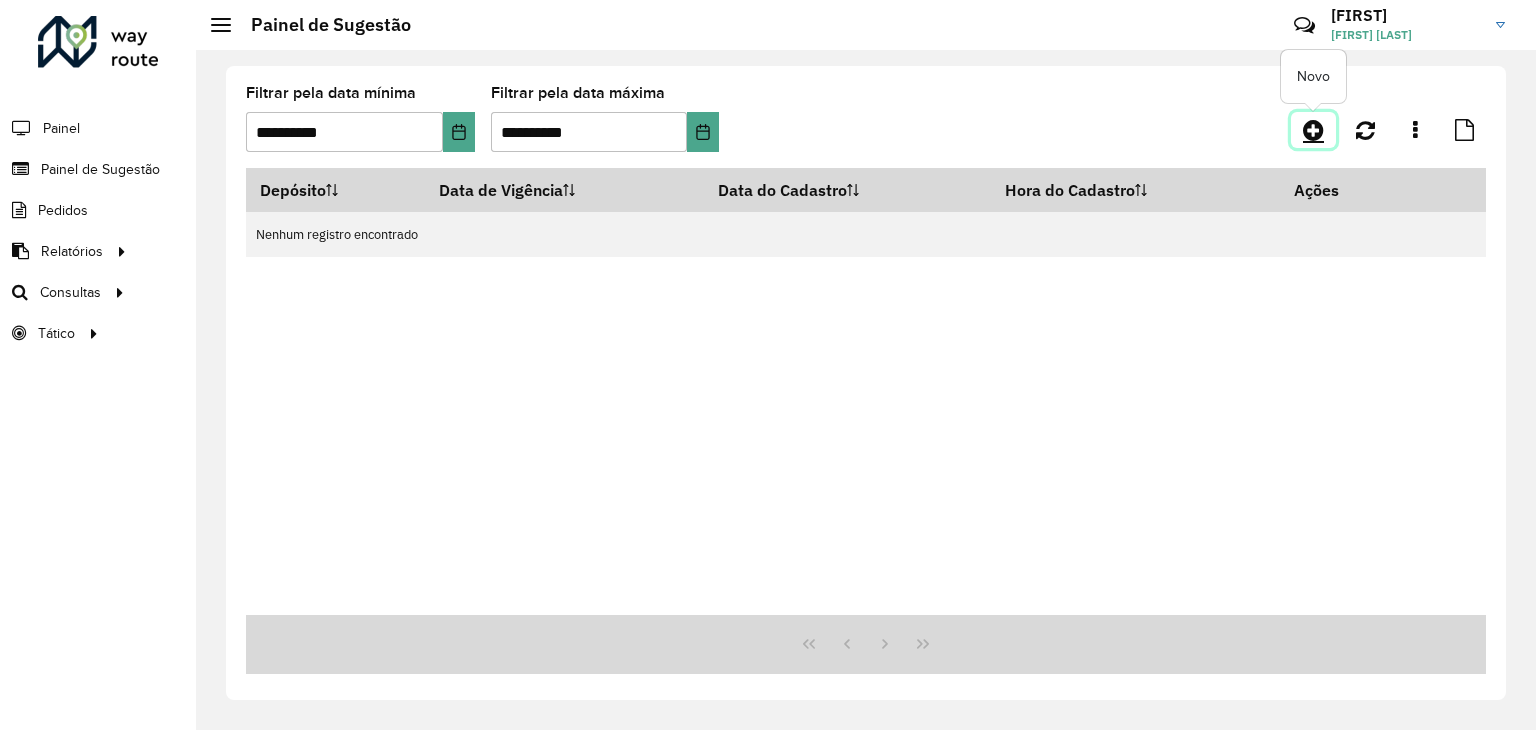 click 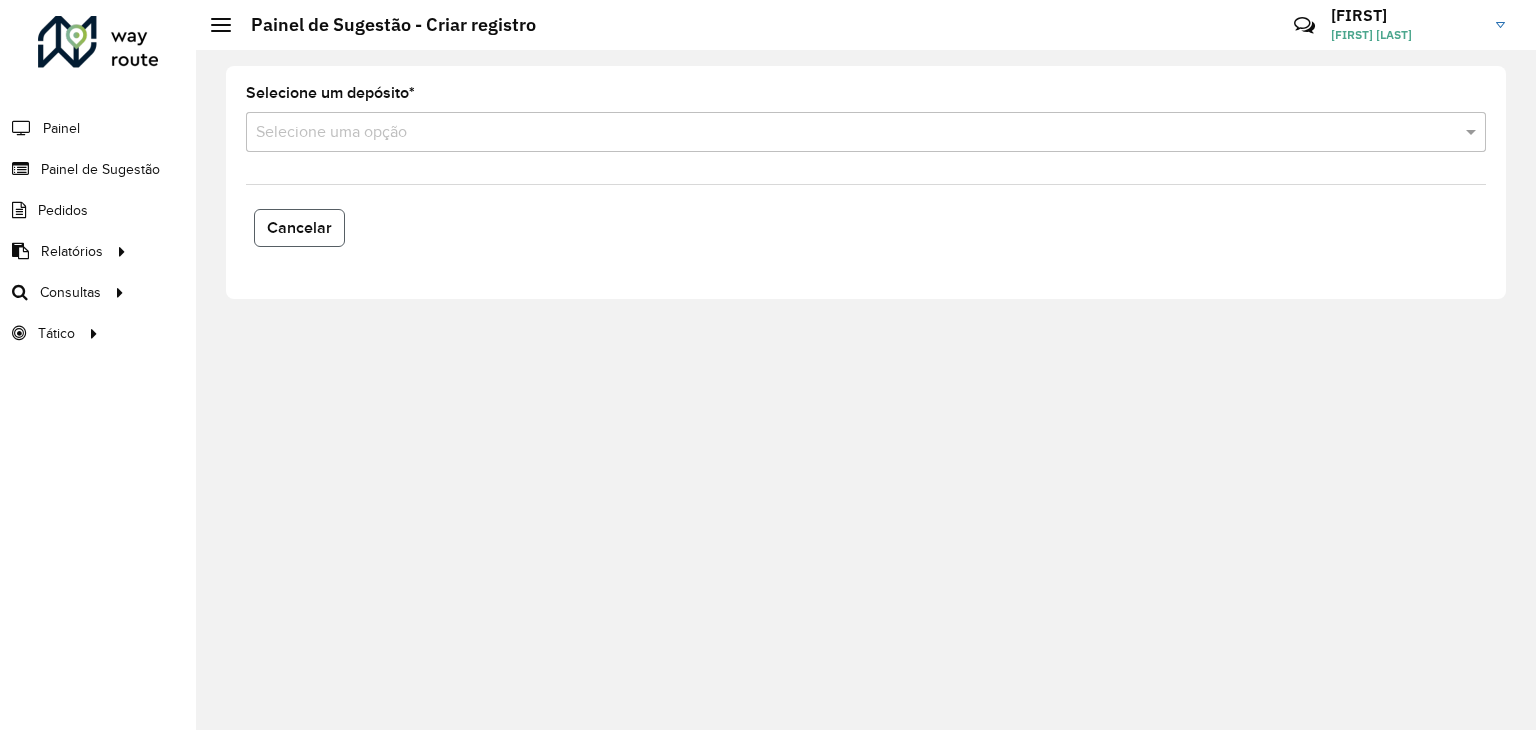 click on "Cancelar" 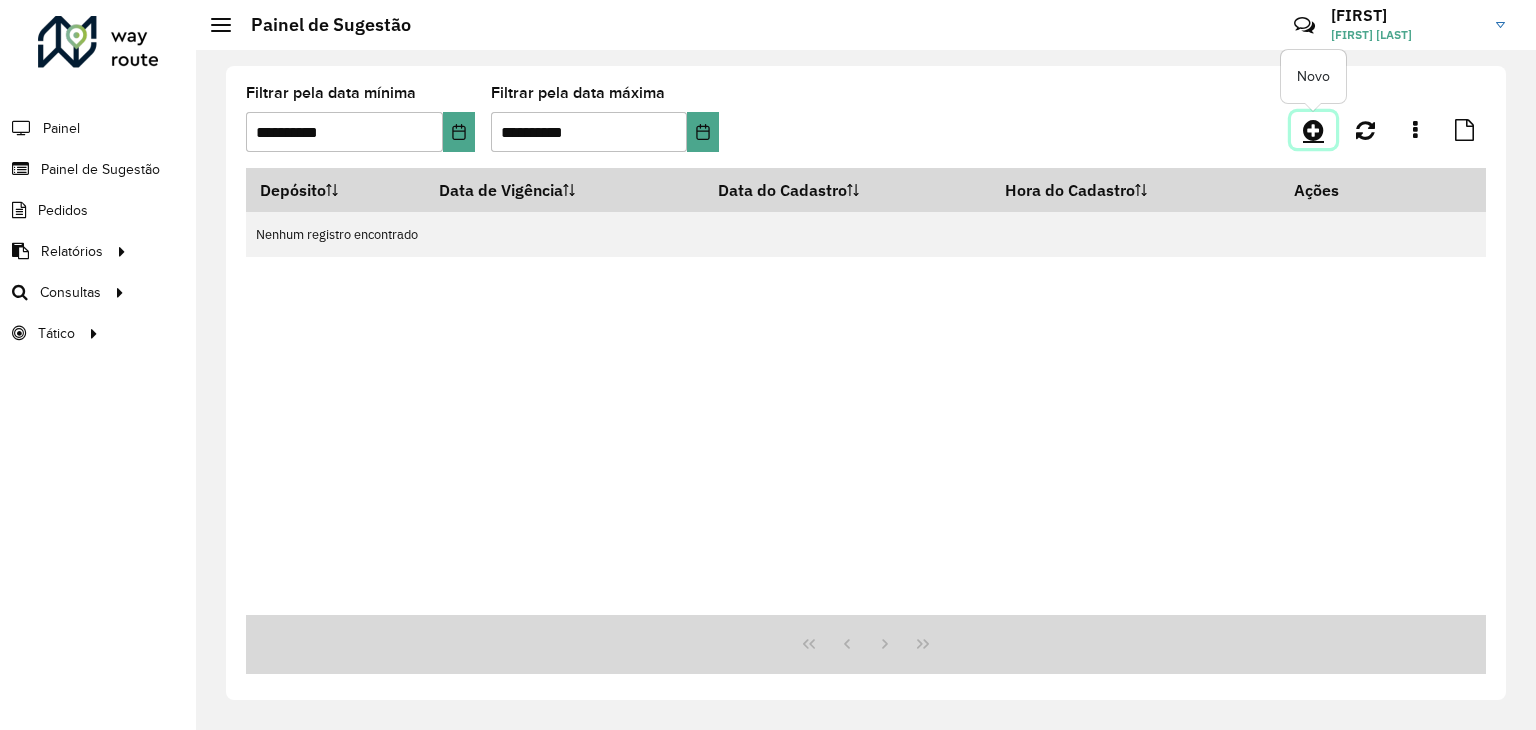 click 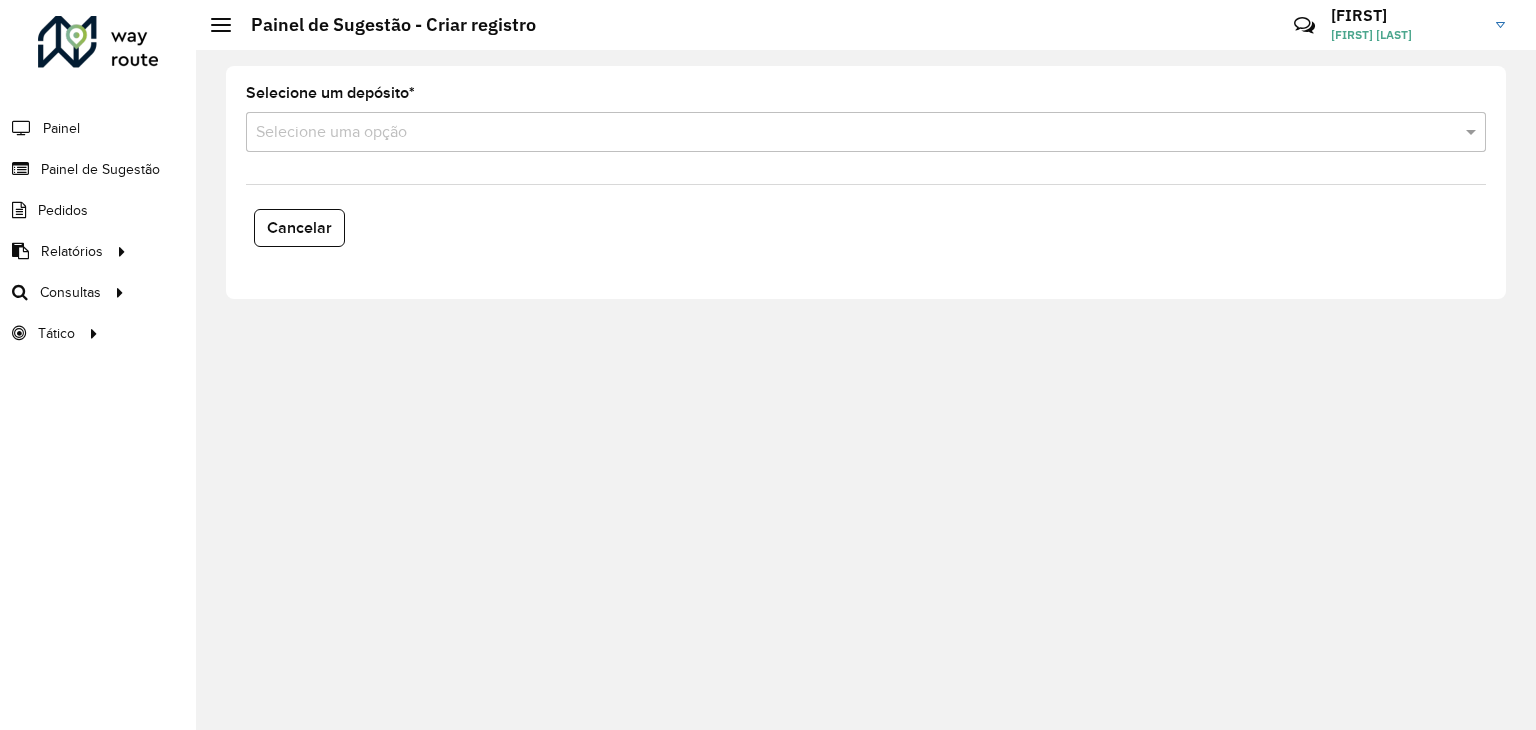 click on "Selecione um depósito  * Selecione uma opção  Cancelar" 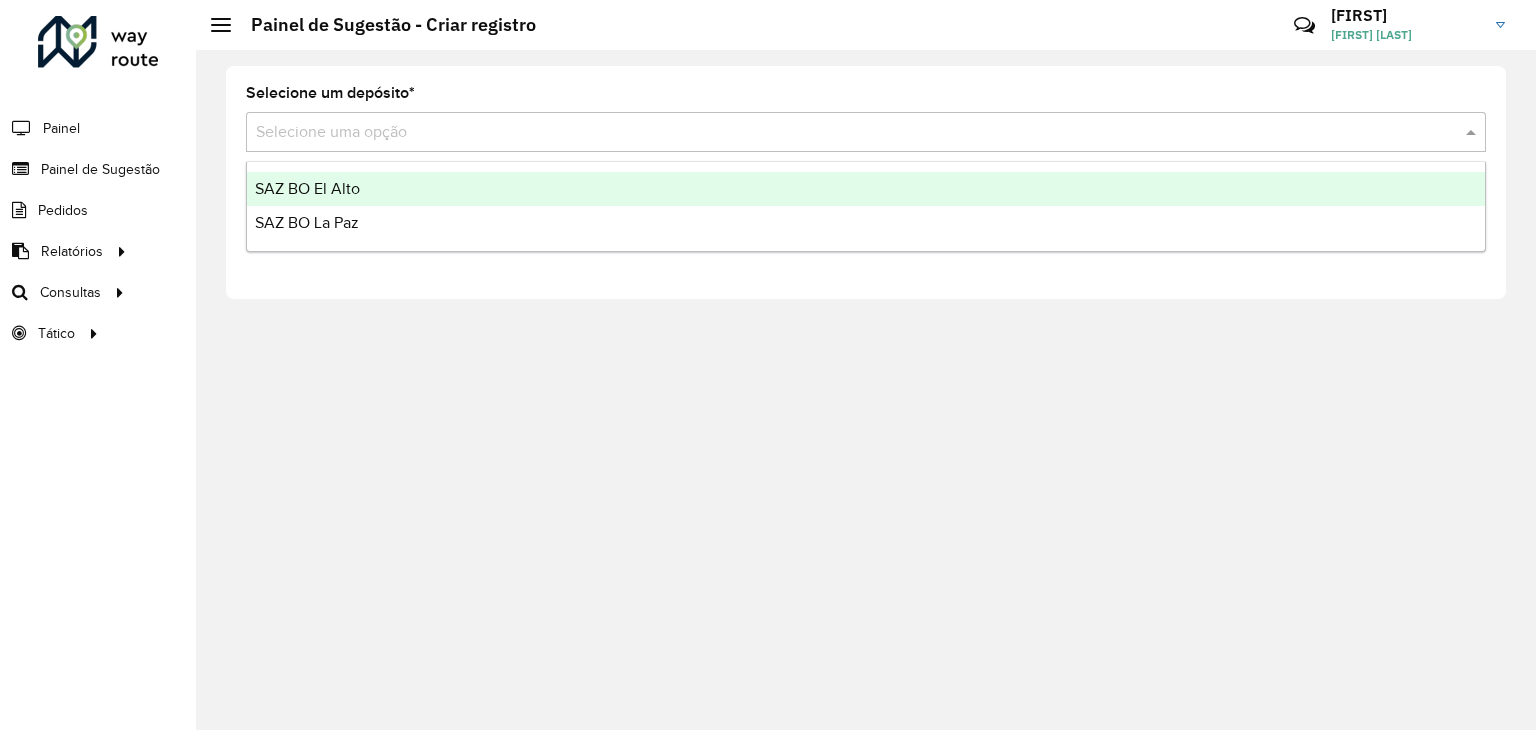 click at bounding box center [846, 133] 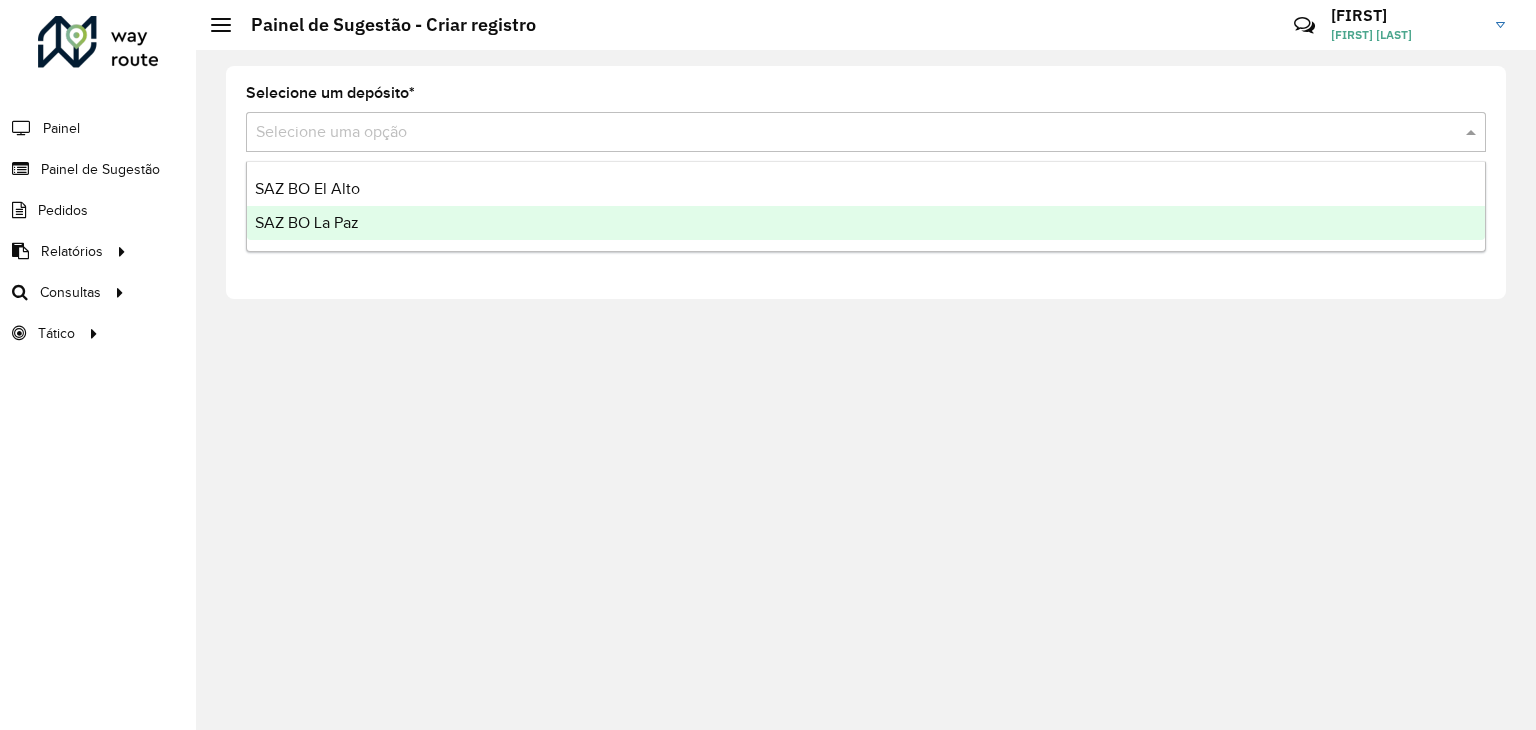 click on "SAZ BO La Paz" at bounding box center [866, 223] 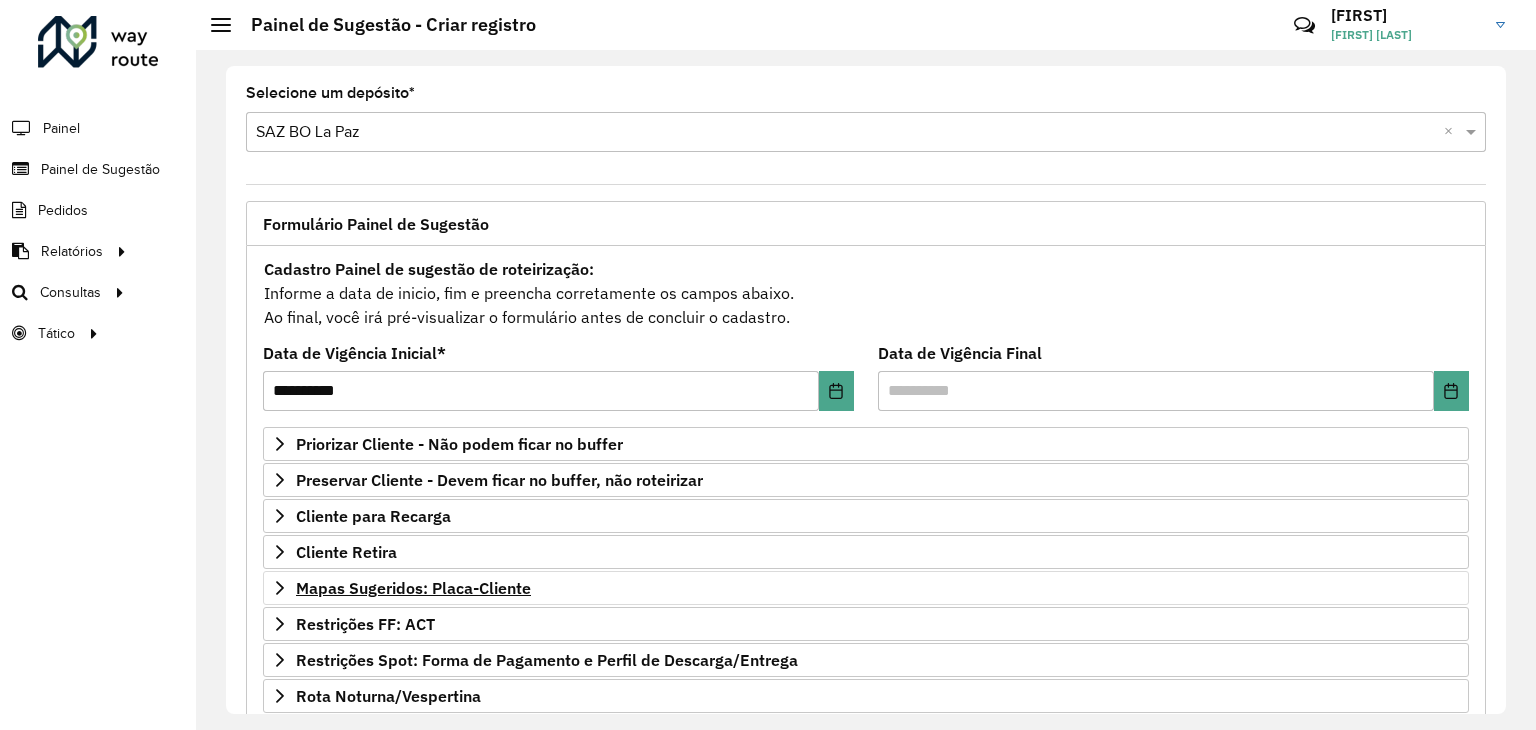 scroll, scrollTop: 224, scrollLeft: 0, axis: vertical 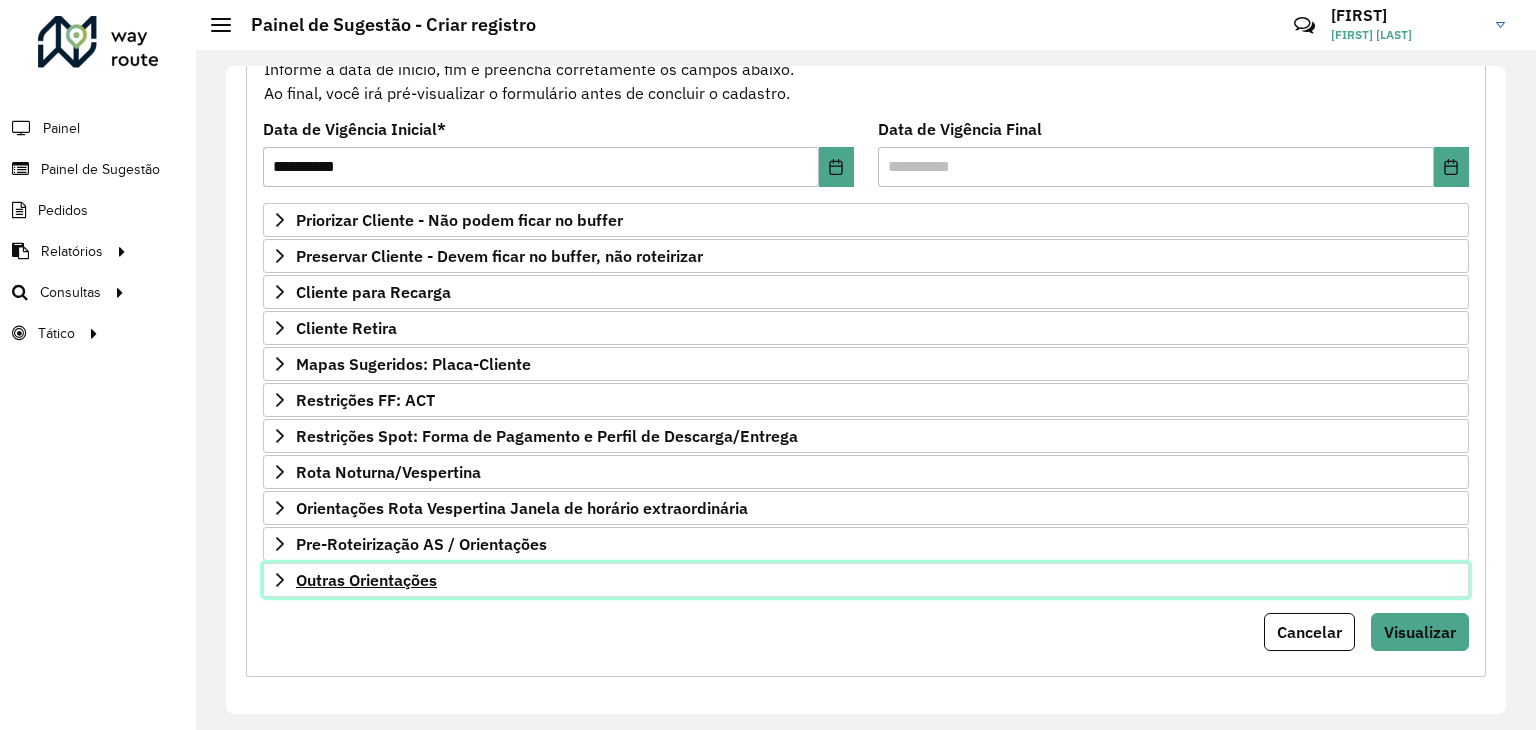 click on "Outras Orientações" at bounding box center (366, 580) 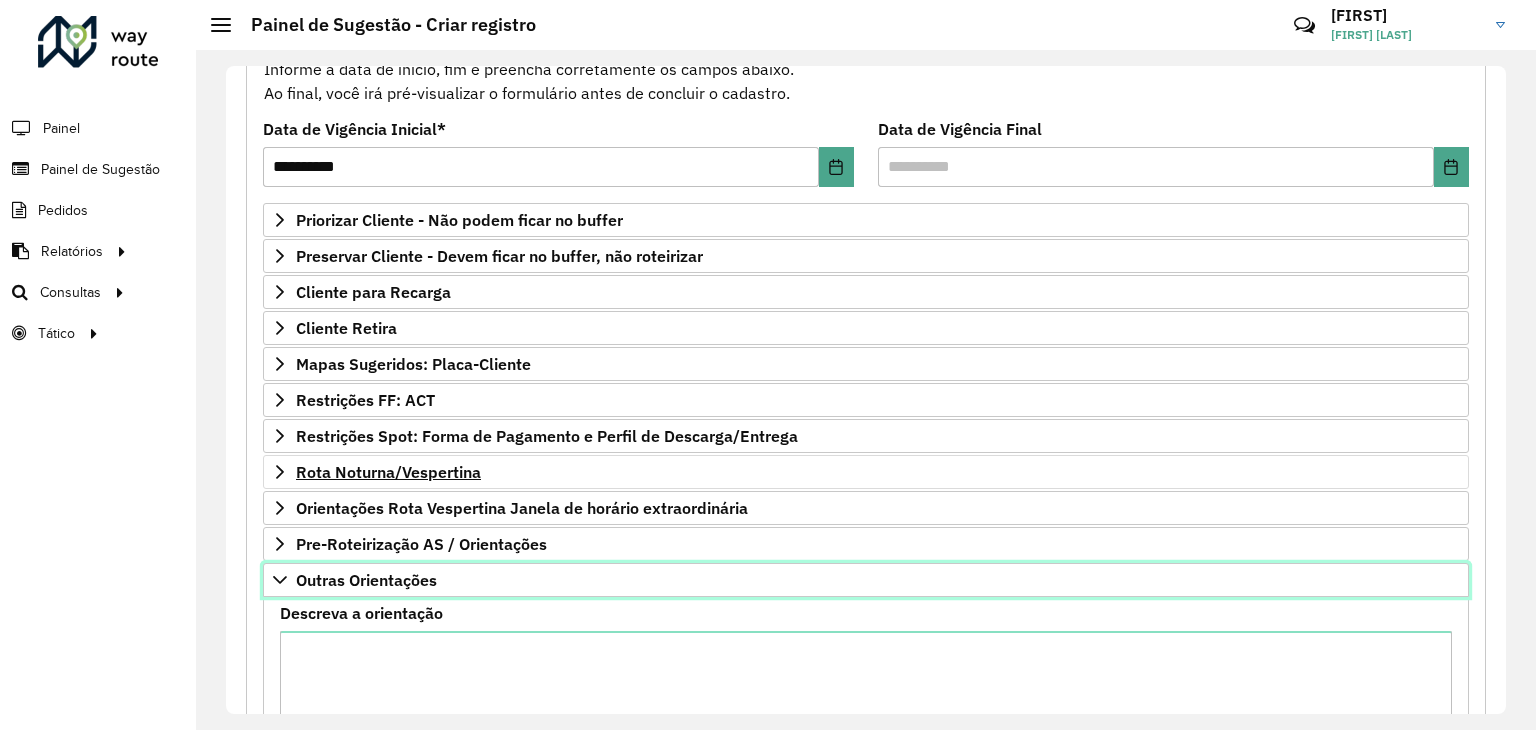scroll, scrollTop: 453, scrollLeft: 0, axis: vertical 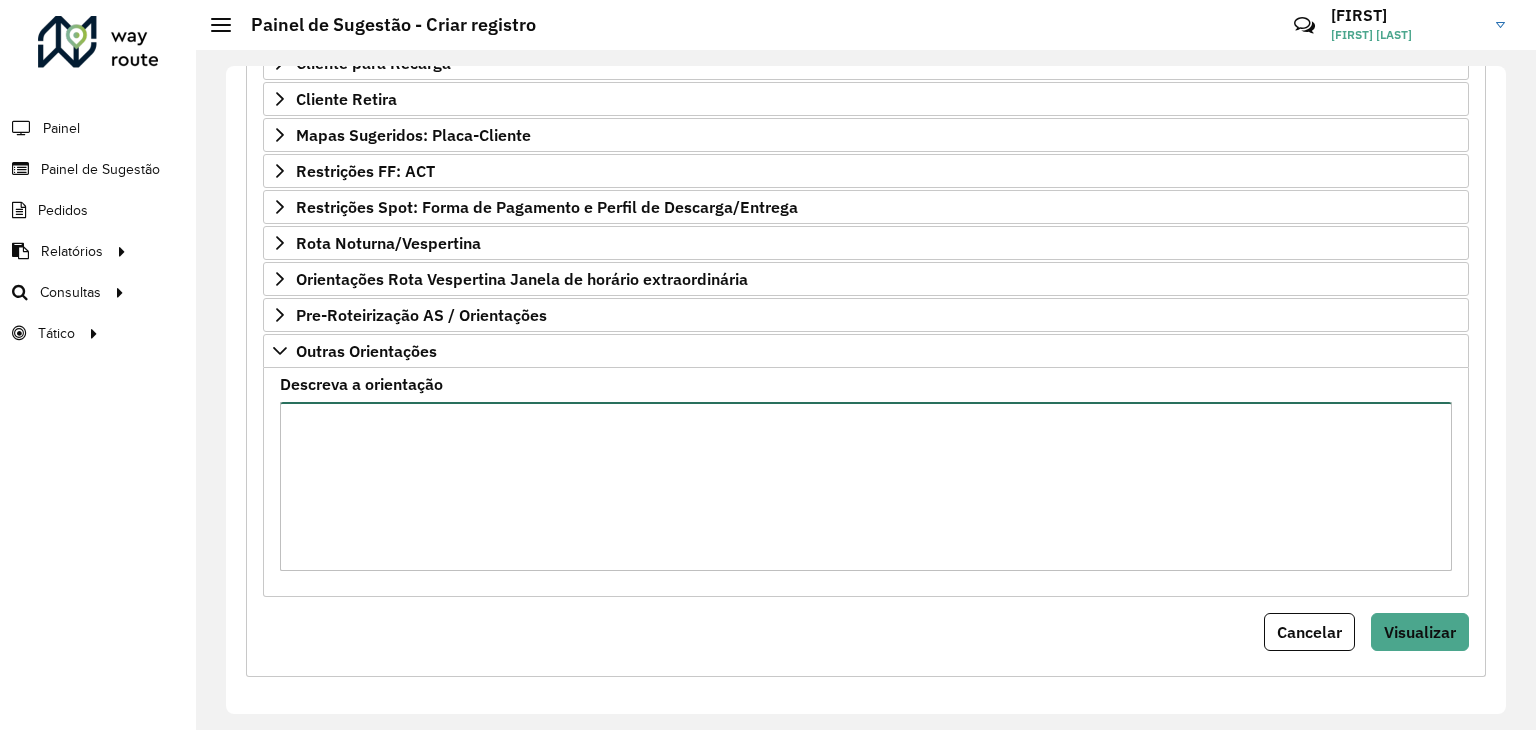 click on "Descreva a orientação" at bounding box center (866, 486) 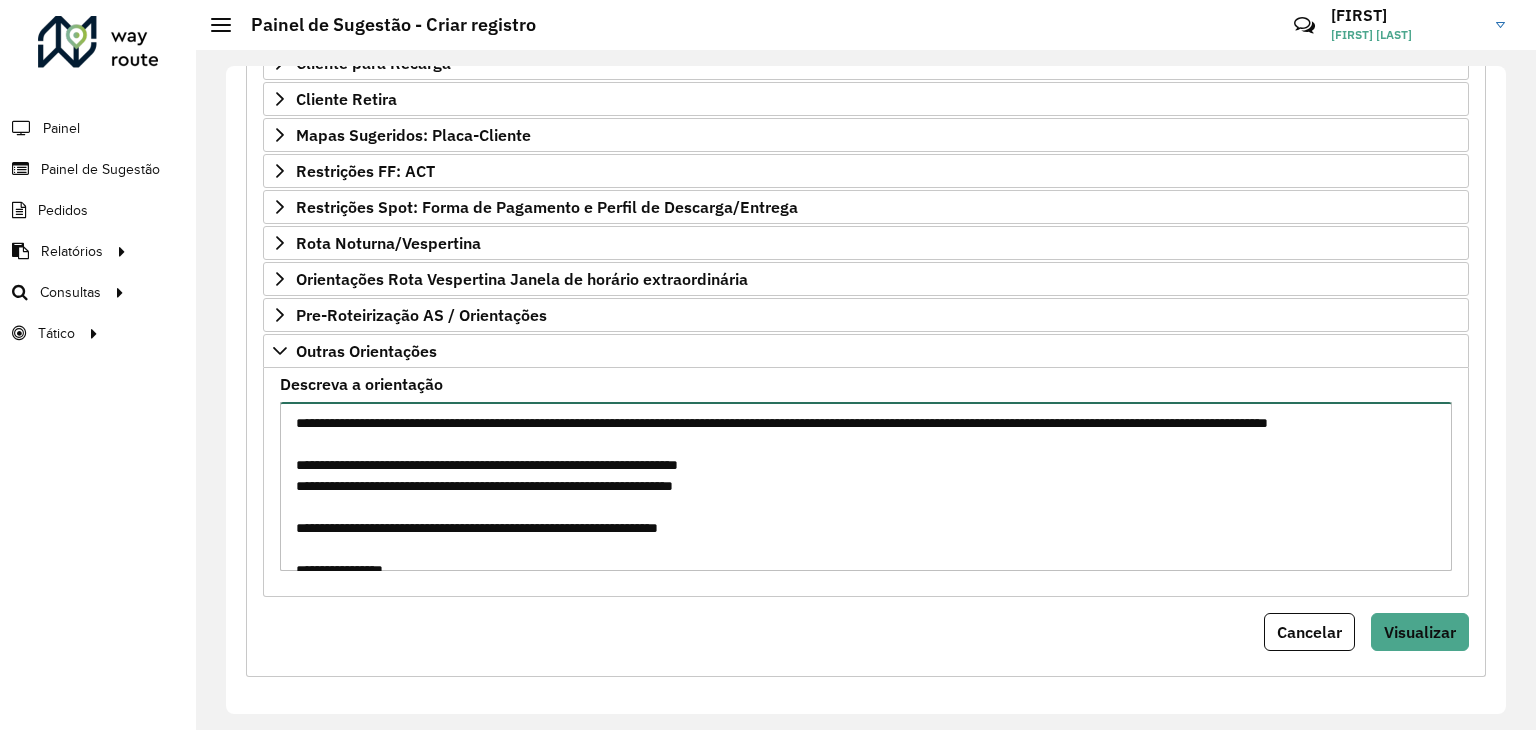 scroll, scrollTop: 29, scrollLeft: 0, axis: vertical 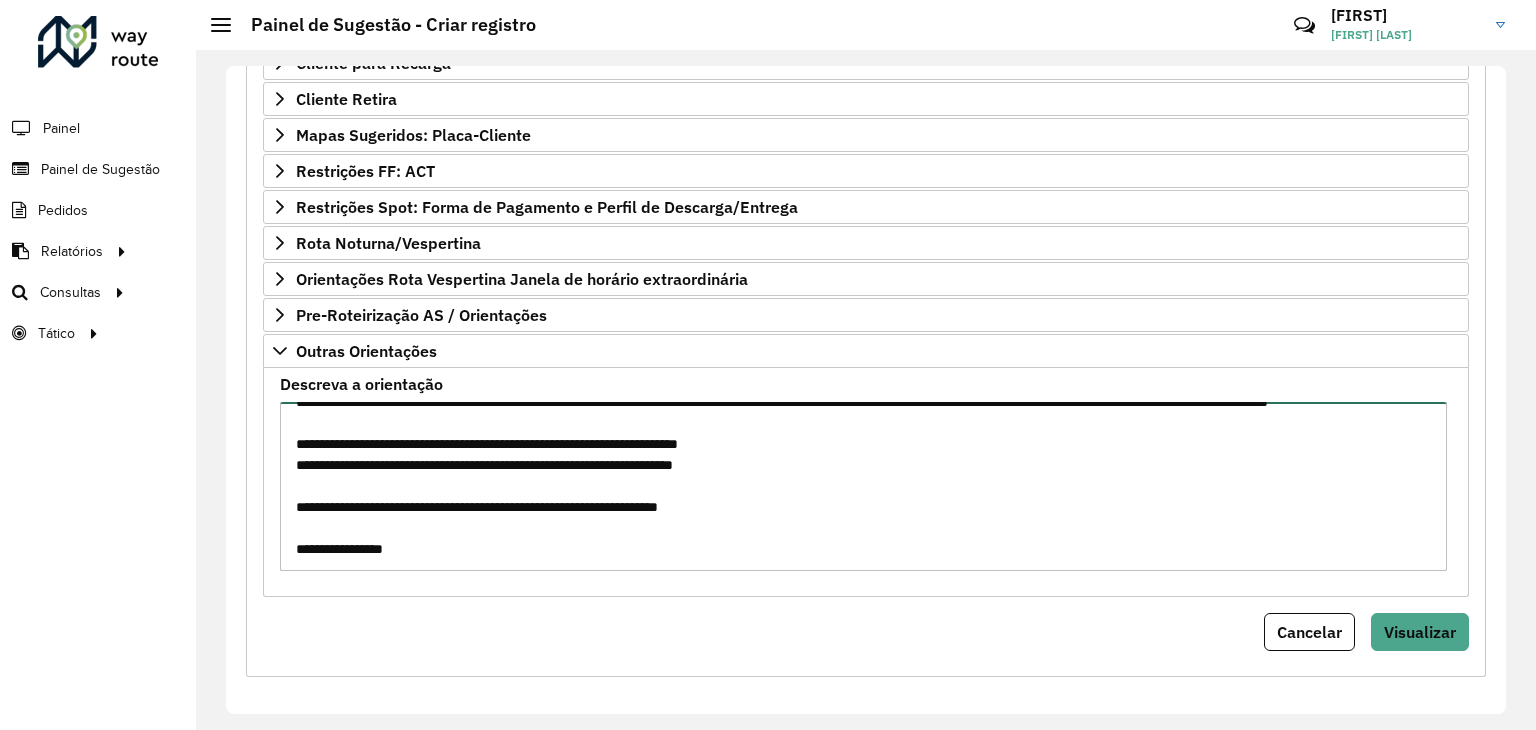 drag, startPoint x: 778, startPoint y: 517, endPoint x: 215, endPoint y: 503, distance: 563.174 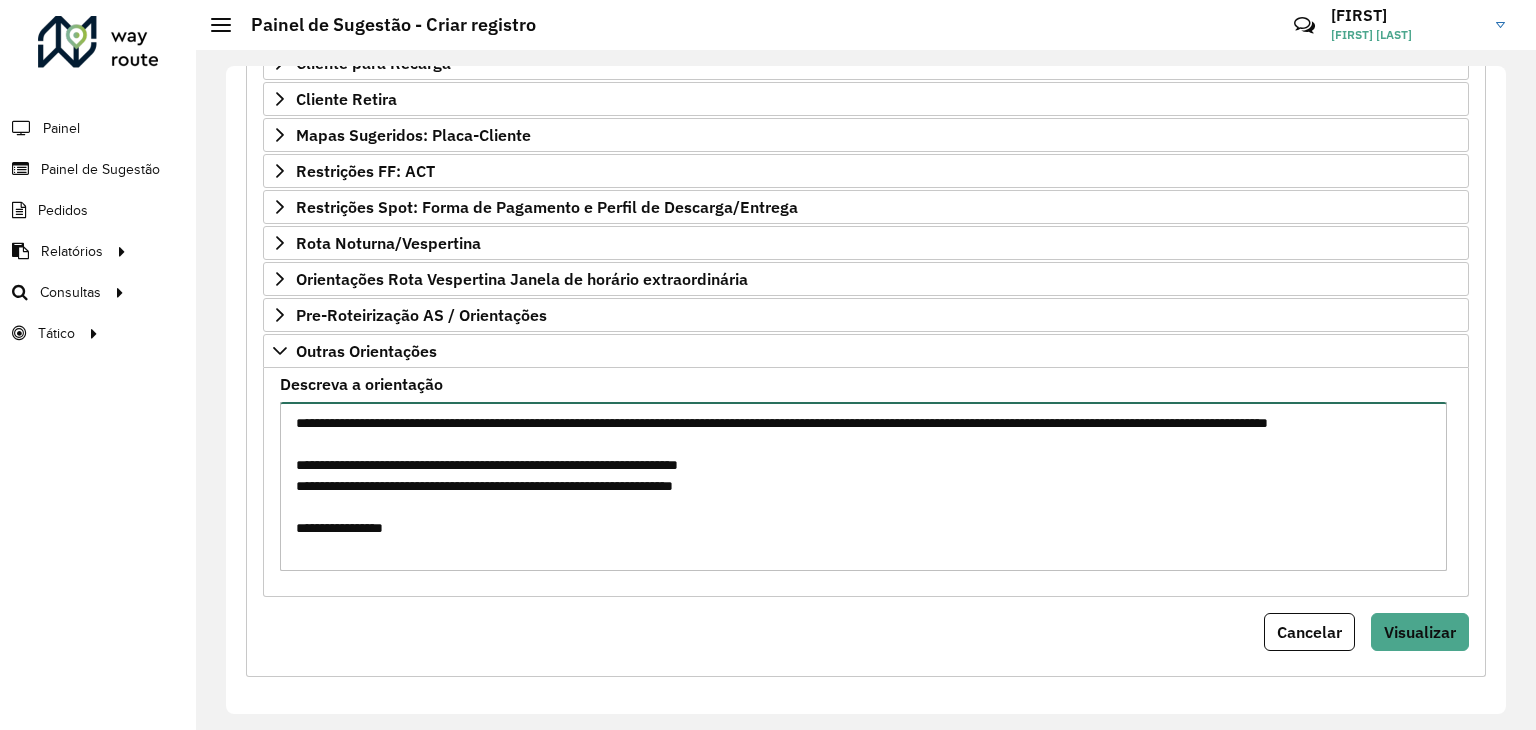 scroll, scrollTop: 0, scrollLeft: 0, axis: both 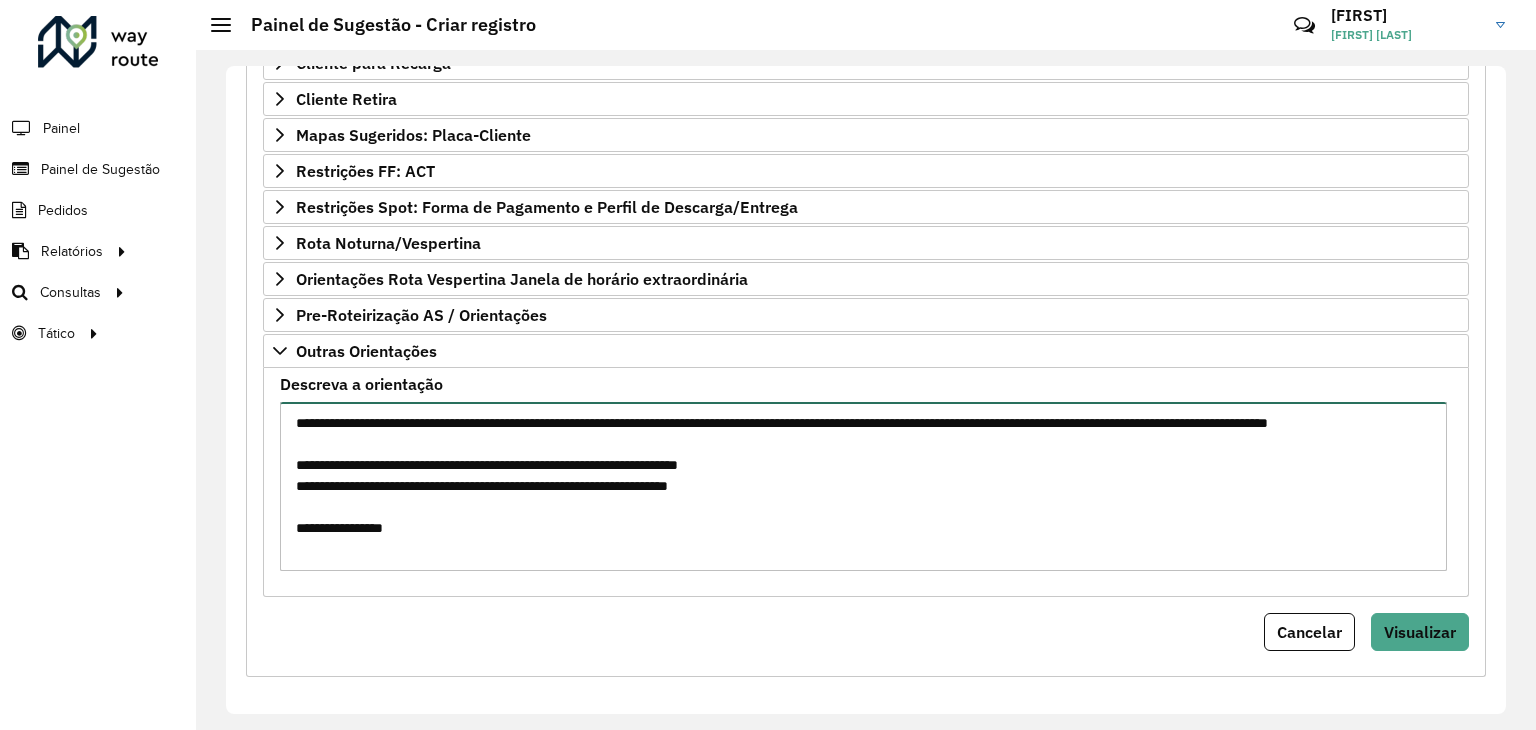 drag, startPoint x: 797, startPoint y: 502, endPoint x: 285, endPoint y: 496, distance: 512.03516 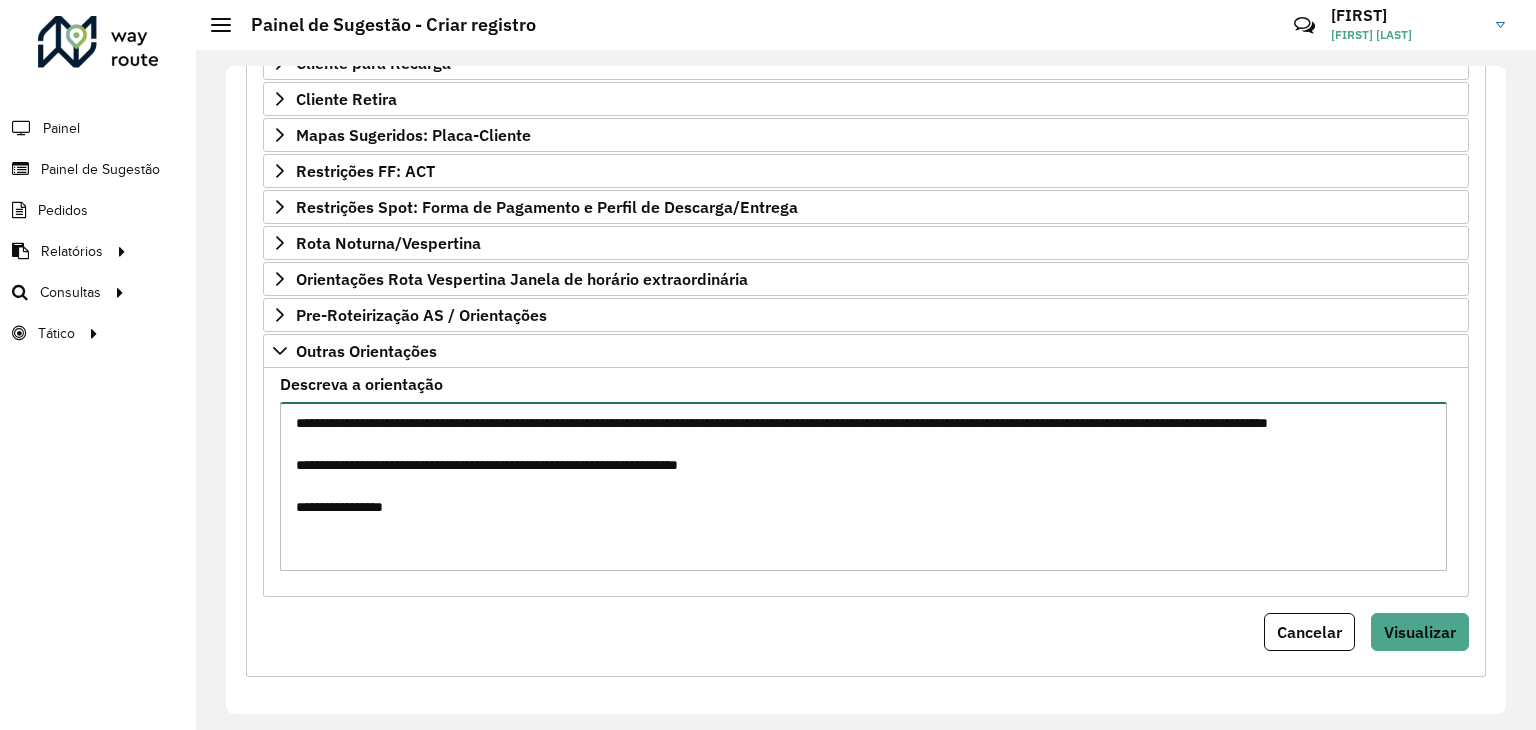 click on "**********" at bounding box center [863, 486] 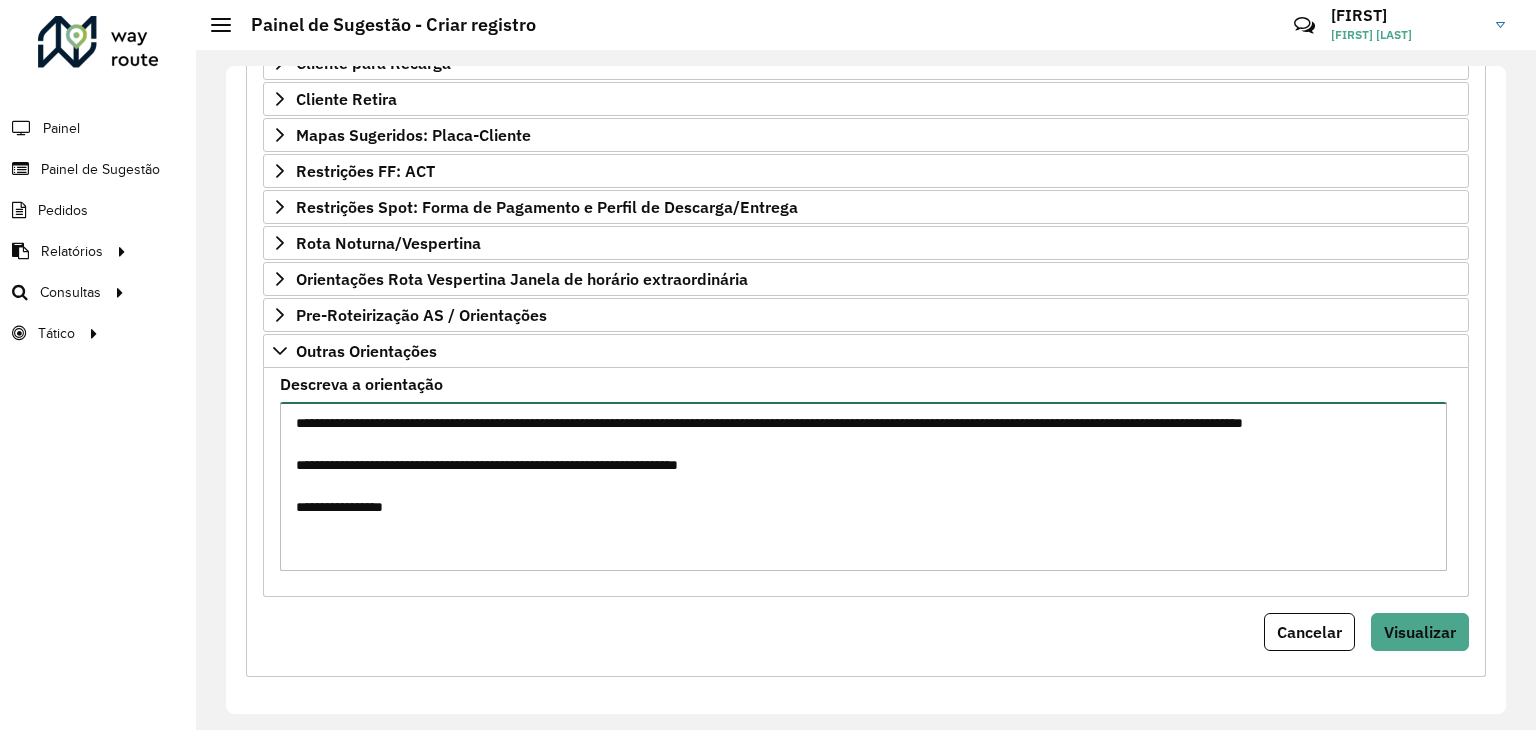 click on "**********" at bounding box center [863, 486] 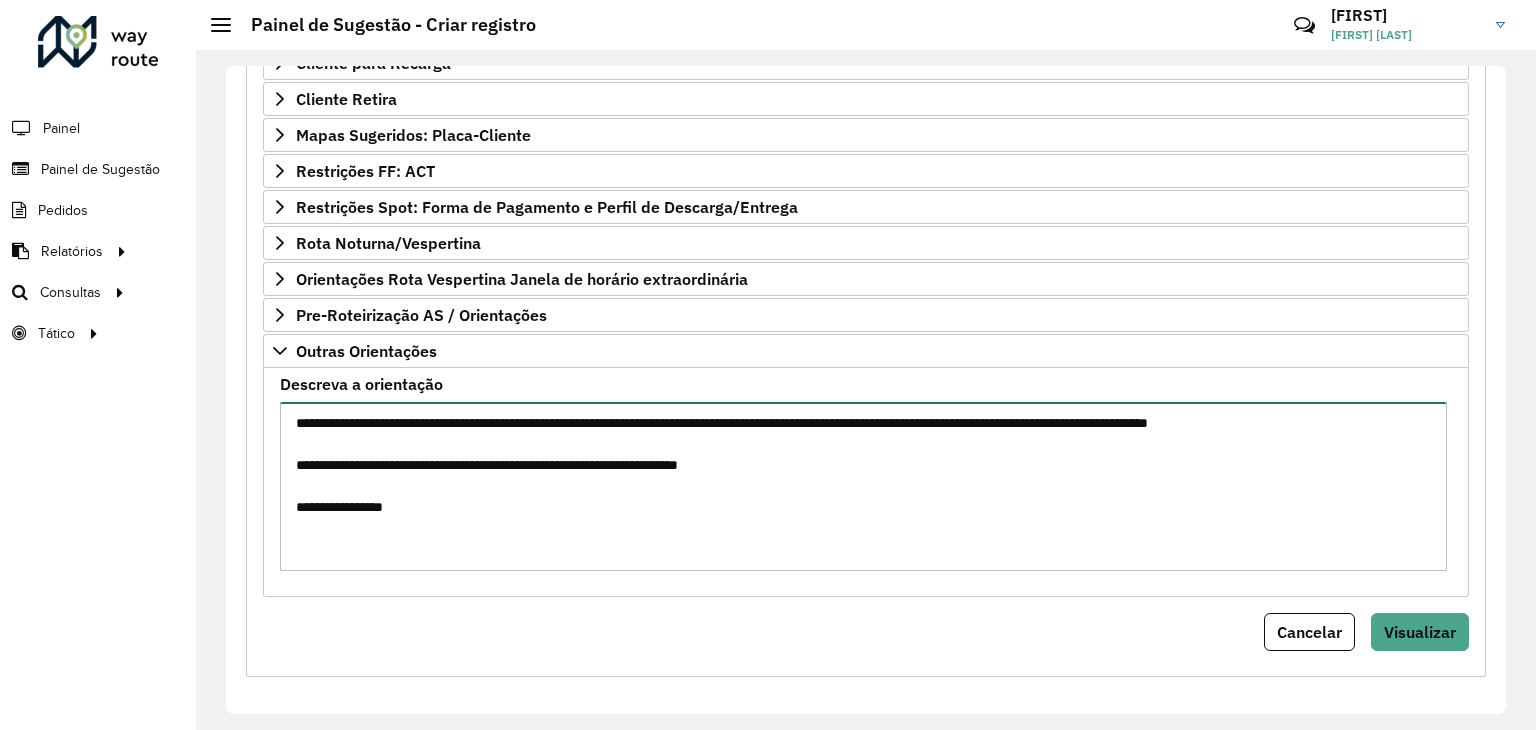 click on "**********" at bounding box center [863, 486] 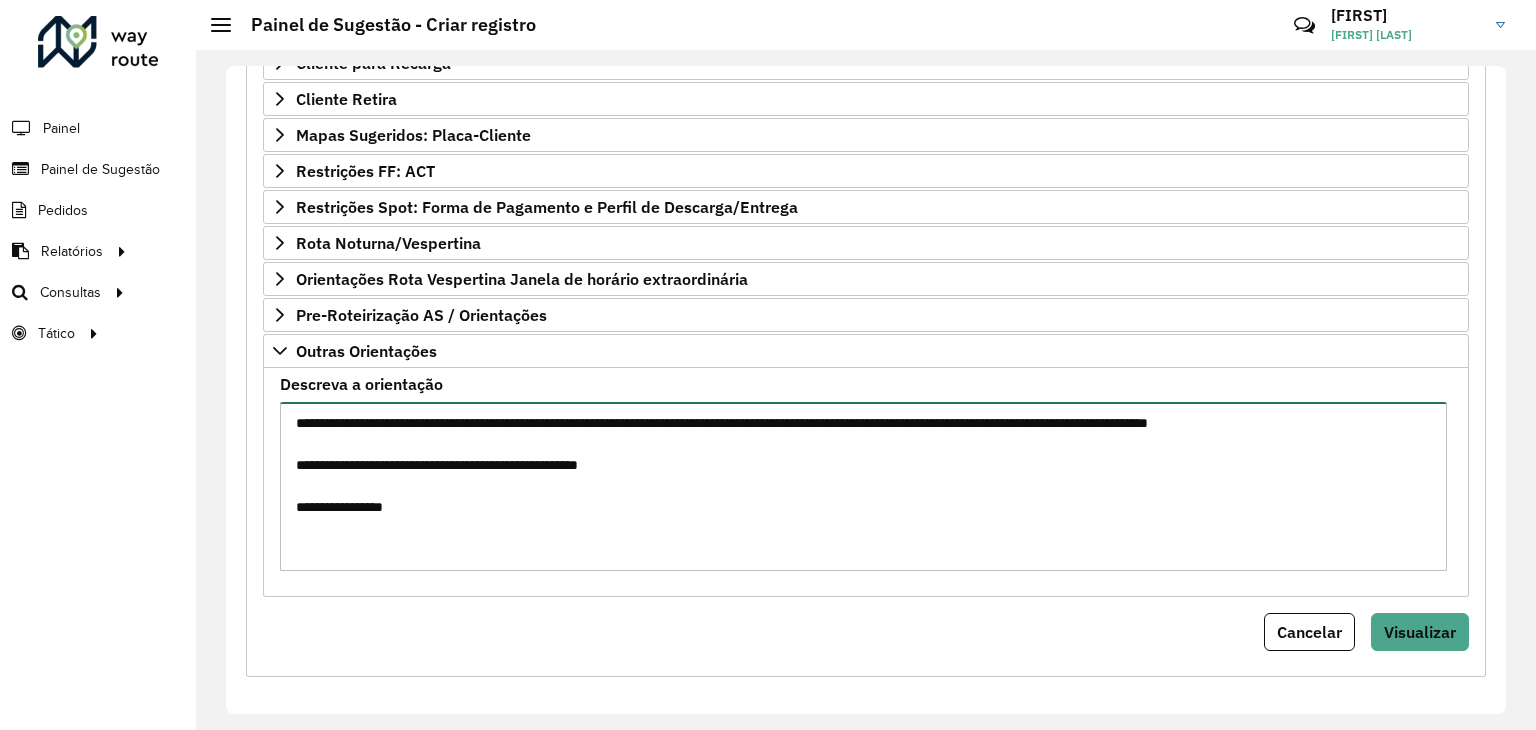 click on "**********" at bounding box center (863, 486) 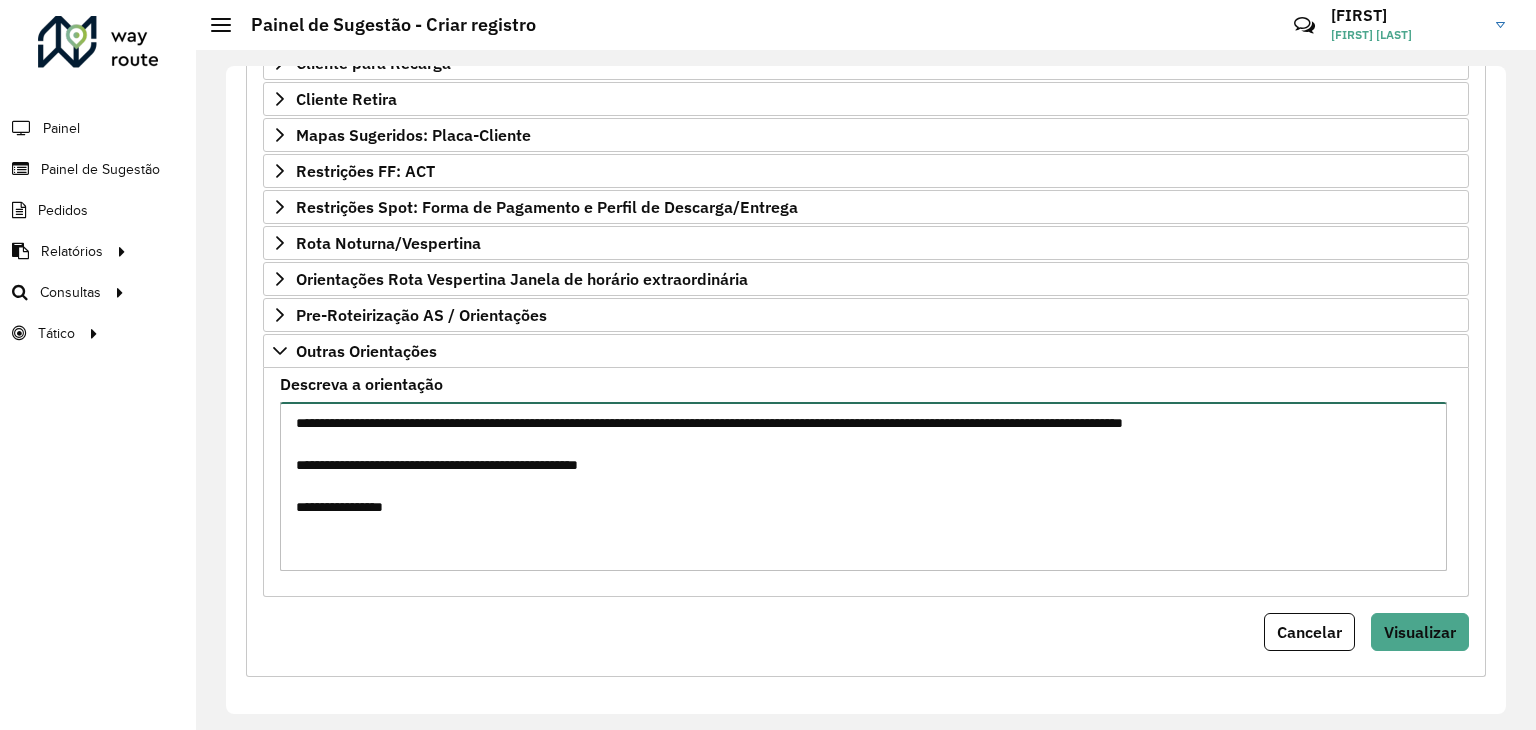 type on "**********" 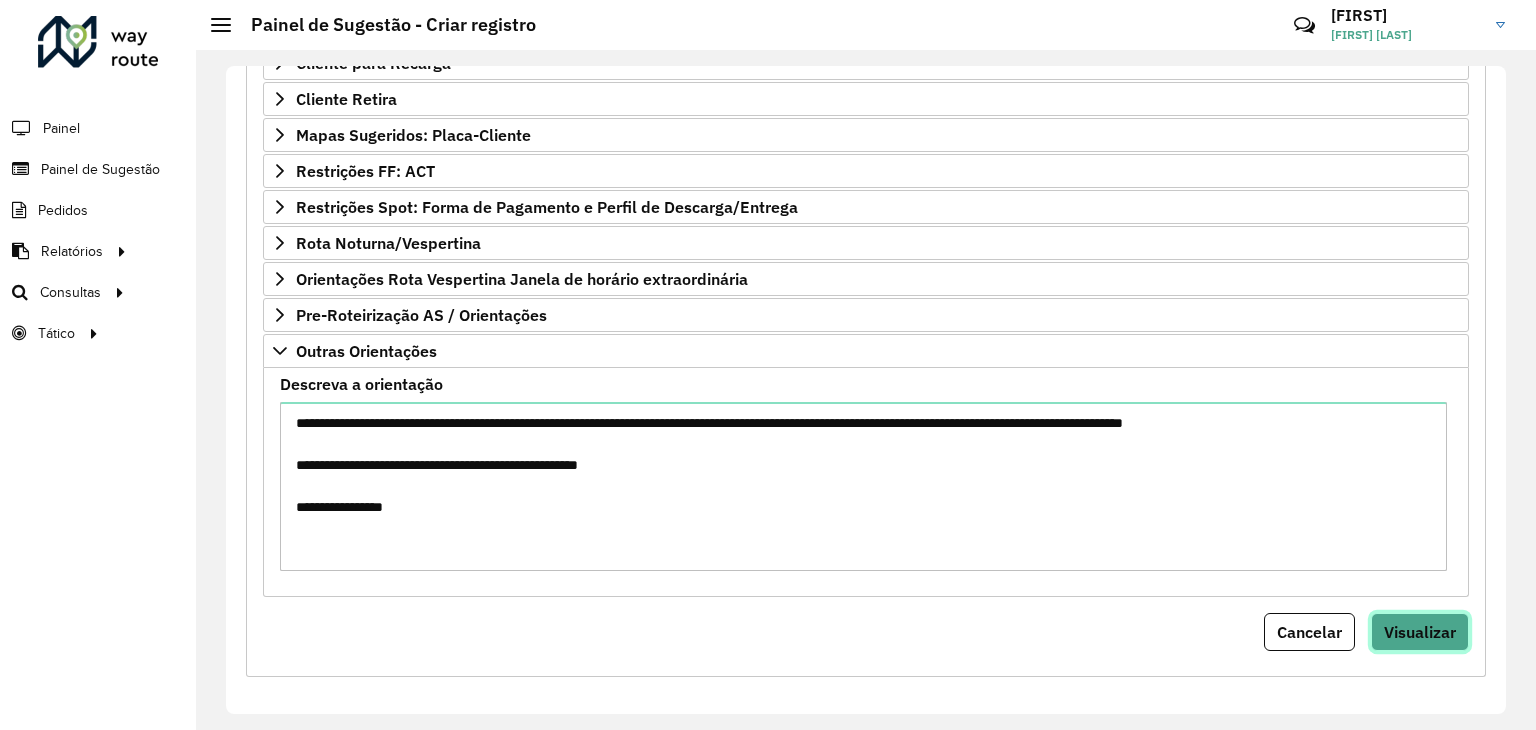 click on "Visualizar" at bounding box center [1420, 632] 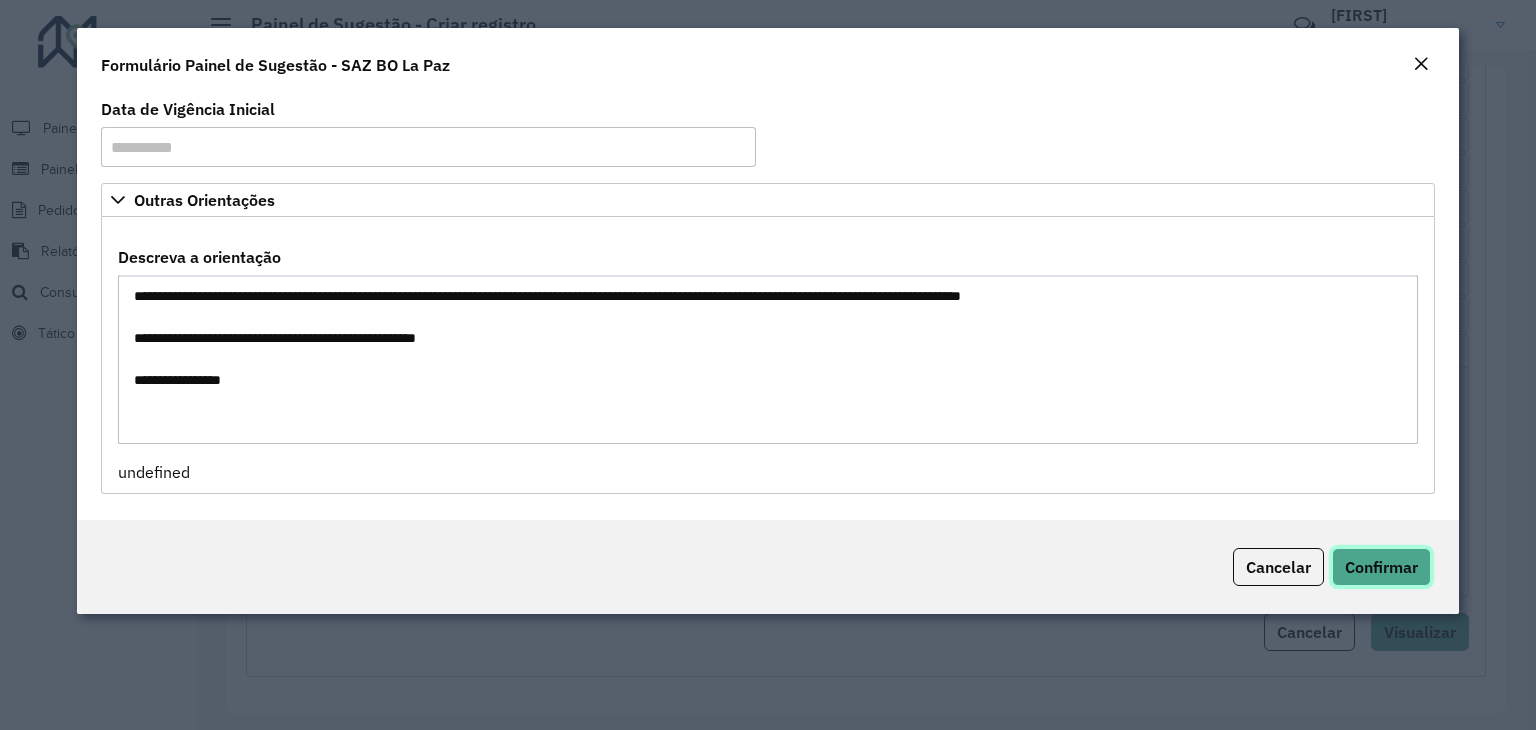click on "Confirmar" 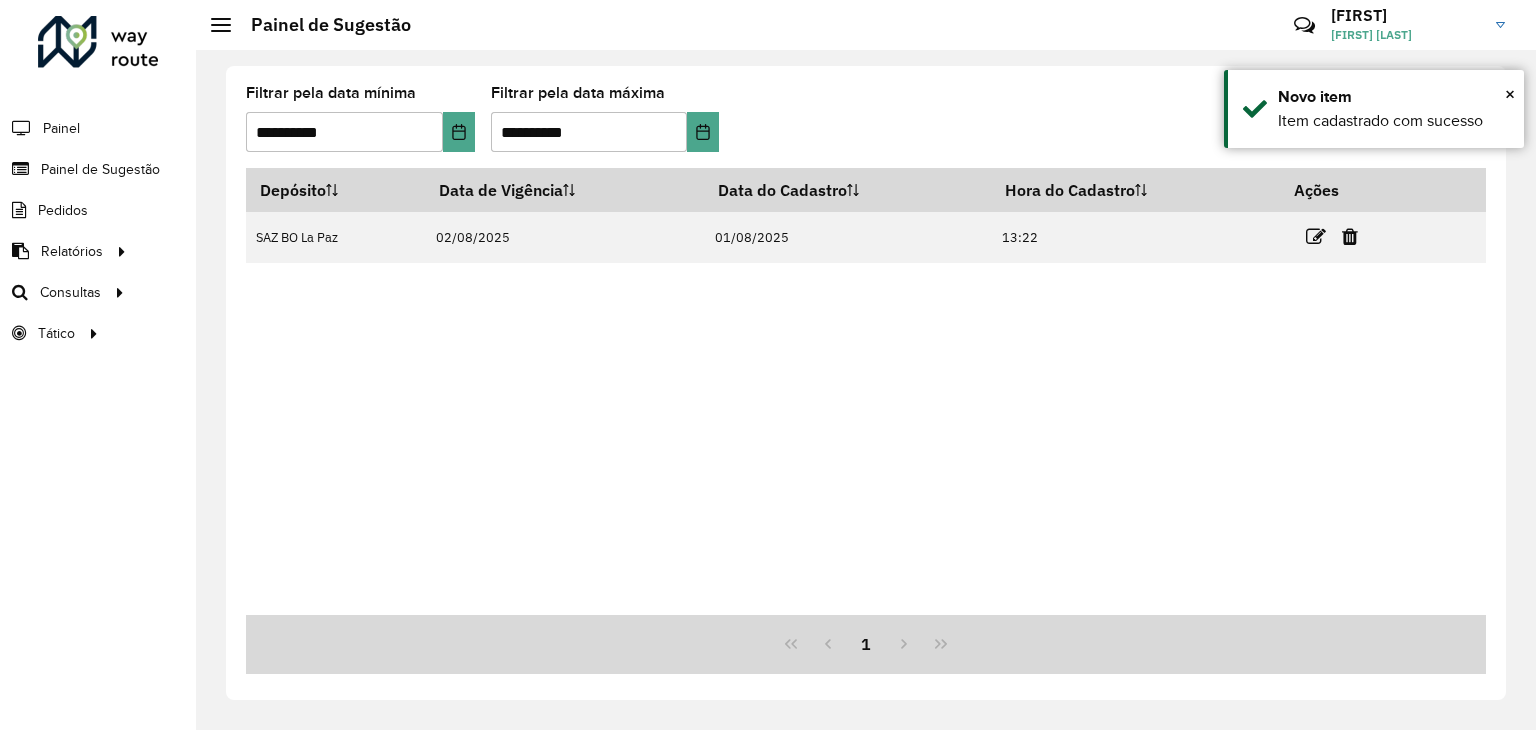 click on "Depósito   Data de Vigência   Data do Cadastro   Hora do Cadastro   Ações   SAZ BO [CITY]   02/08/2025   01/08/2025   13:22" at bounding box center (866, 391) 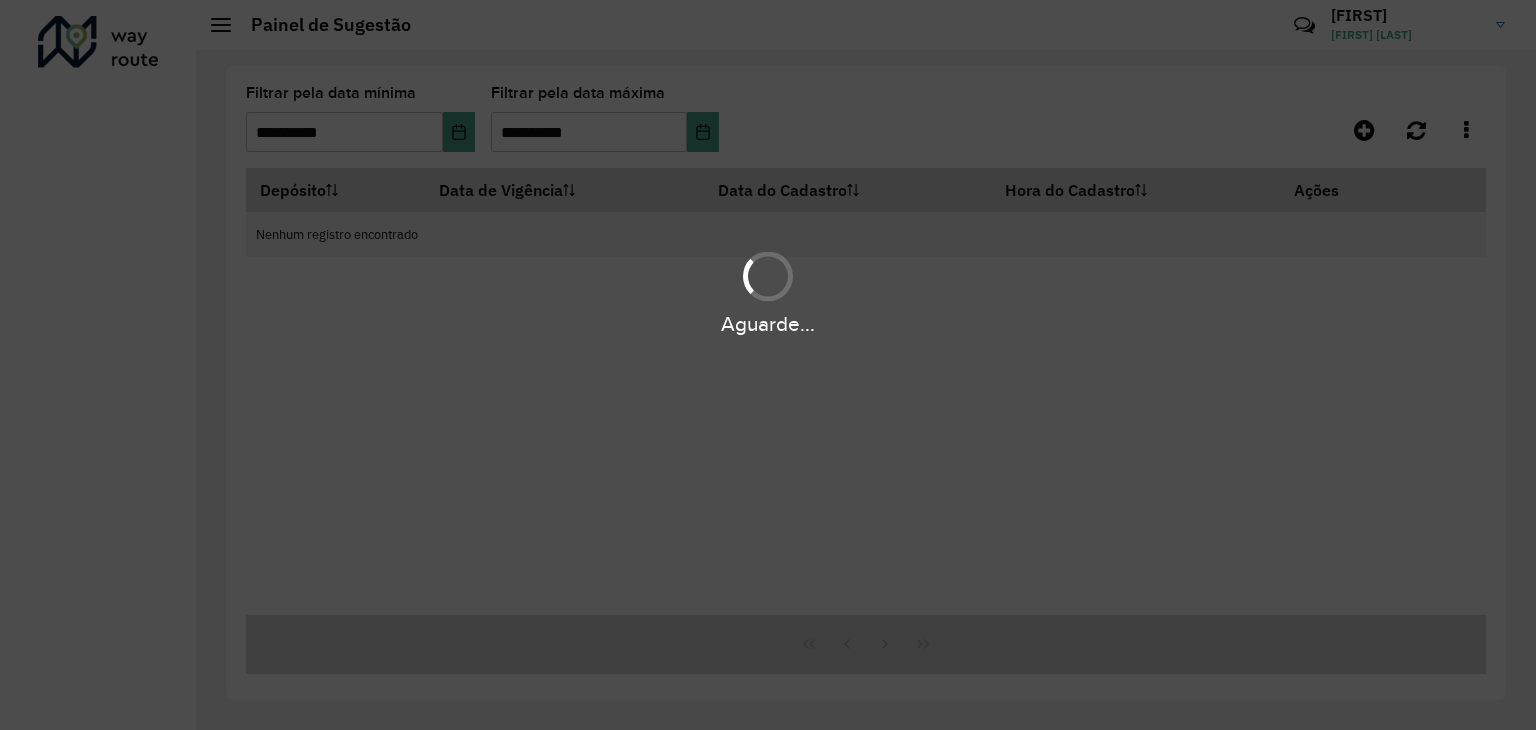 scroll, scrollTop: 0, scrollLeft: 0, axis: both 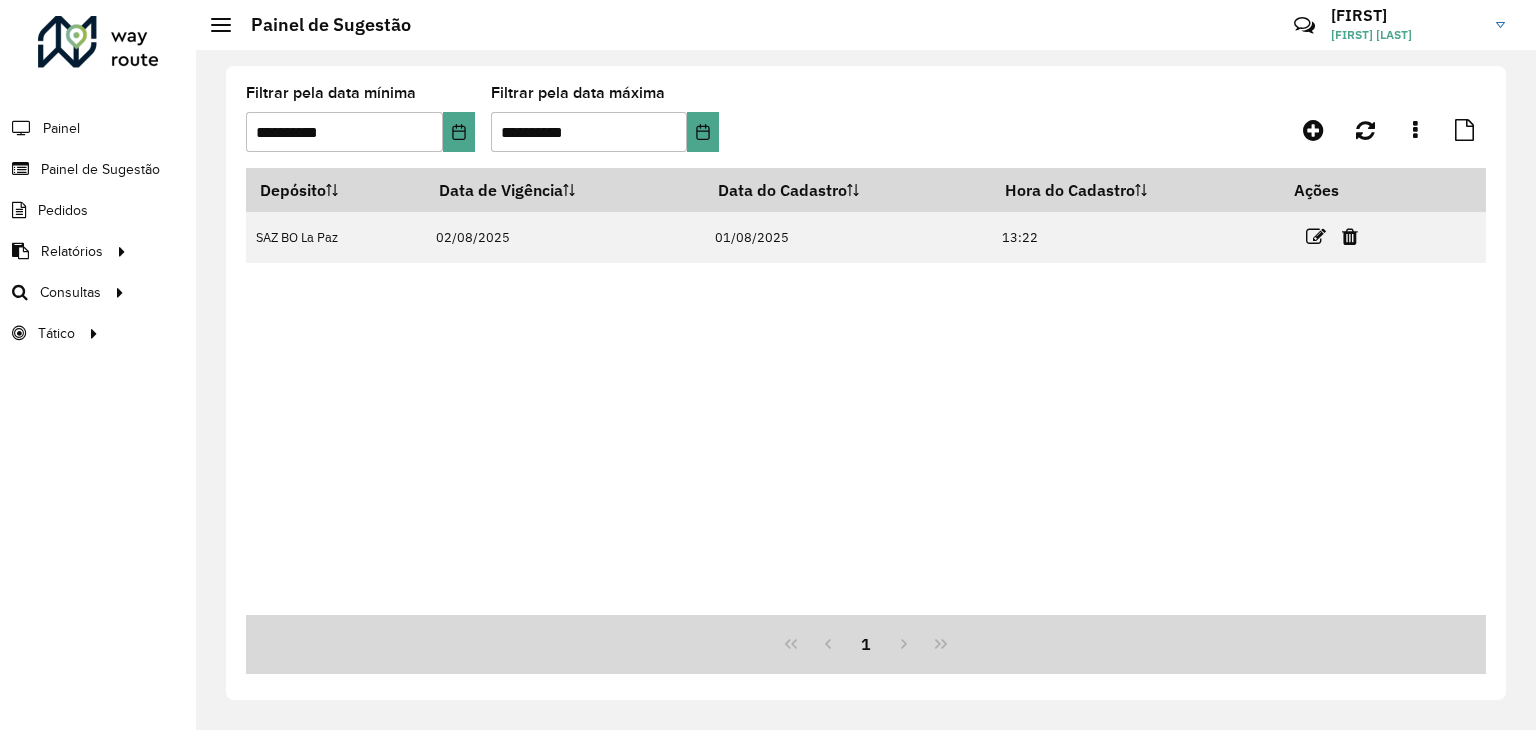 click on "Depósito   Data de Vigência   Data do Cadastro   Hora do Cadastro   Ações   SAZ BO [CITY]   02/08/2025   01/08/2025   13:22" at bounding box center [866, 391] 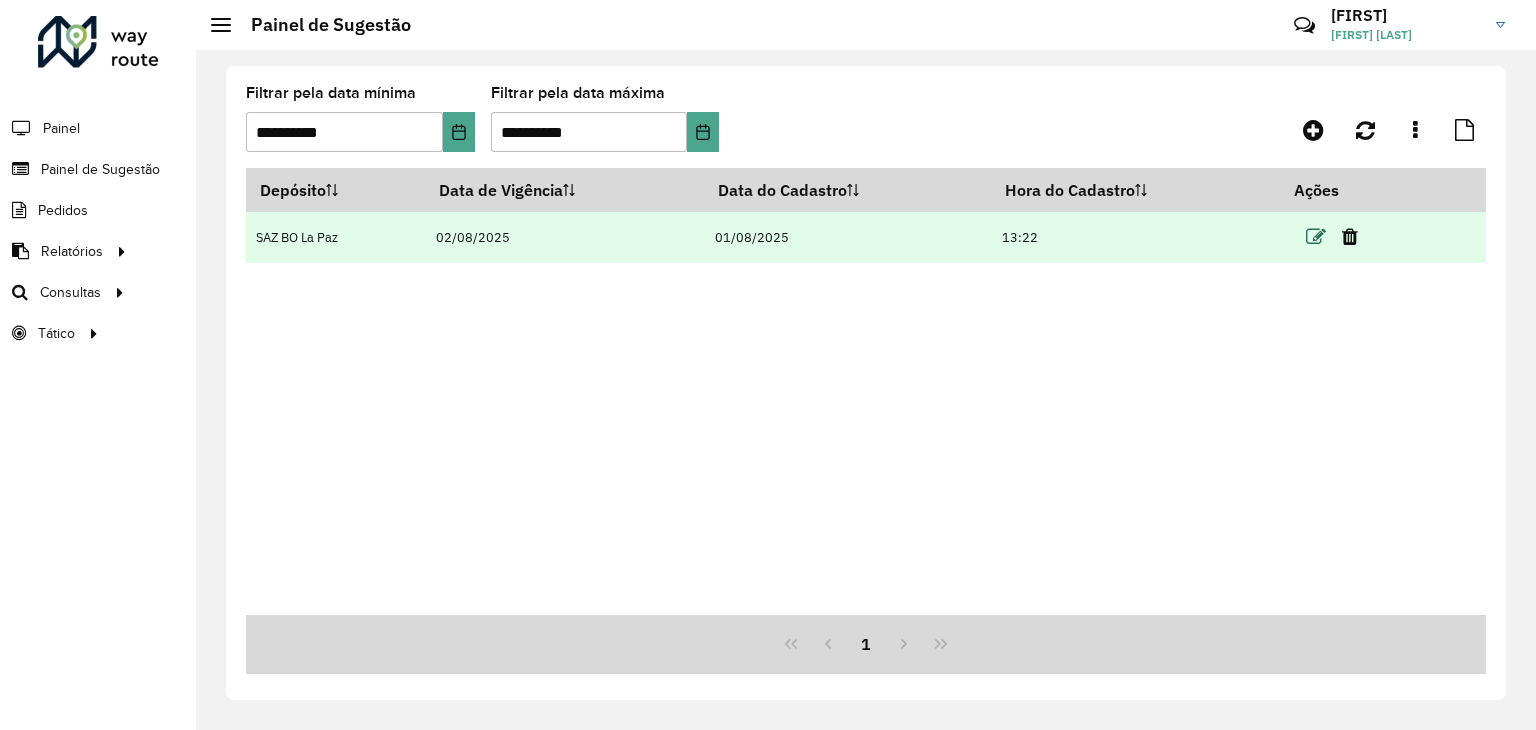 click at bounding box center [1316, 237] 